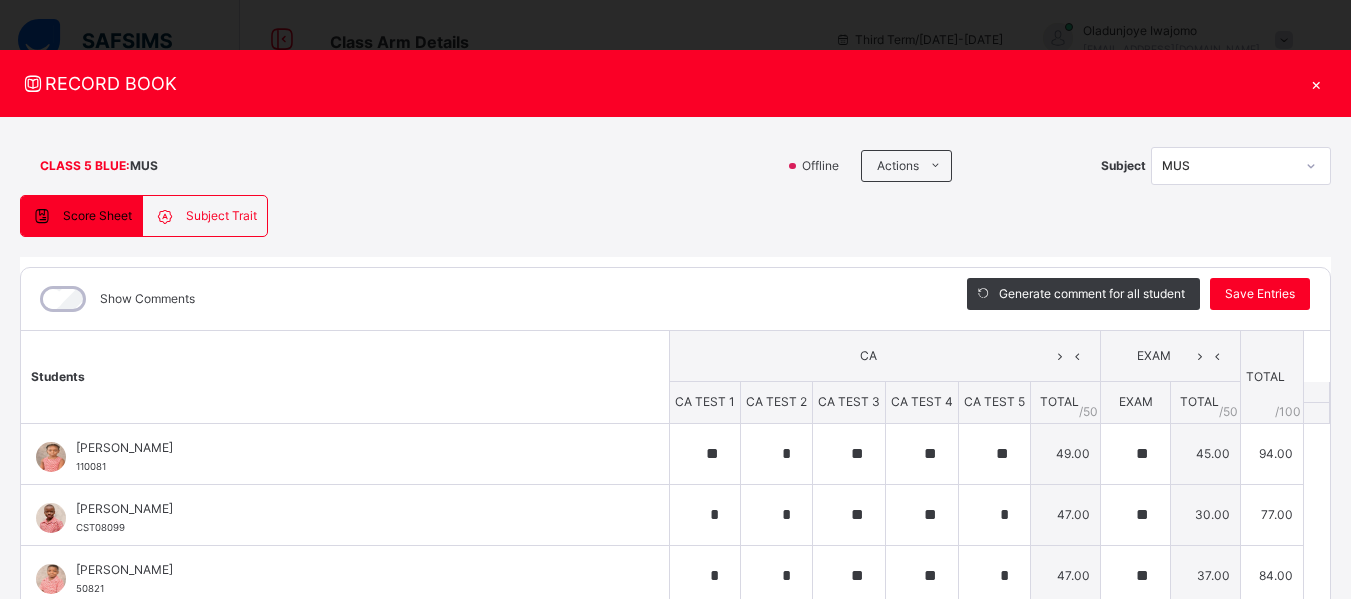 scroll, scrollTop: 1048, scrollLeft: 0, axis: vertical 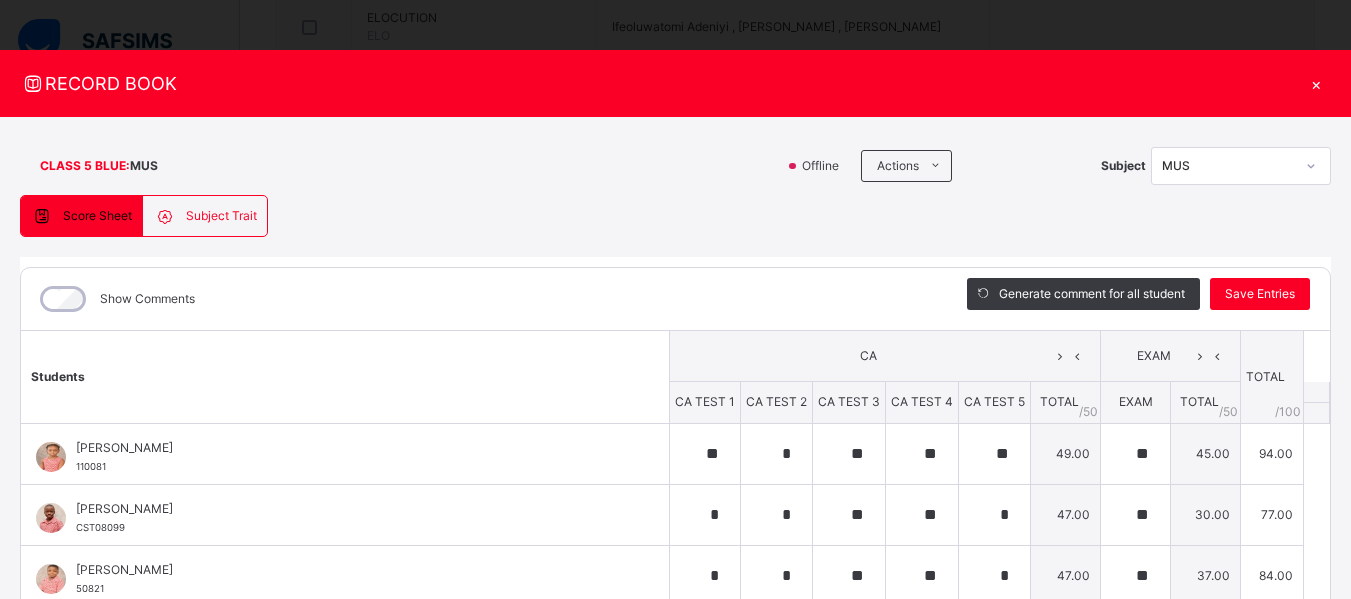 click on "×" at bounding box center (1316, 83) 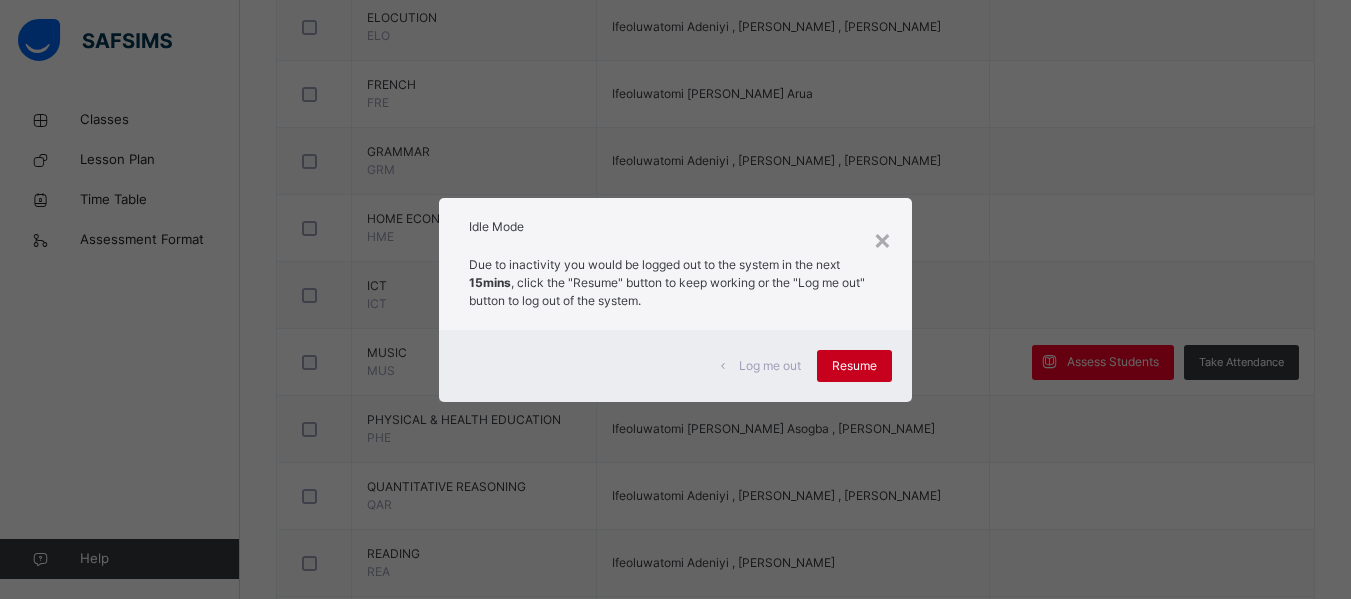 click on "Resume" at bounding box center [854, 366] 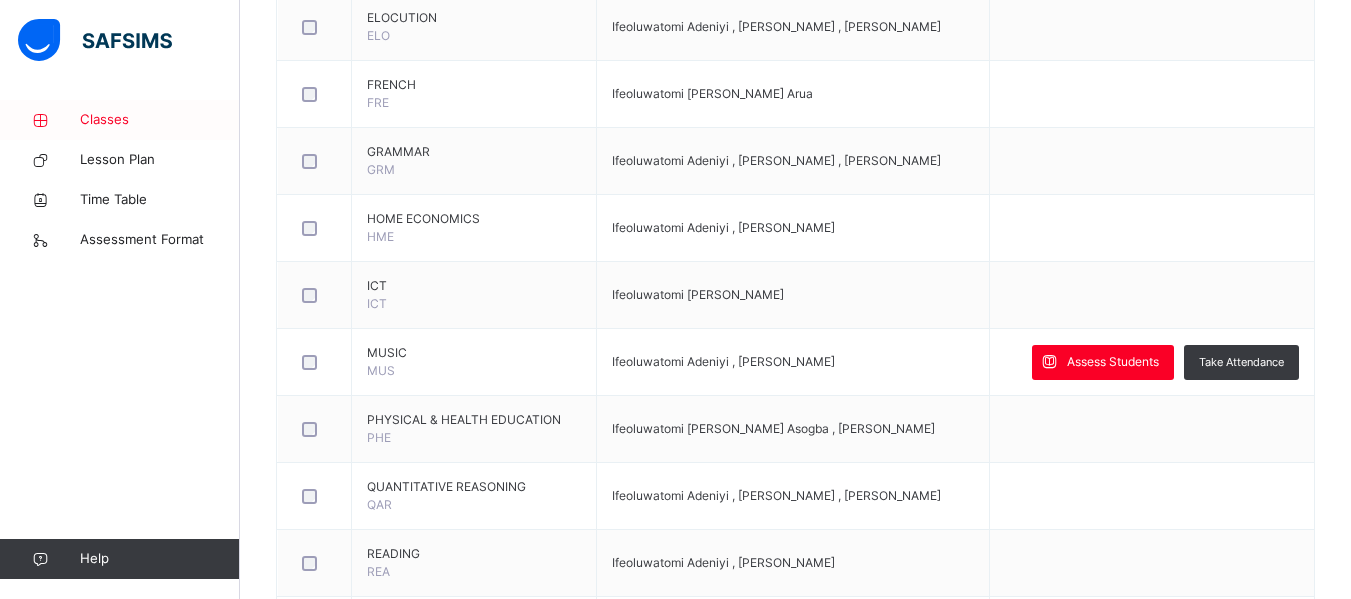 click on "Classes" at bounding box center (160, 120) 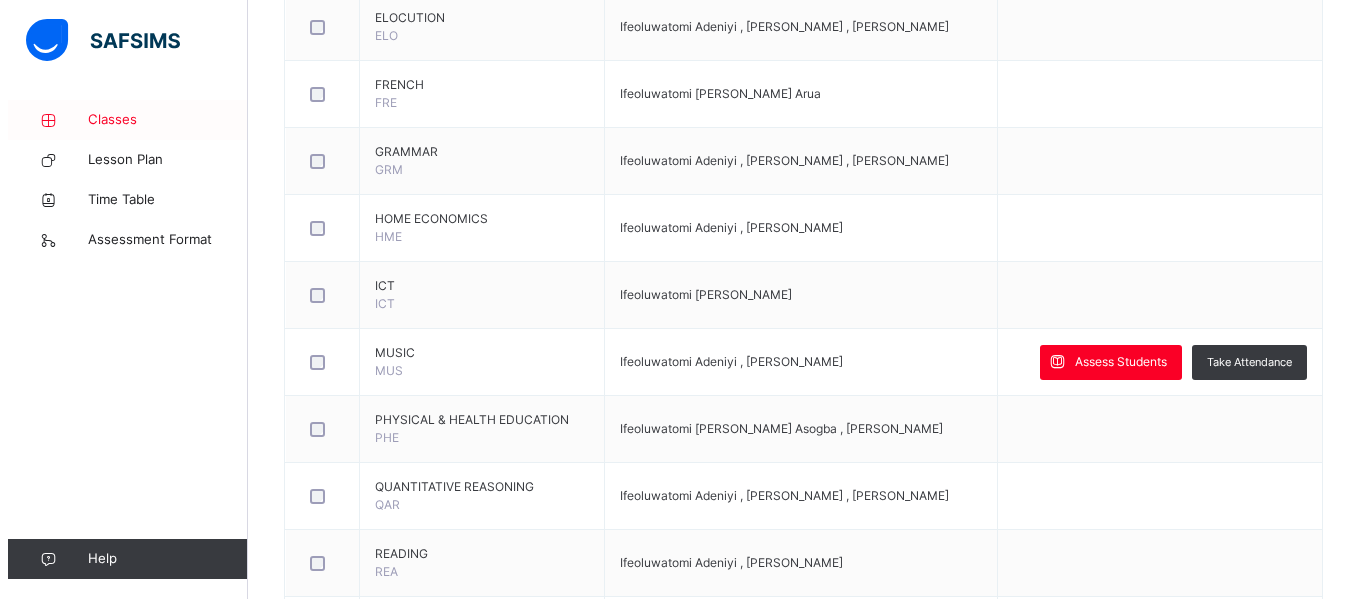 scroll, scrollTop: 0, scrollLeft: 0, axis: both 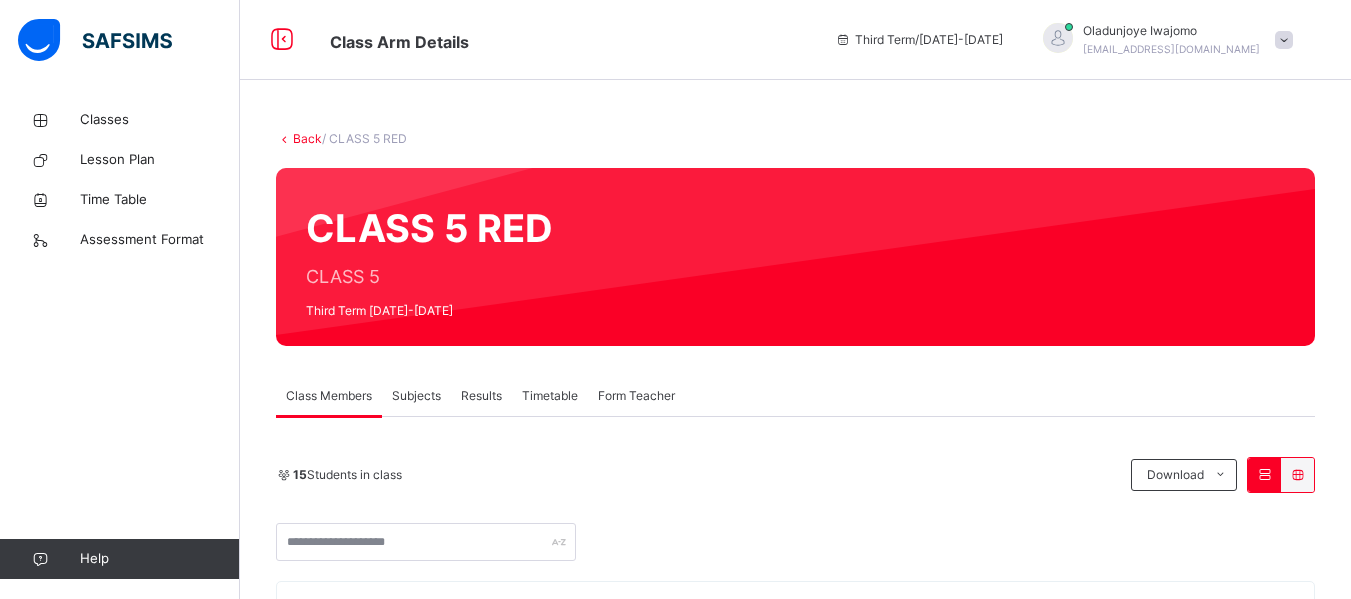 click on "Subjects" at bounding box center (416, 396) 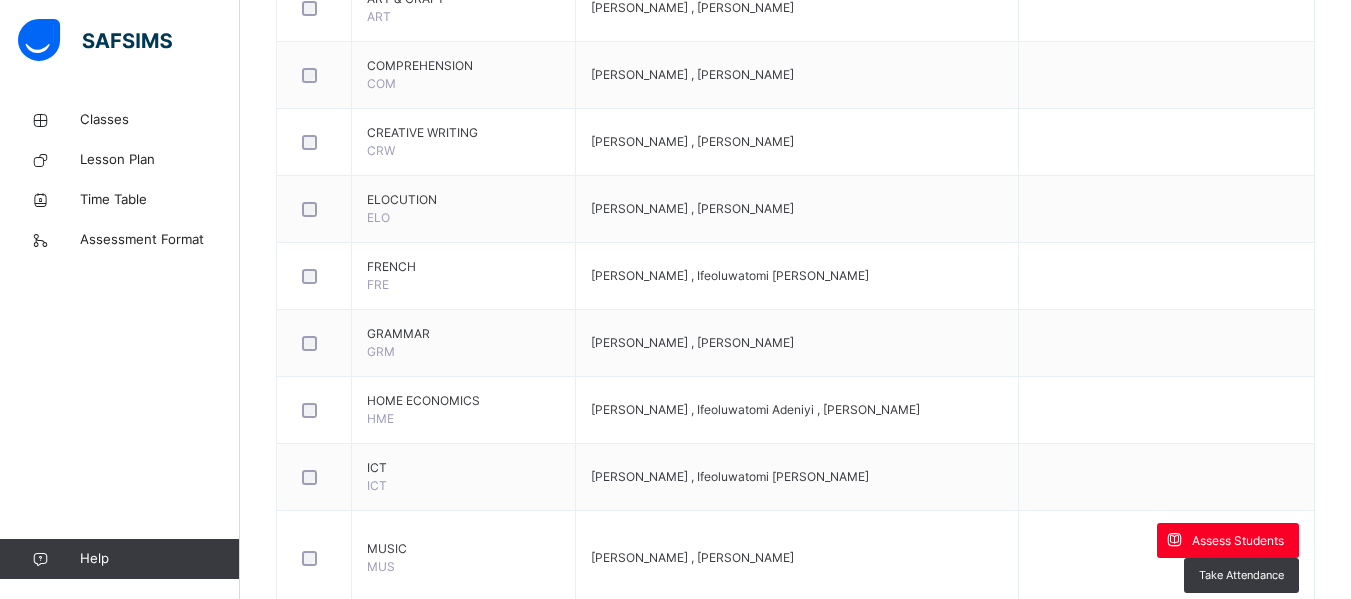 scroll, scrollTop: 880, scrollLeft: 0, axis: vertical 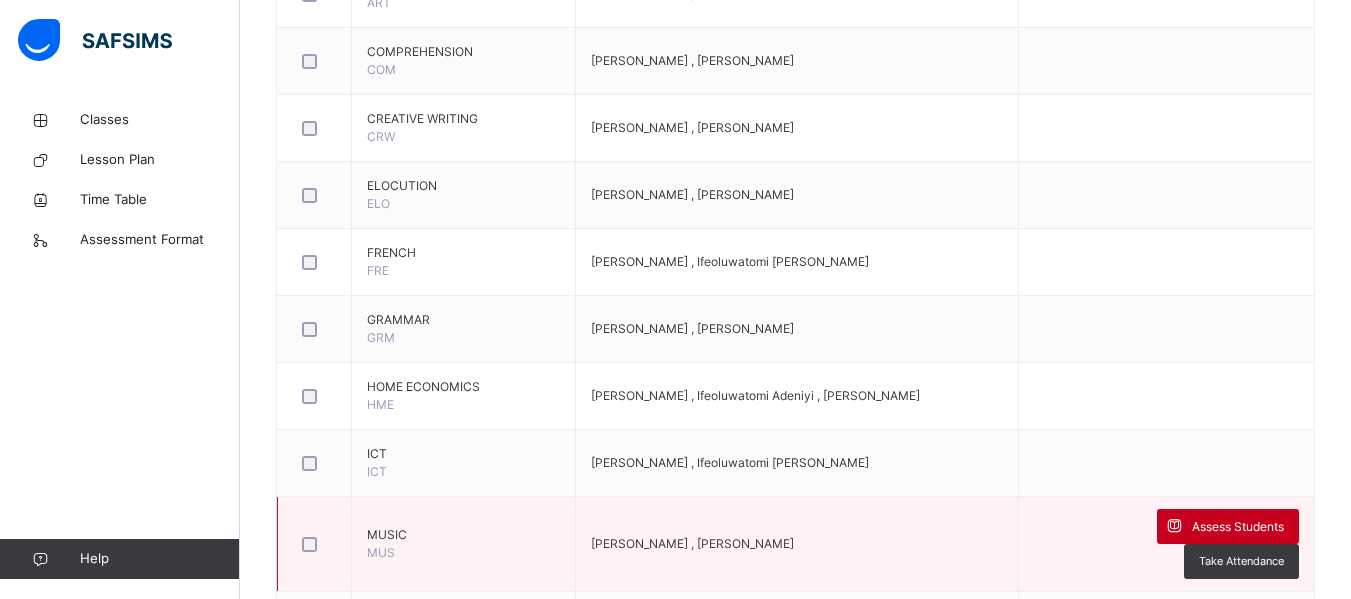 click on "Assess Students" at bounding box center [1238, 527] 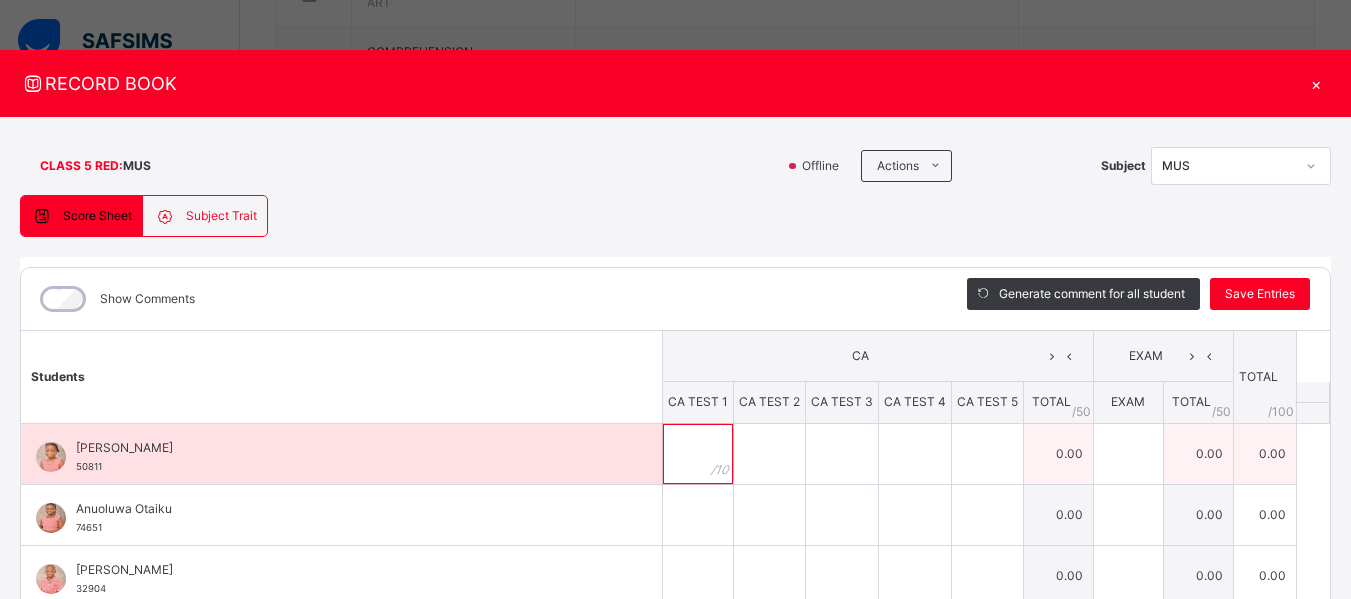 click at bounding box center (698, 454) 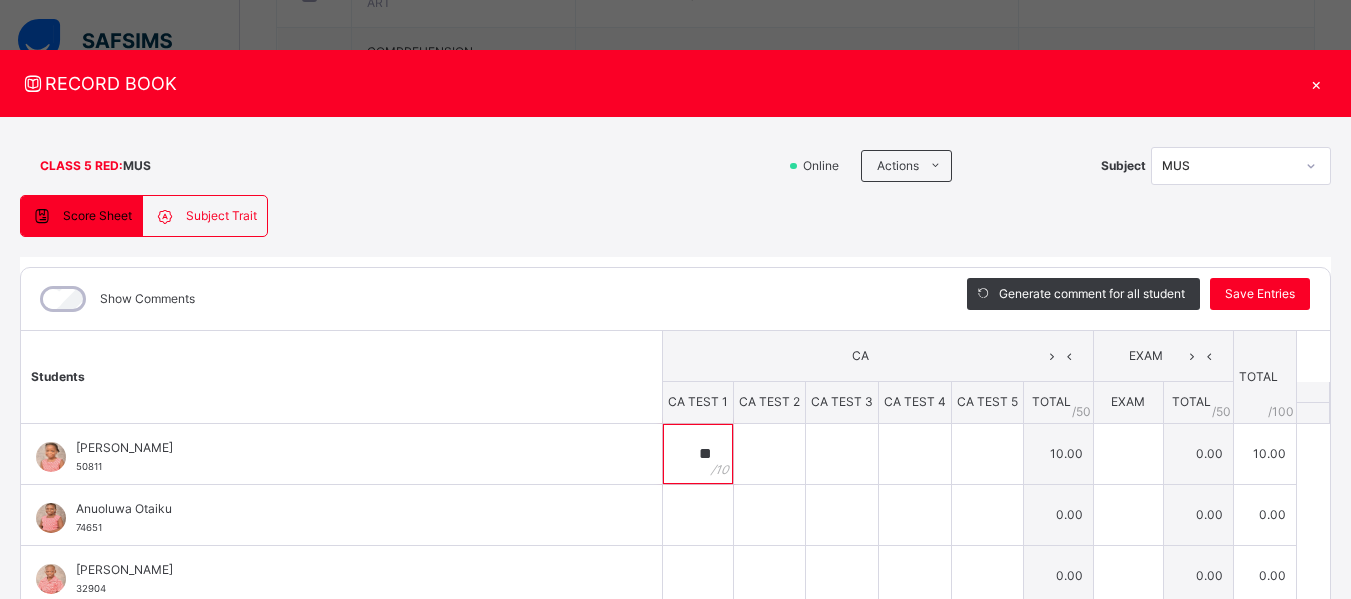 type on "**" 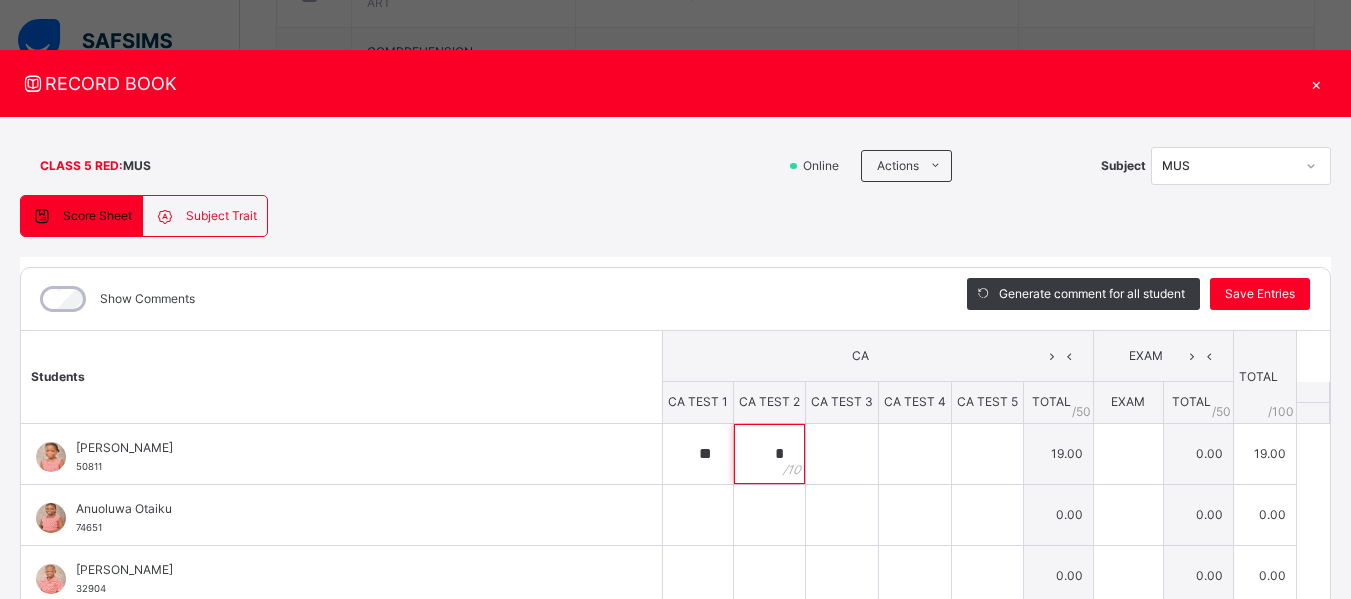 type on "*" 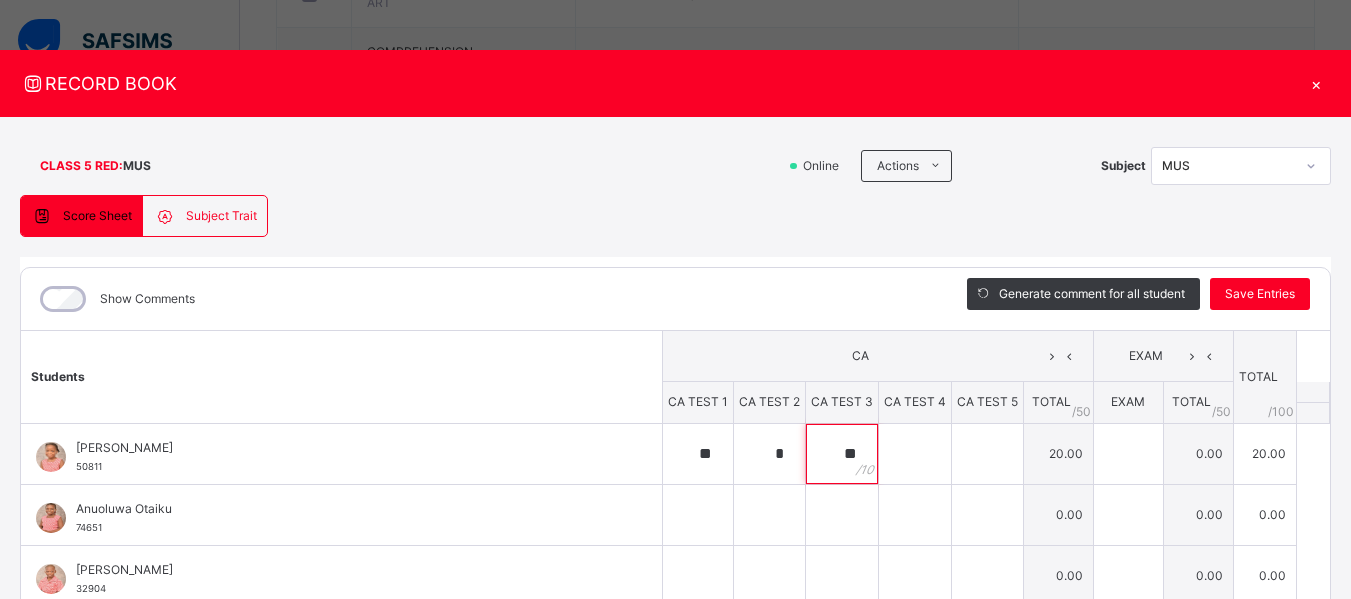 type on "**" 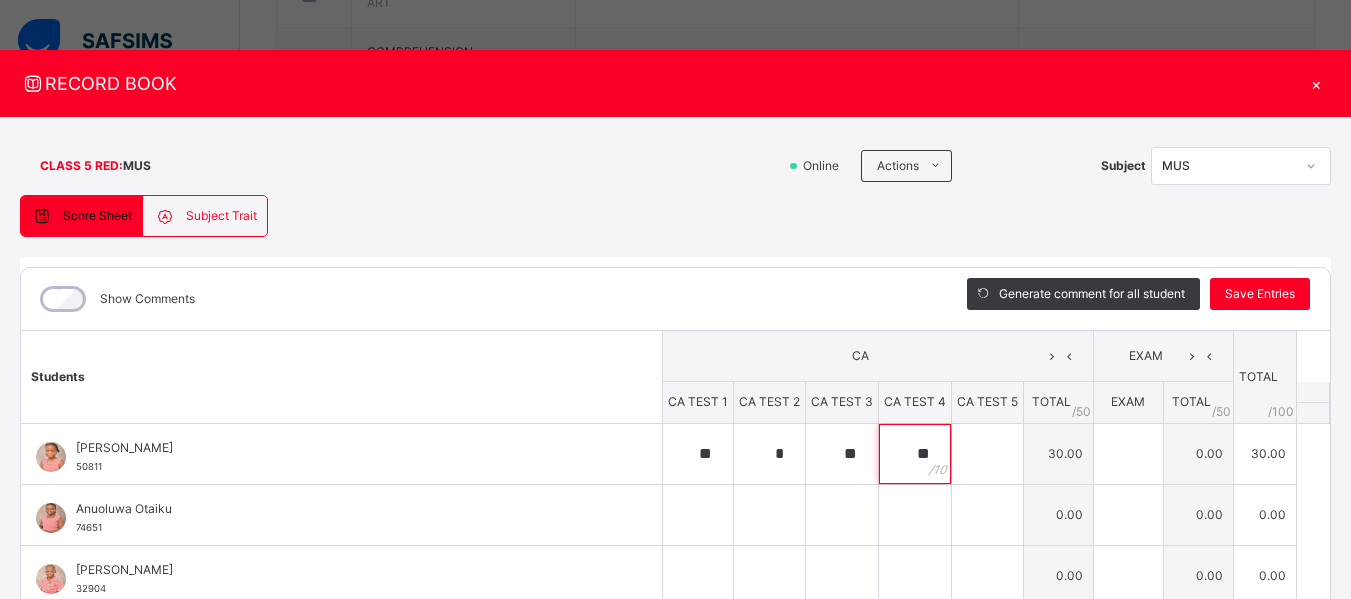 type on "**" 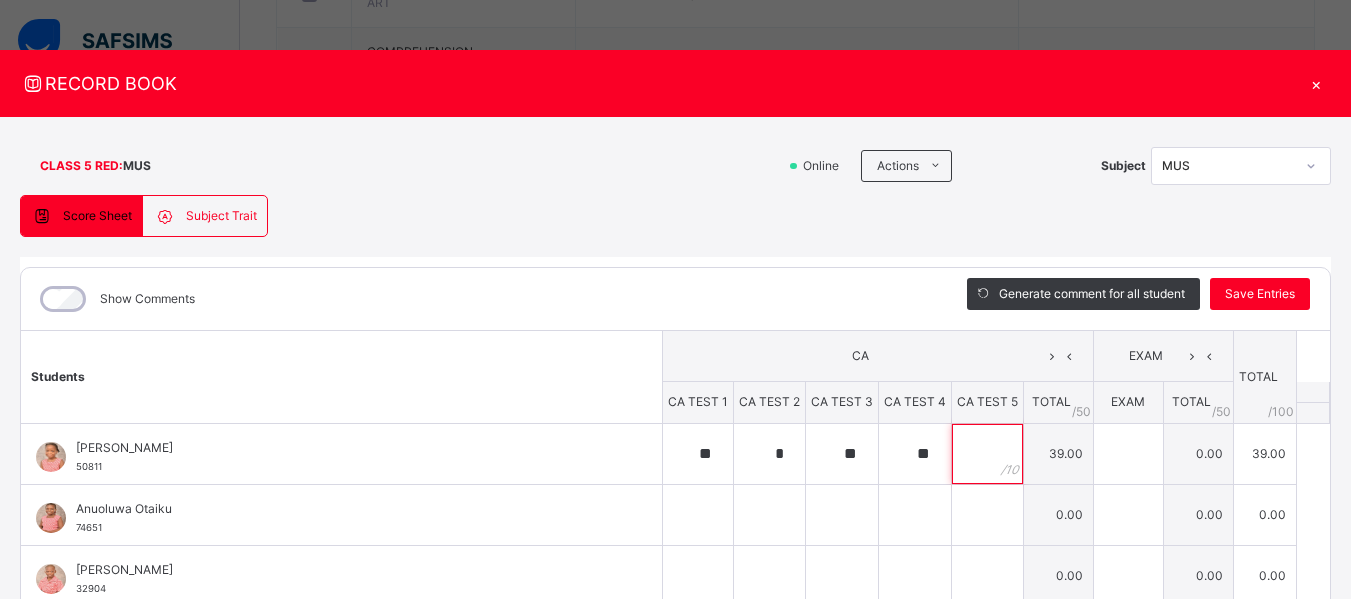 type on "*" 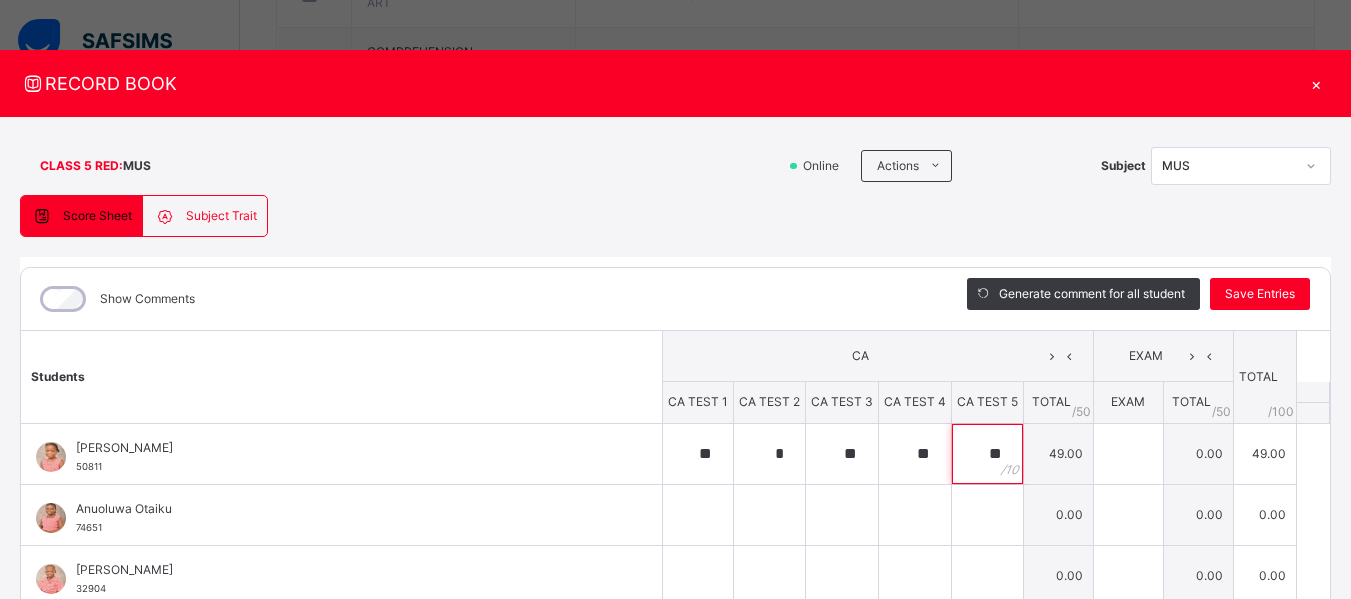 type on "**" 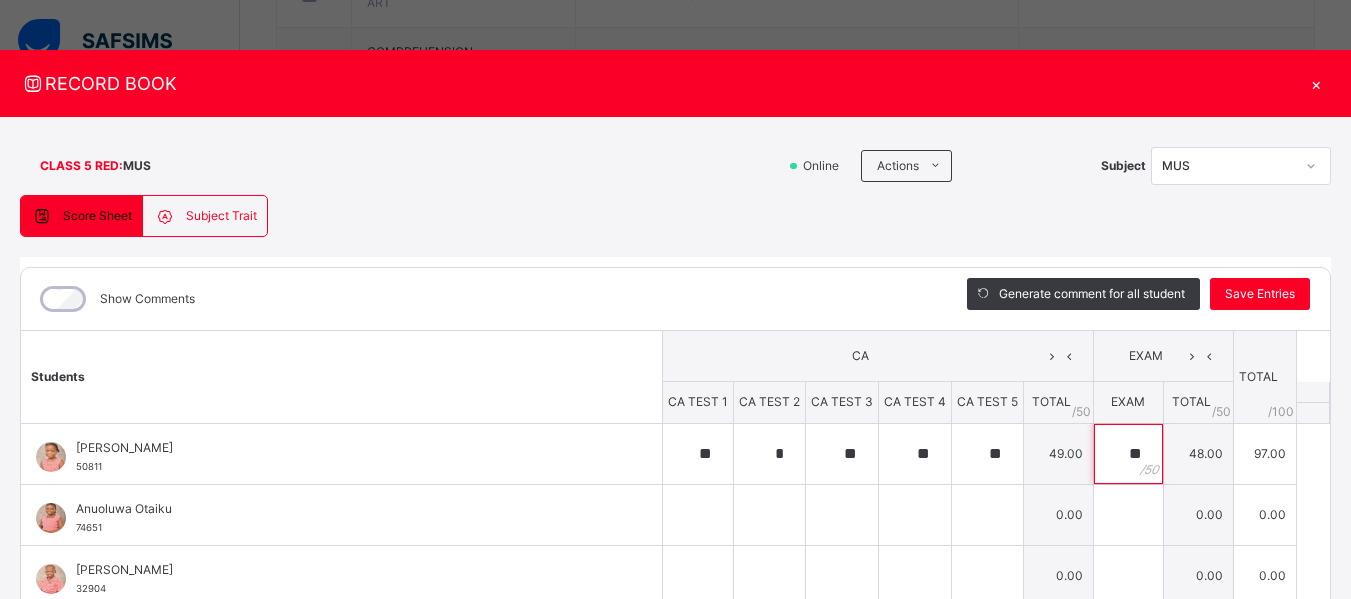 type on "**" 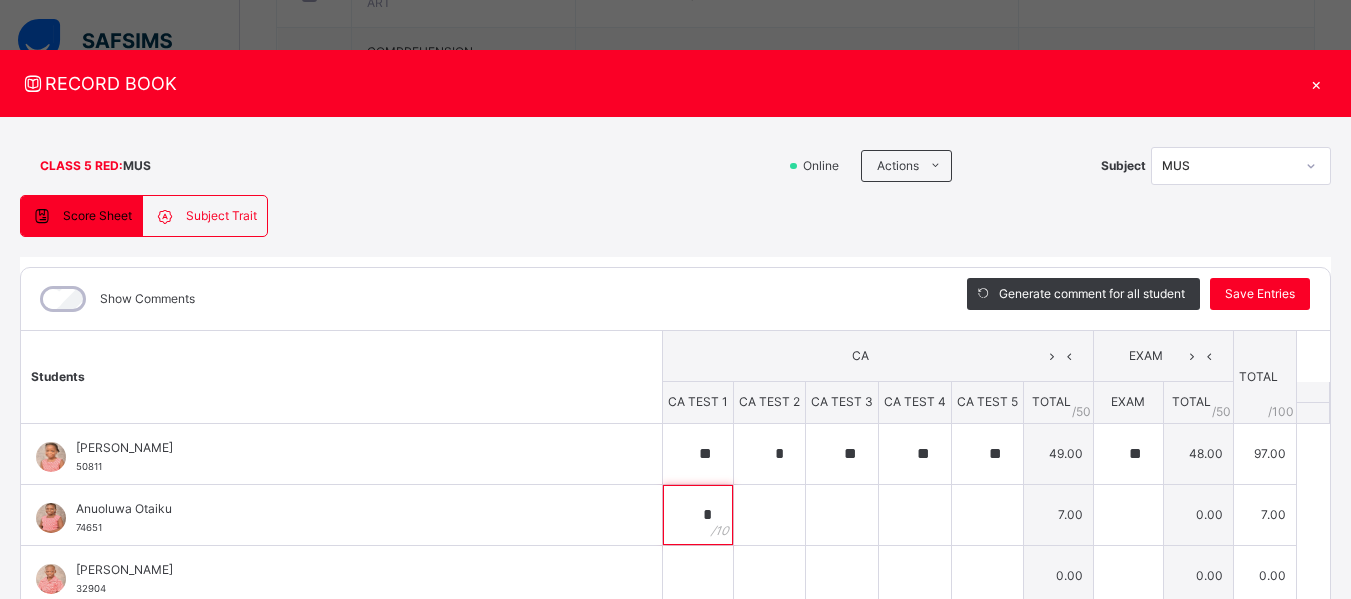 type on "*" 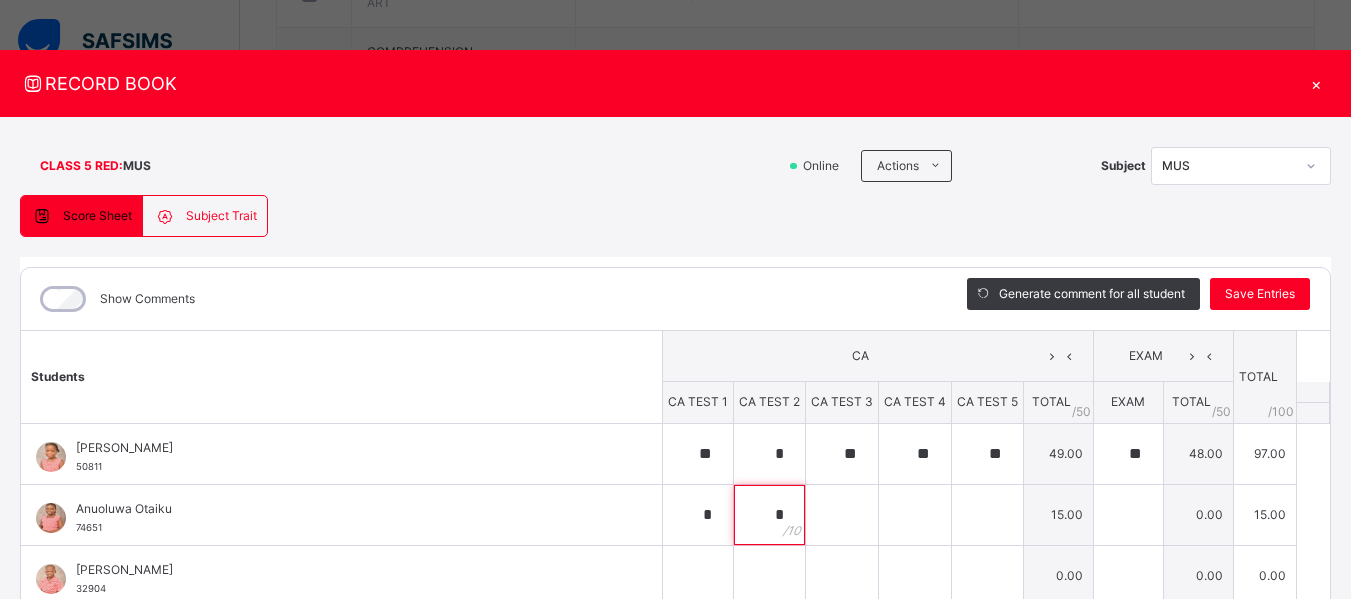 type on "*" 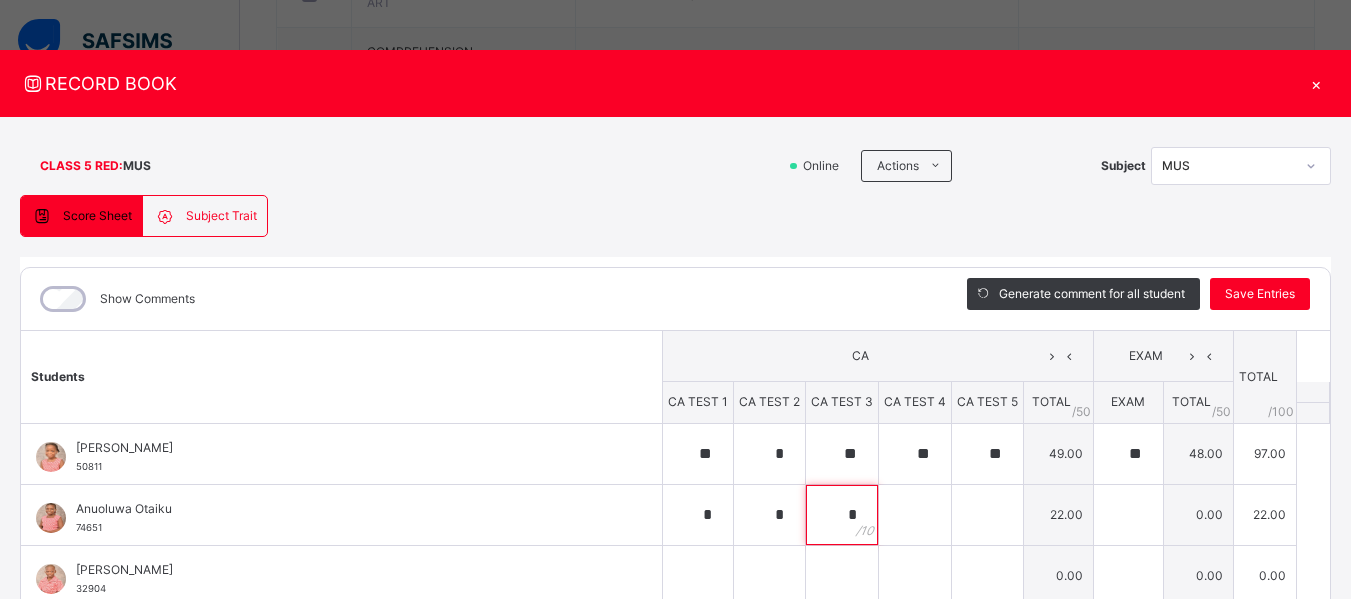 type on "*" 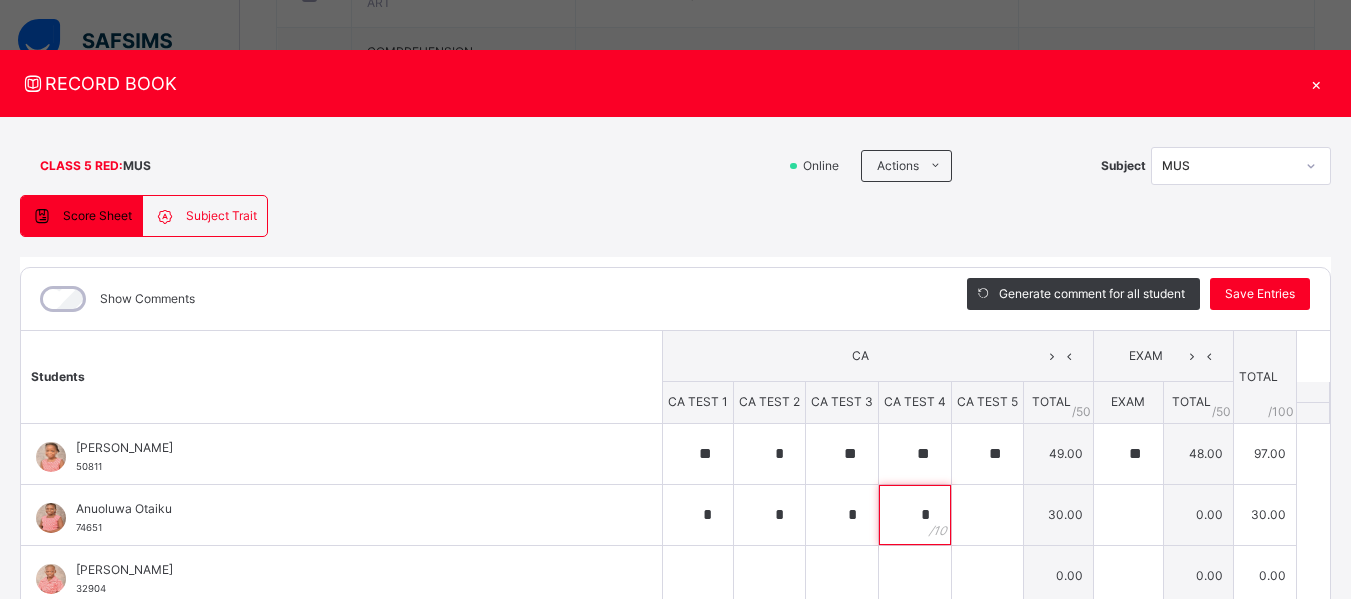 type on "*" 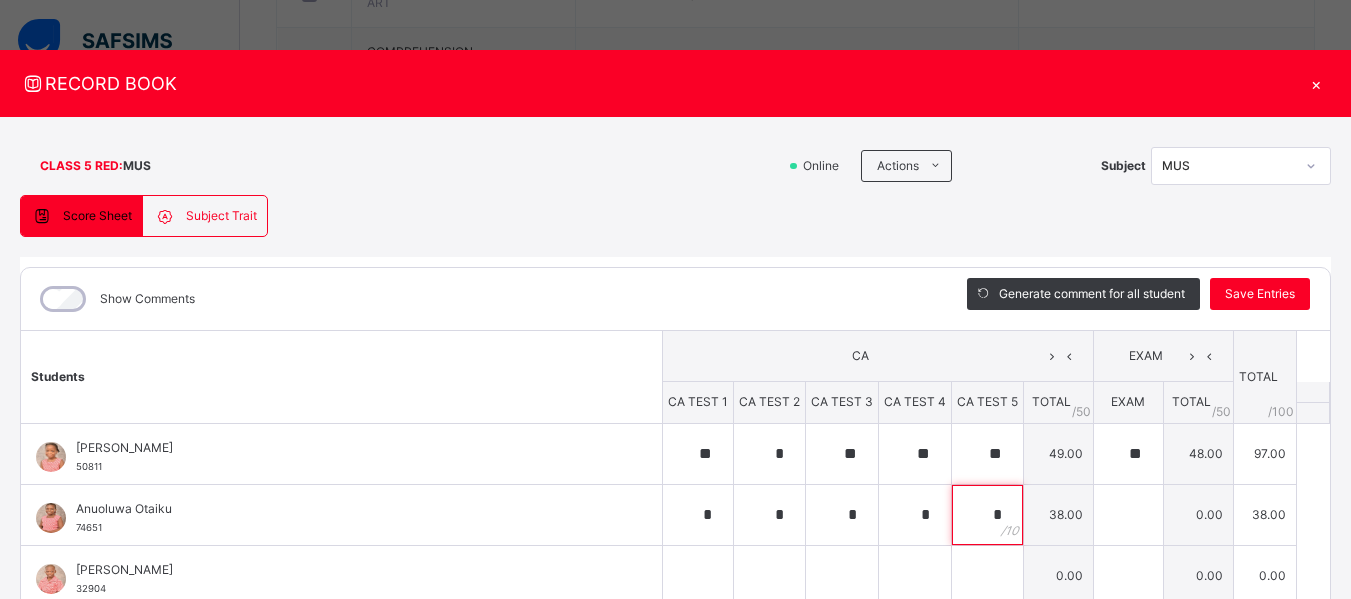 type on "*" 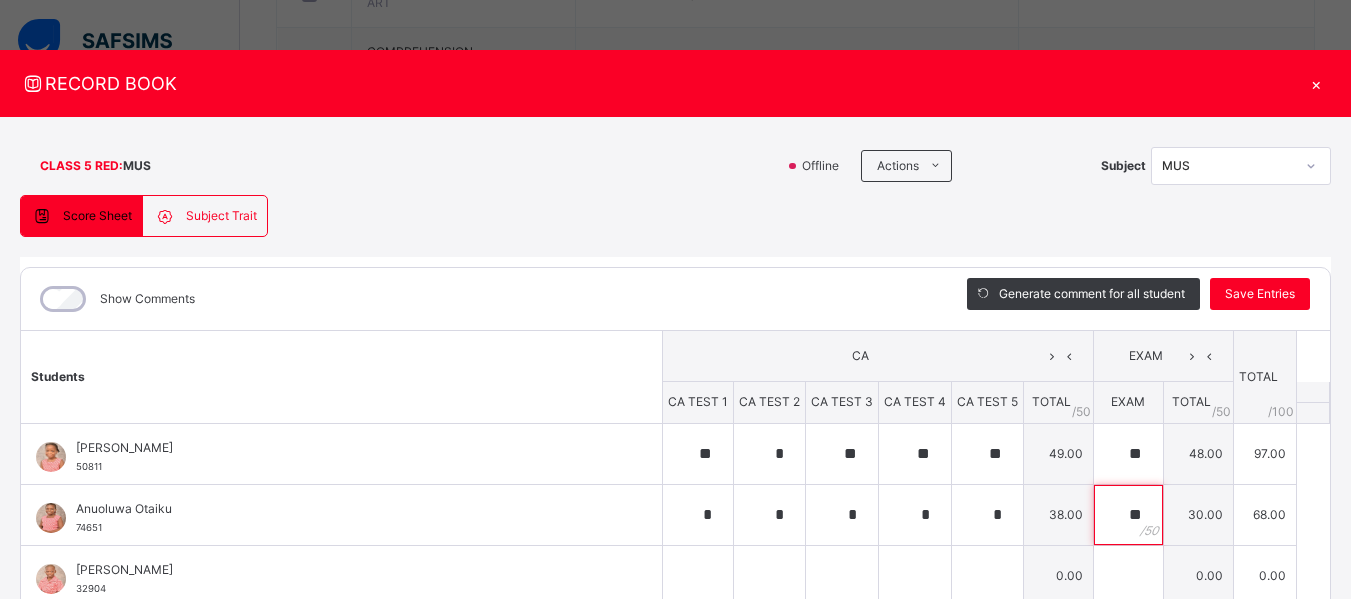 type on "**" 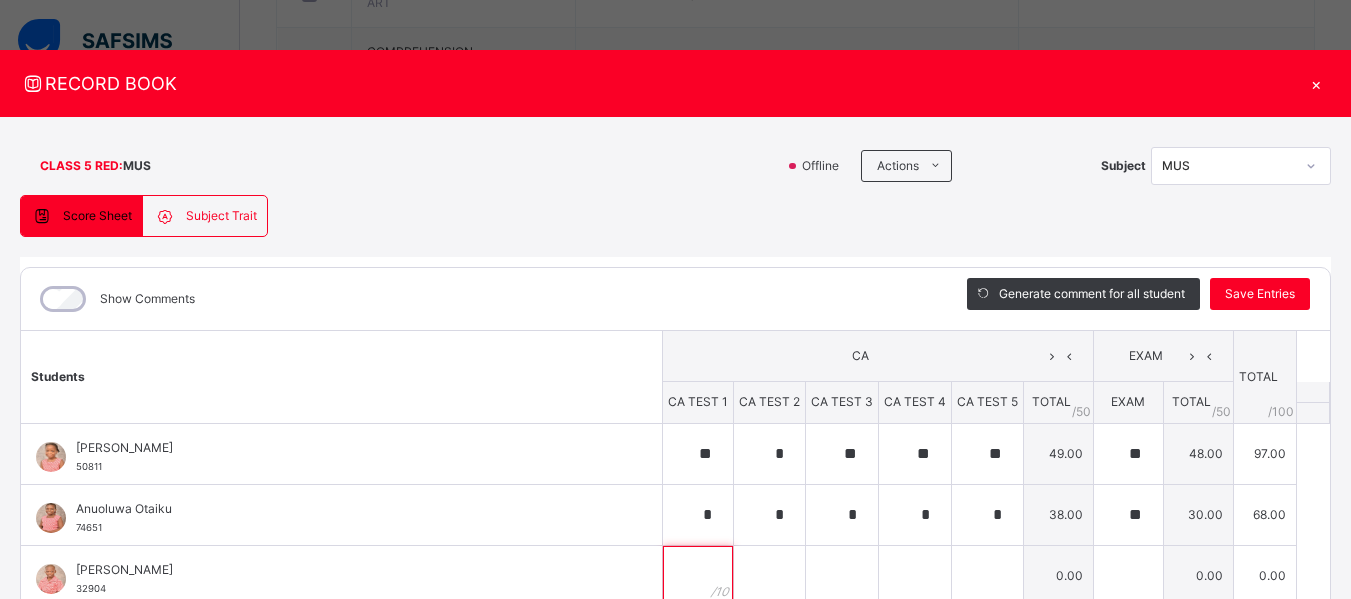 scroll, scrollTop: 7, scrollLeft: 0, axis: vertical 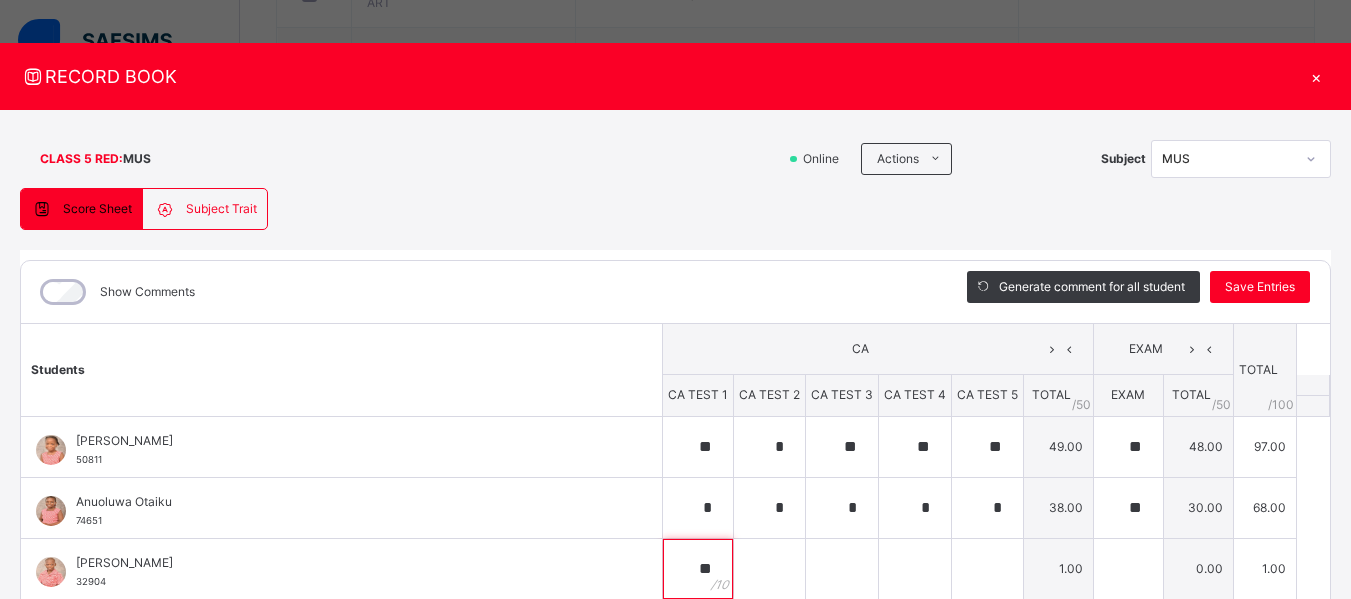 type on "**" 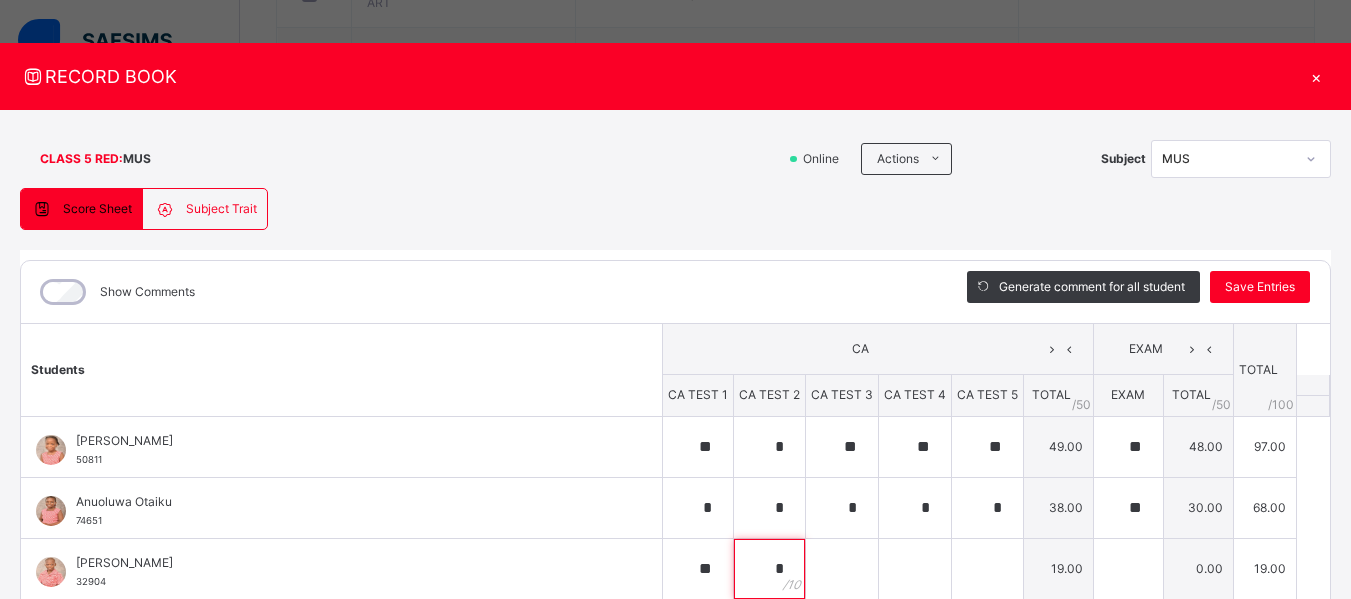 type on "*" 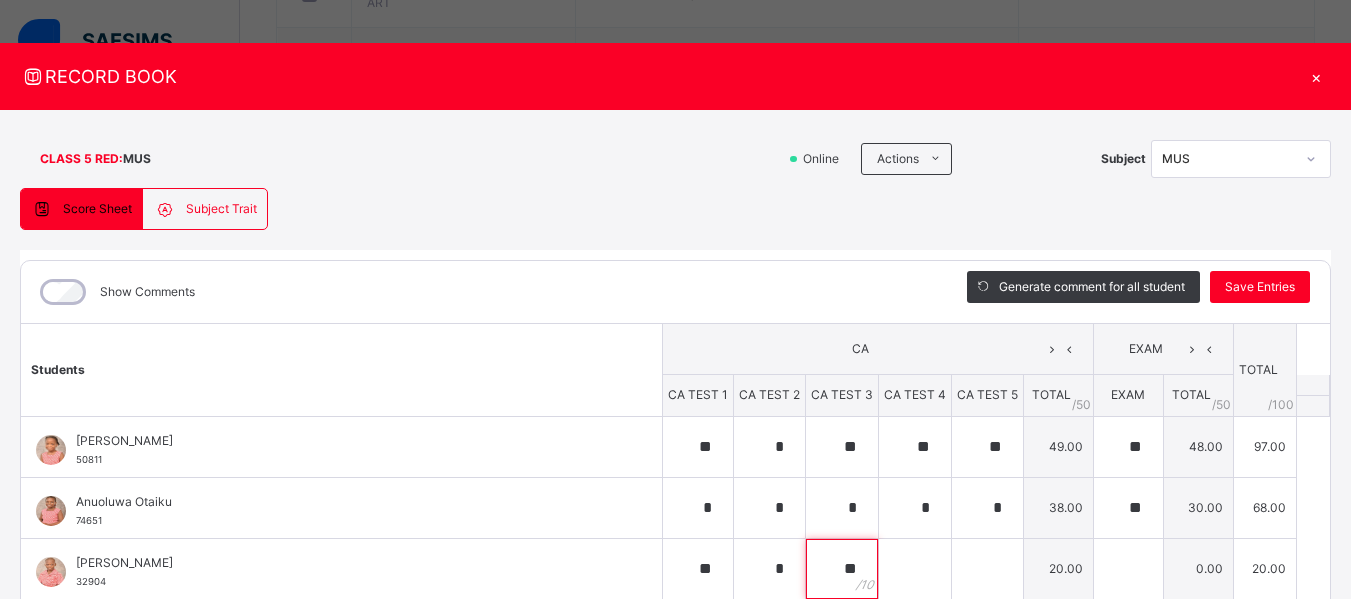 type on "**" 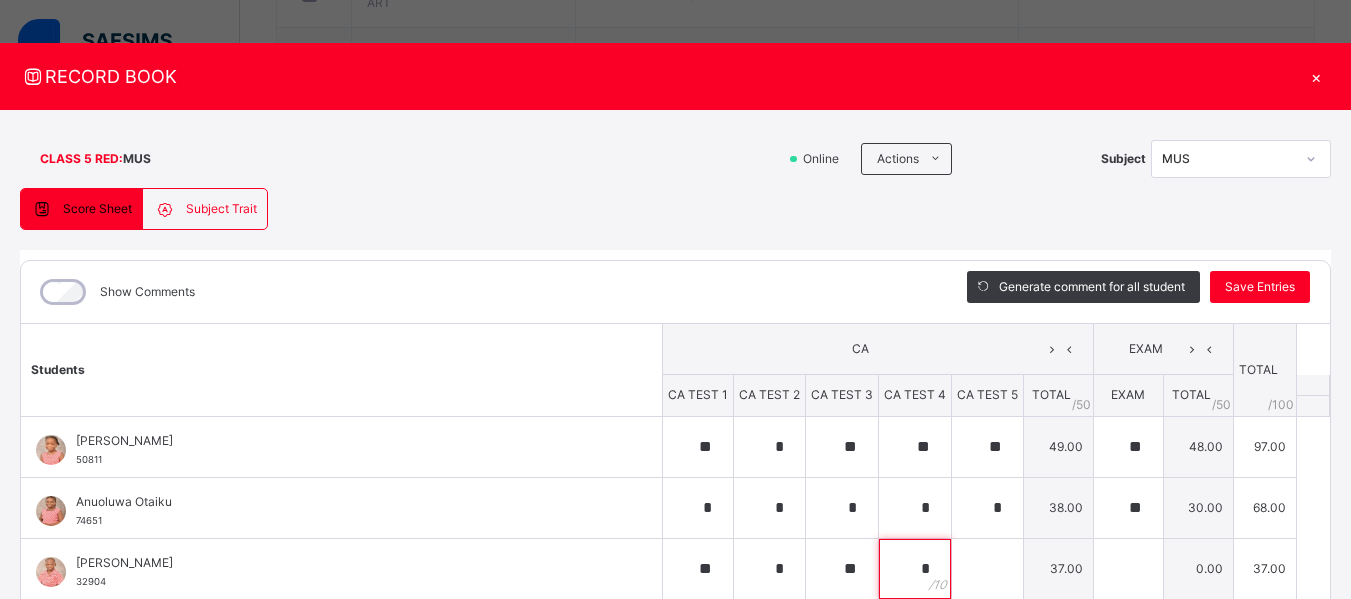 type on "*" 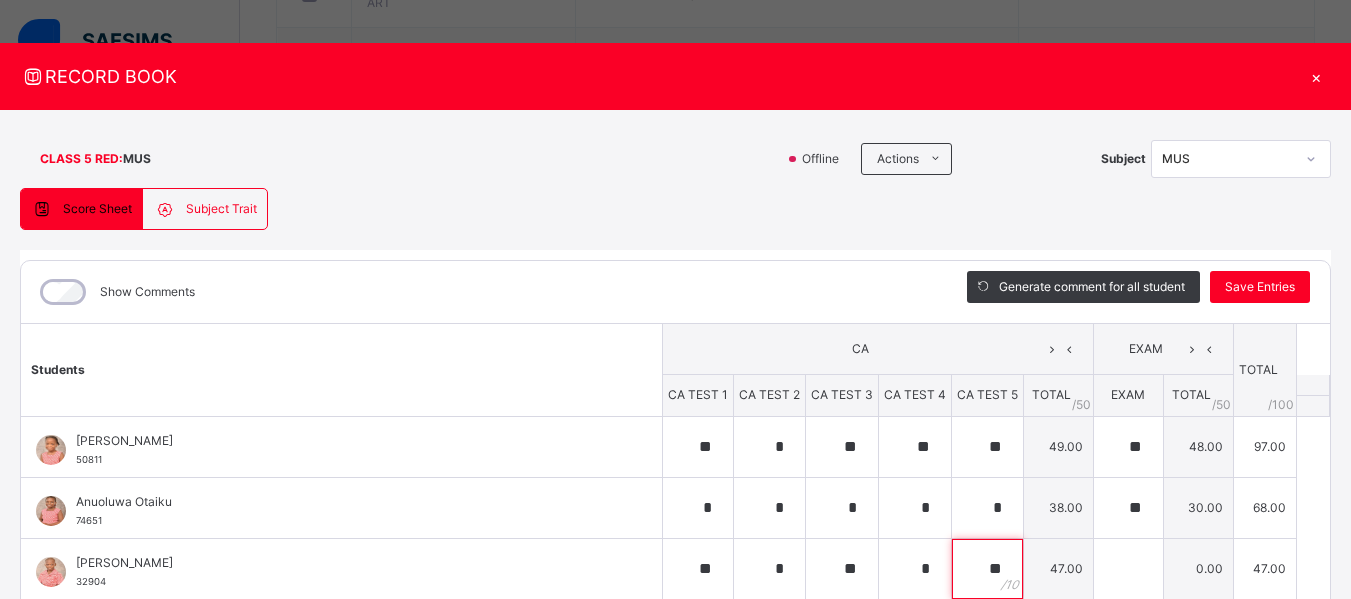 type on "**" 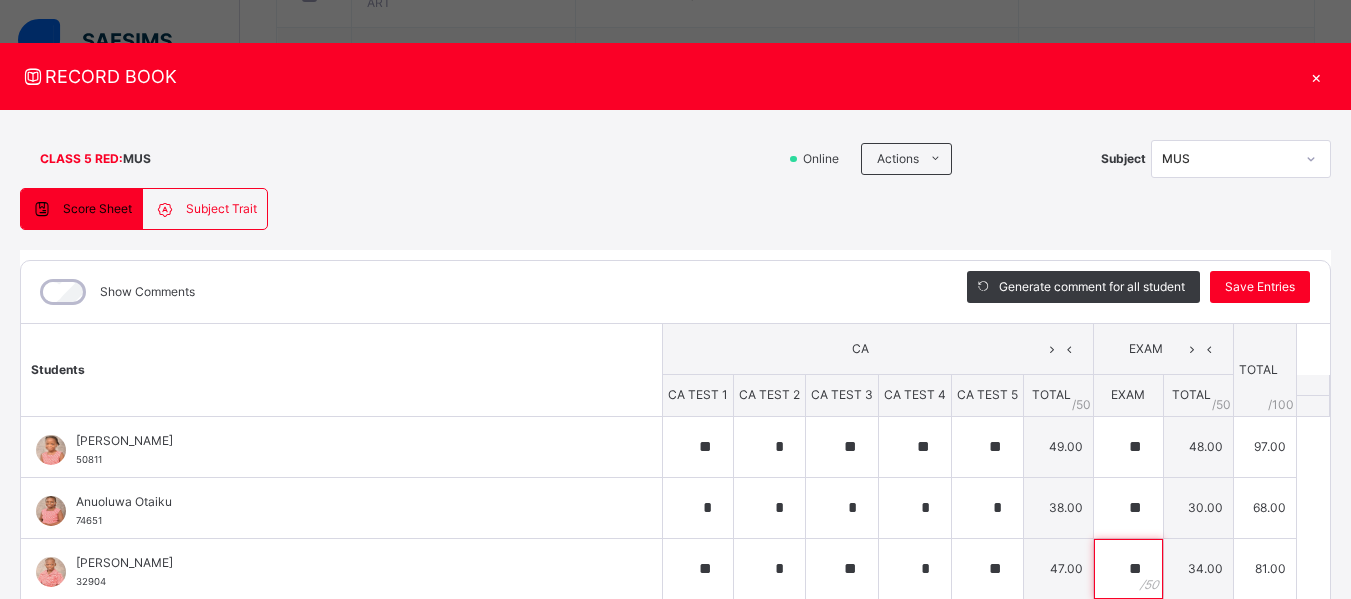 type on "**" 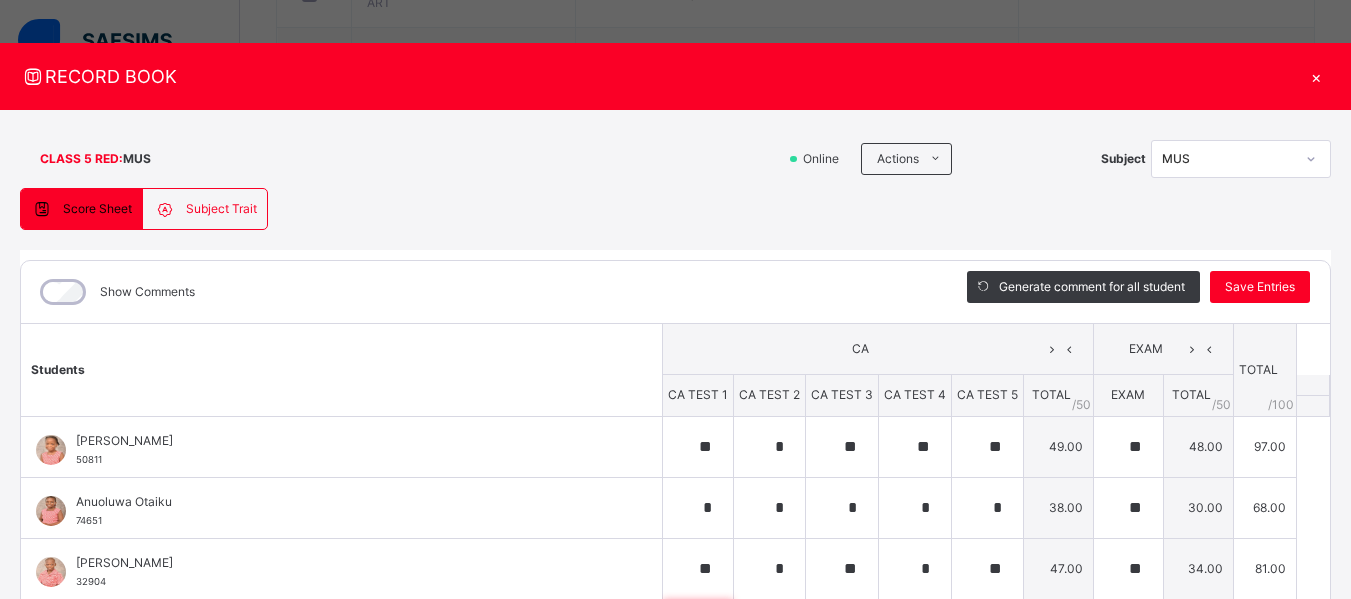 scroll, scrollTop: 312, scrollLeft: 0, axis: vertical 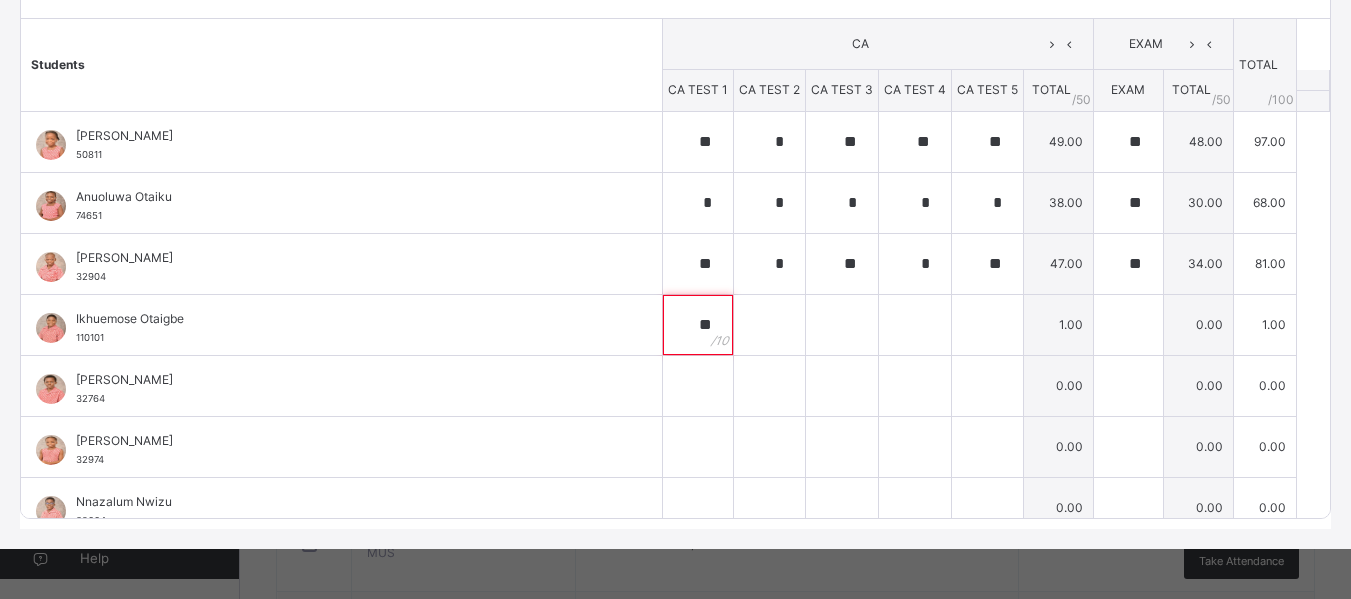 type on "**" 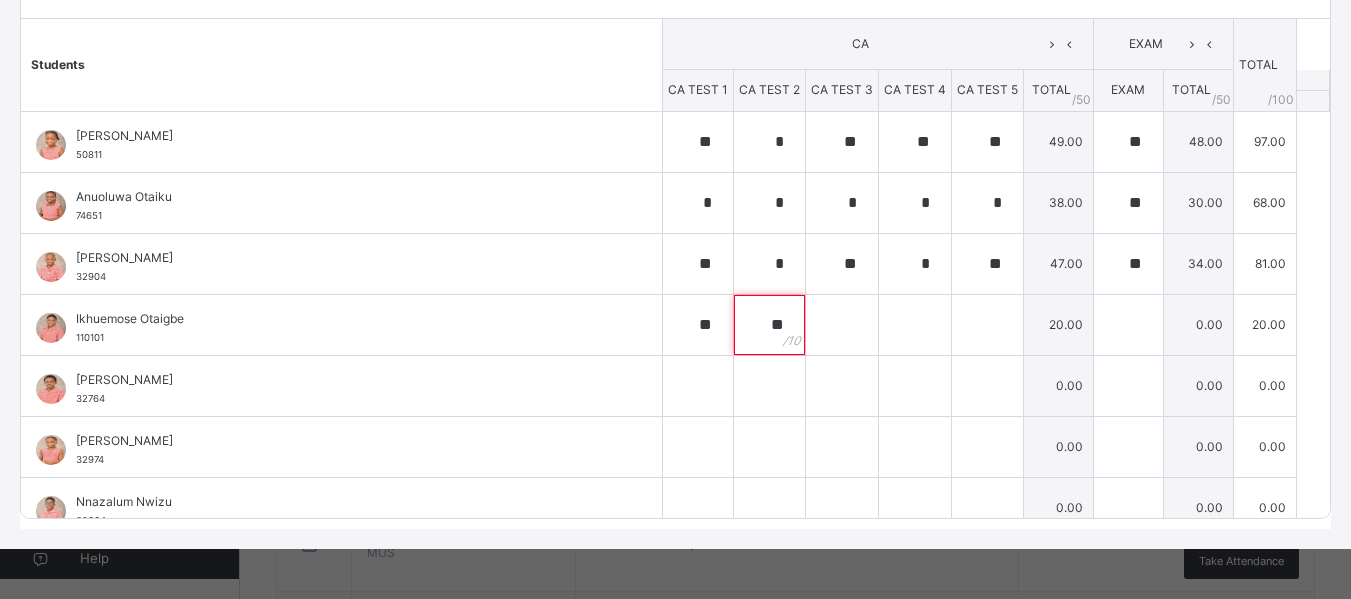 type on "**" 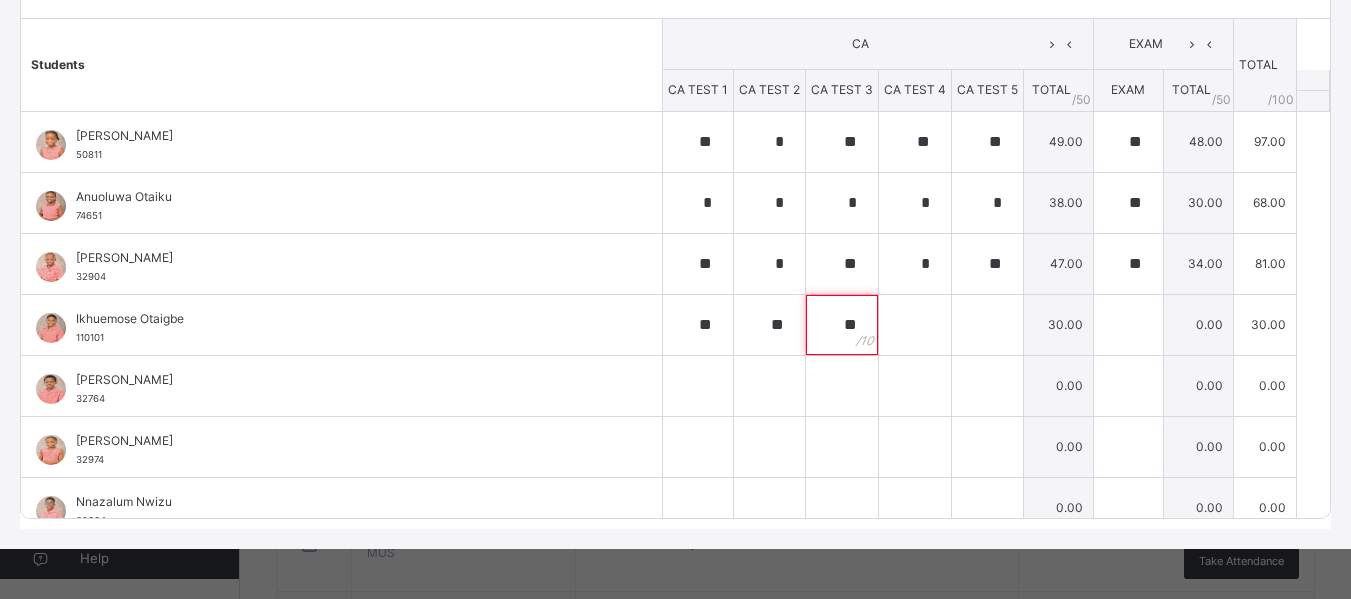 type on "**" 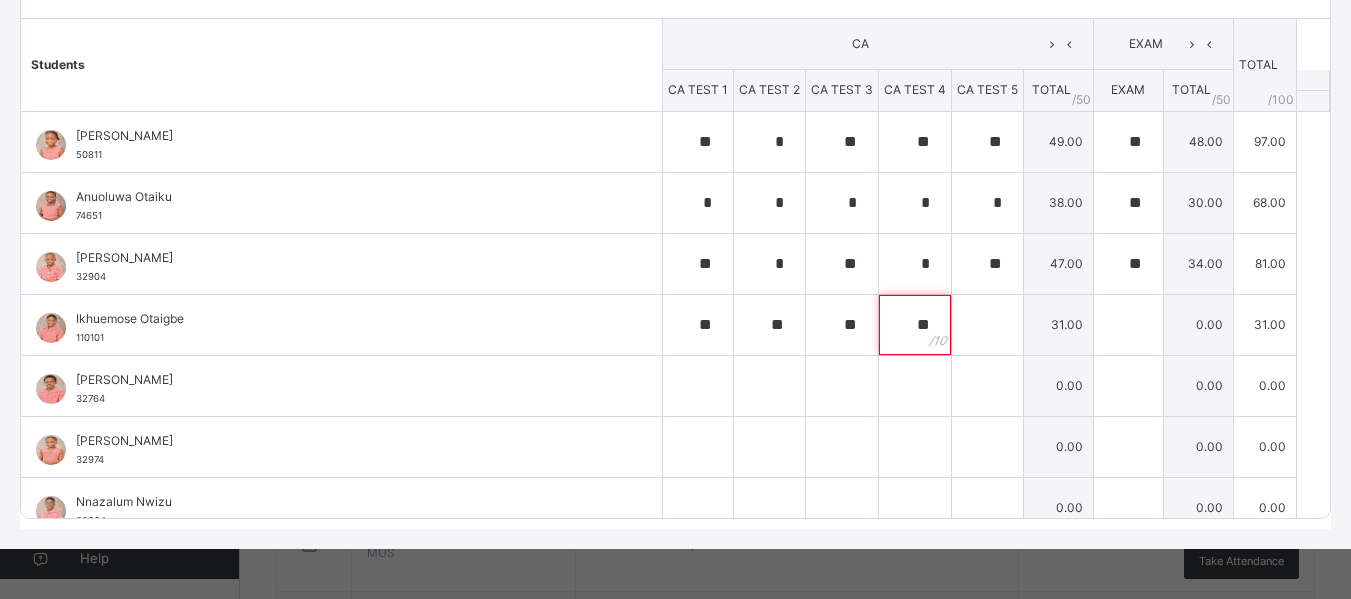 type on "**" 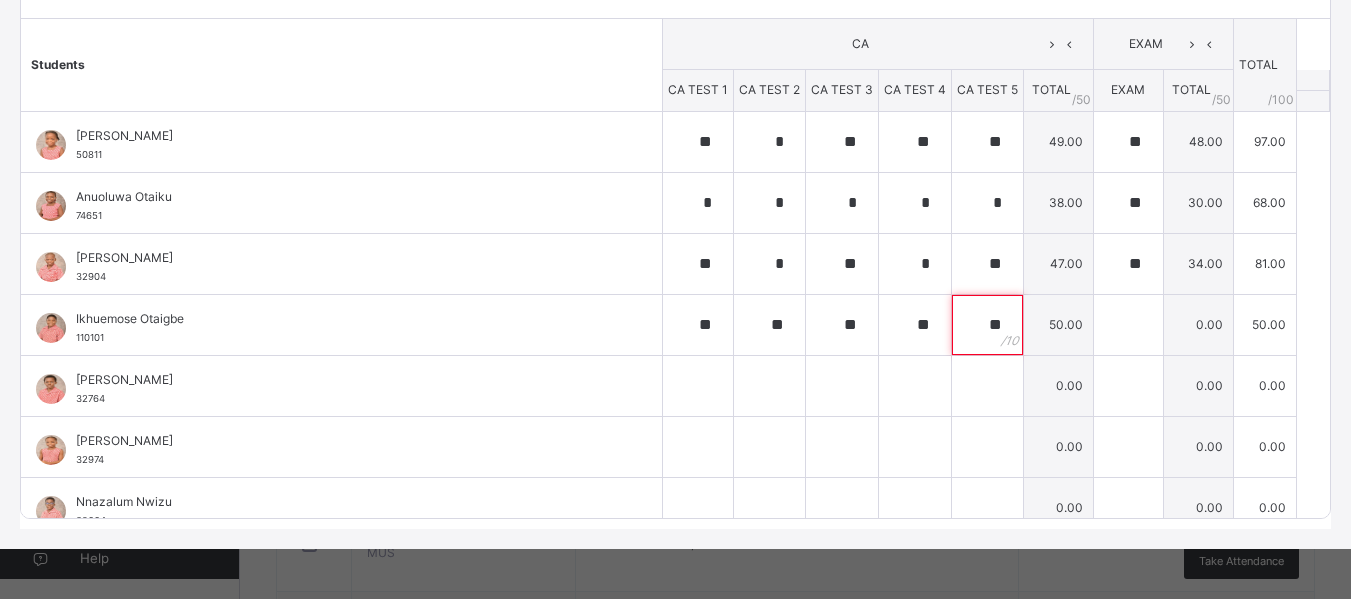 type on "**" 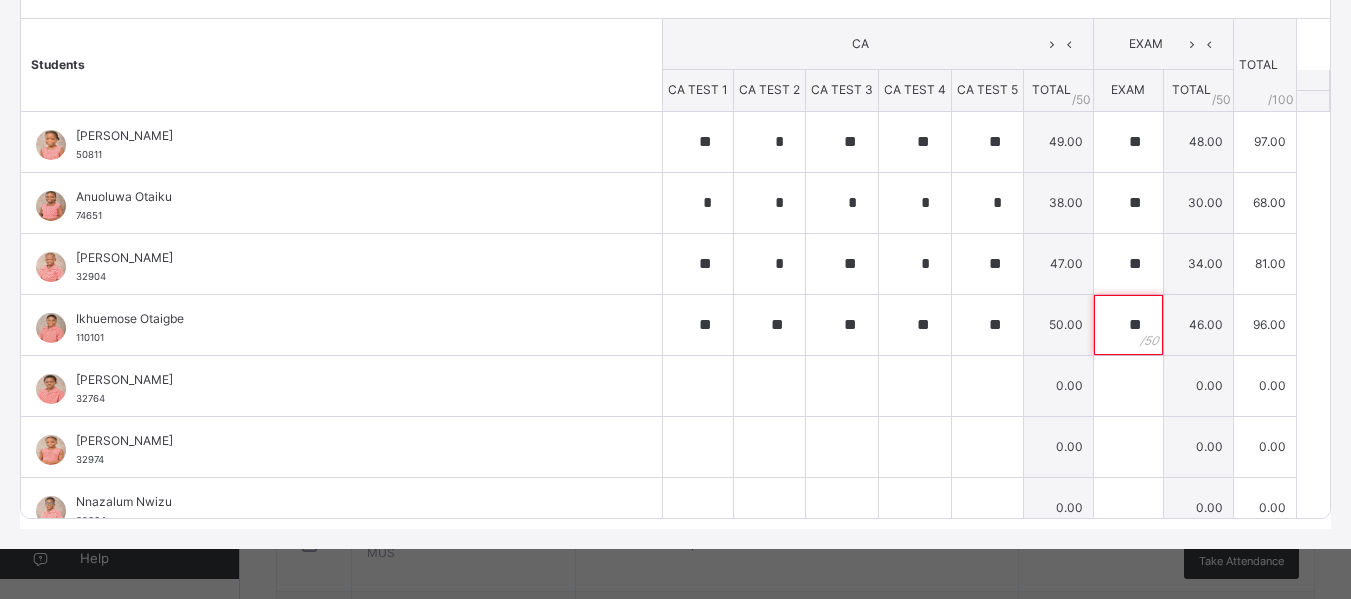 type on "**" 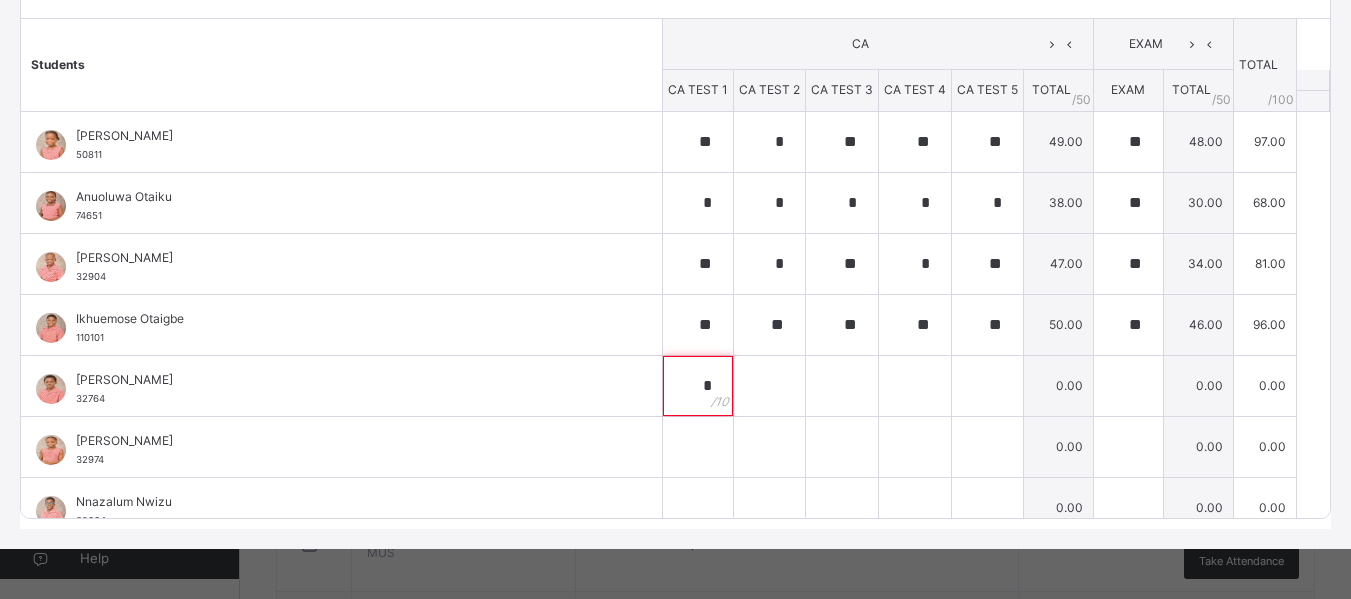 type on "*" 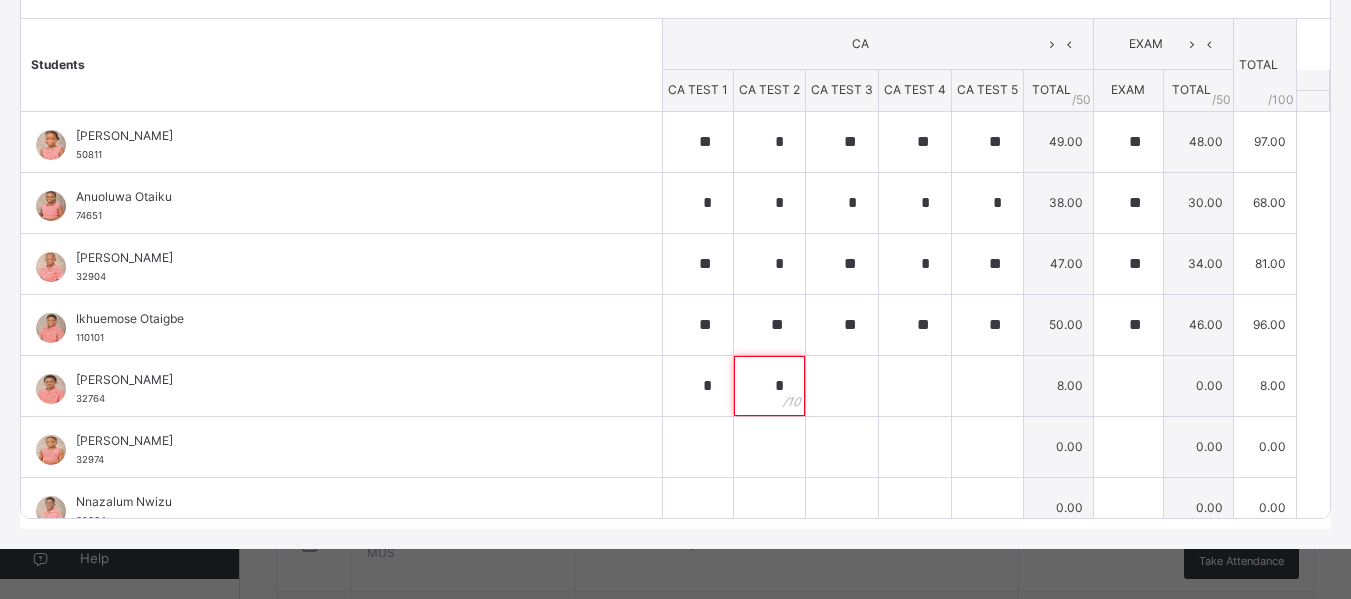 type on "*" 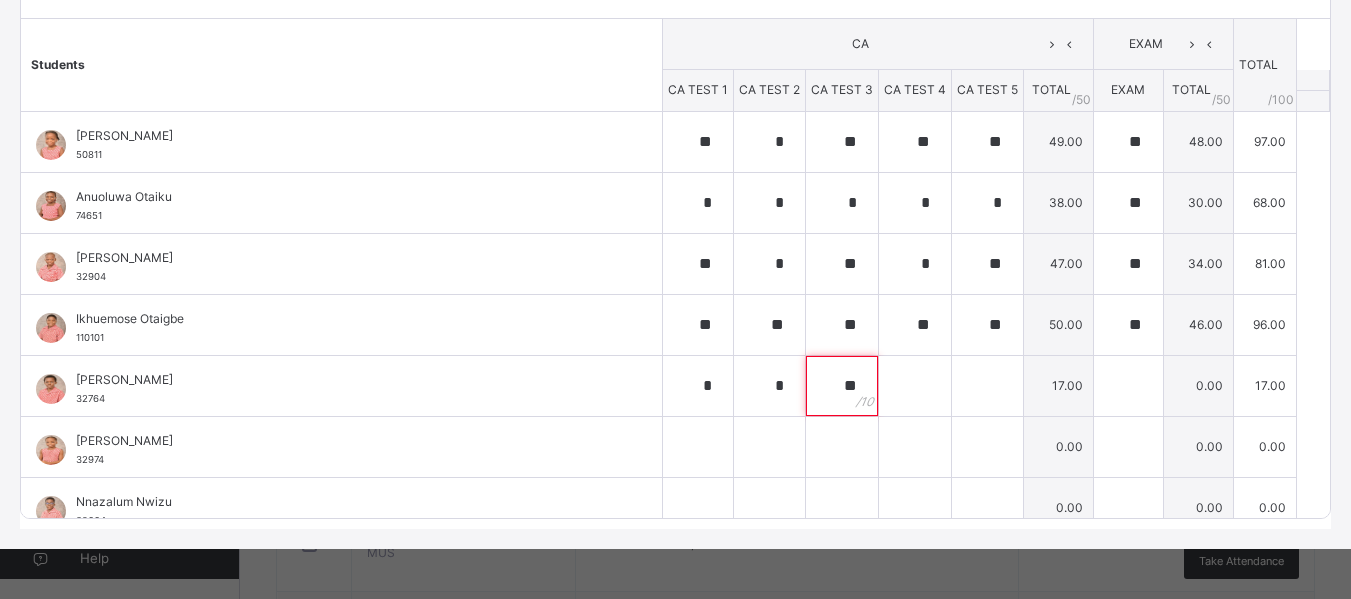 type on "**" 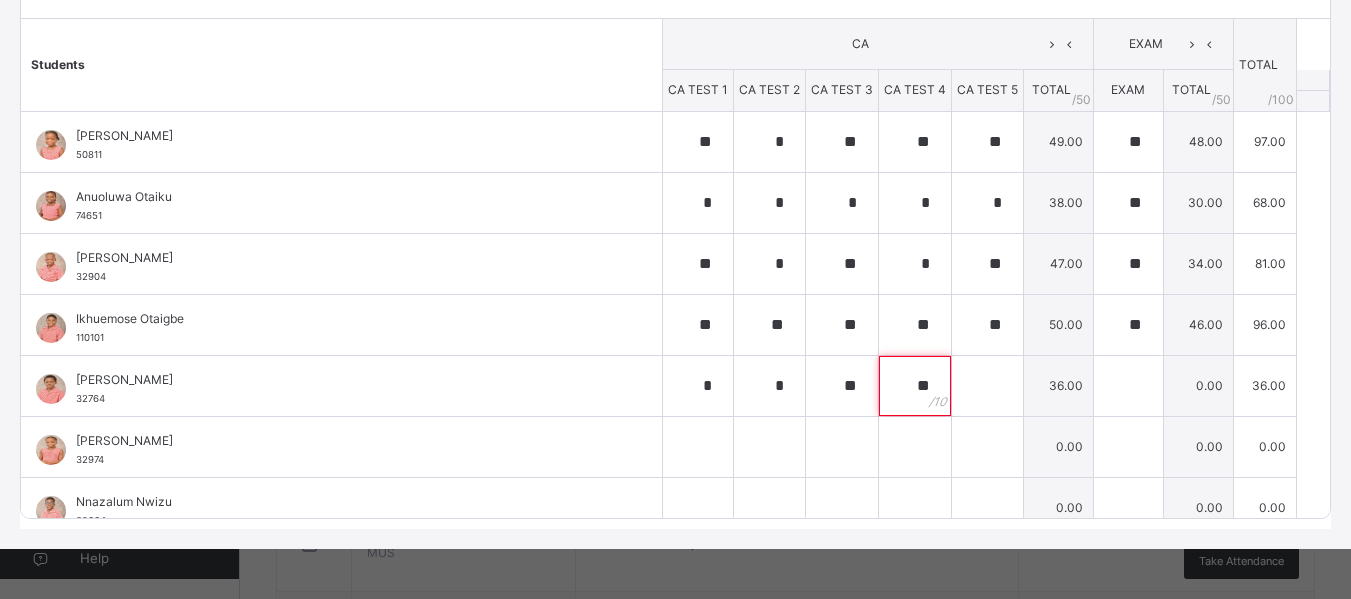 type on "**" 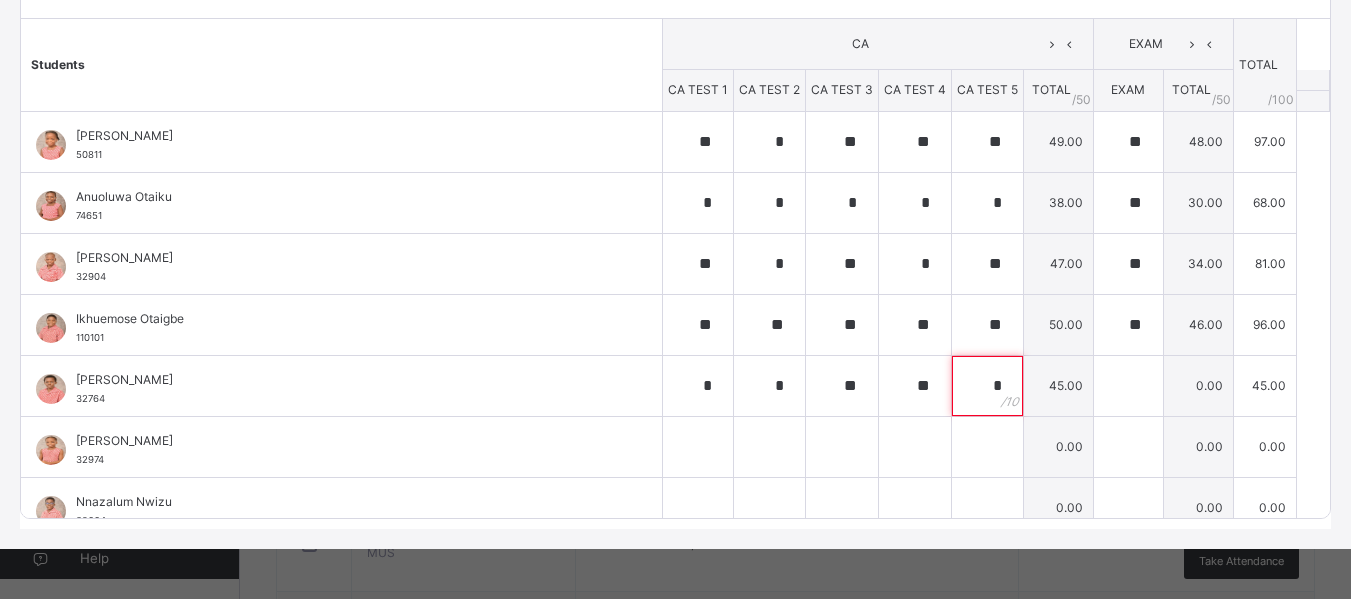 type on "*" 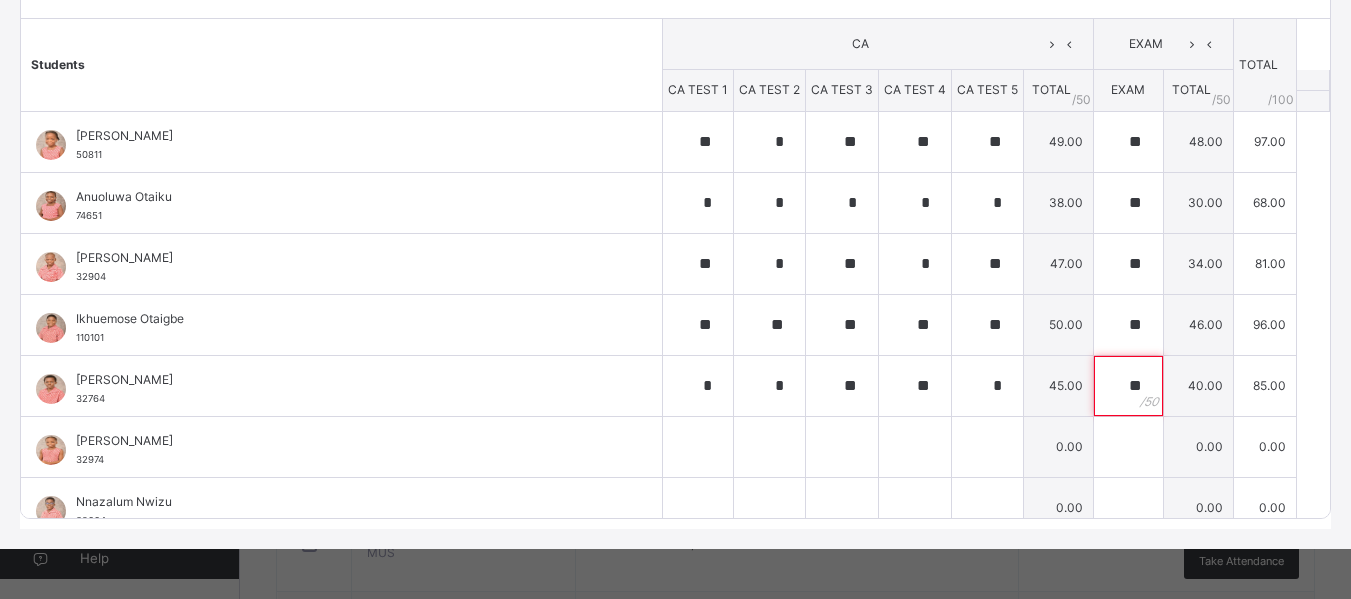 type on "**" 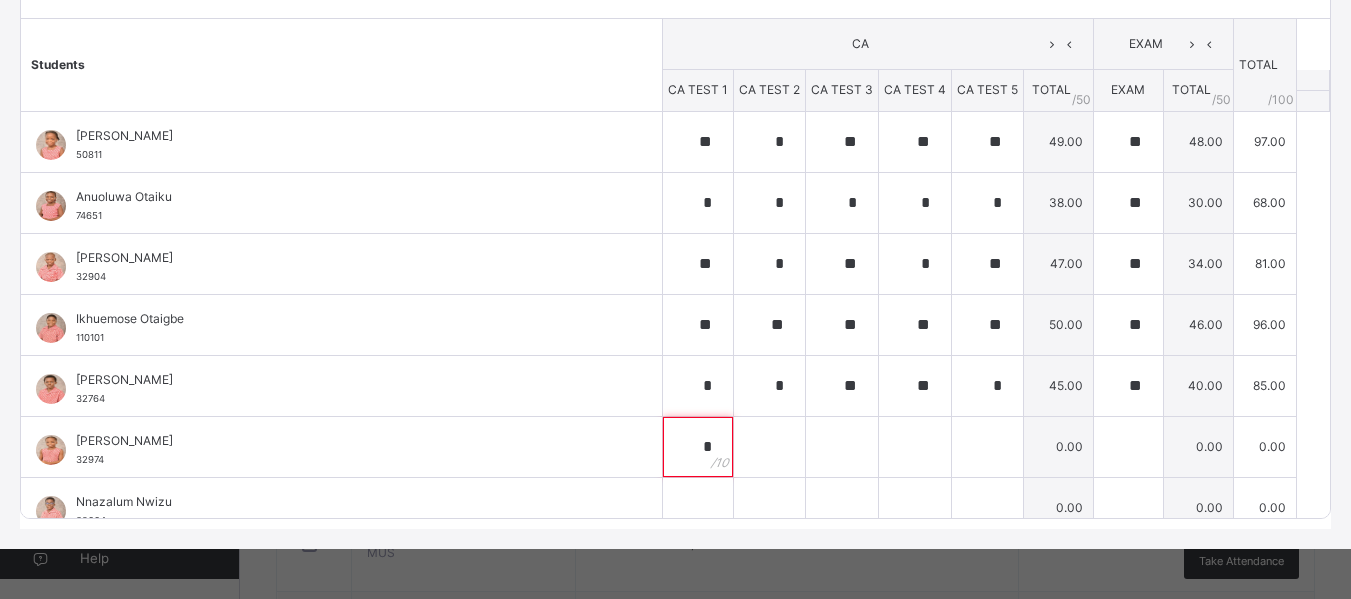 type on "*" 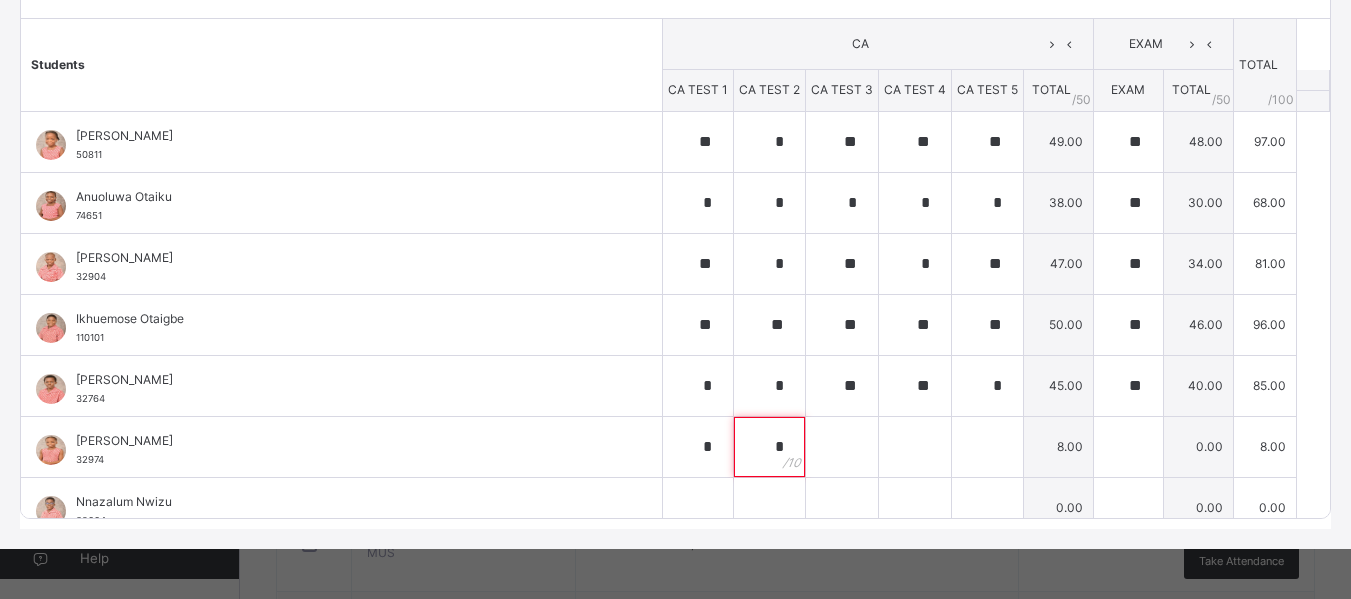 type on "*" 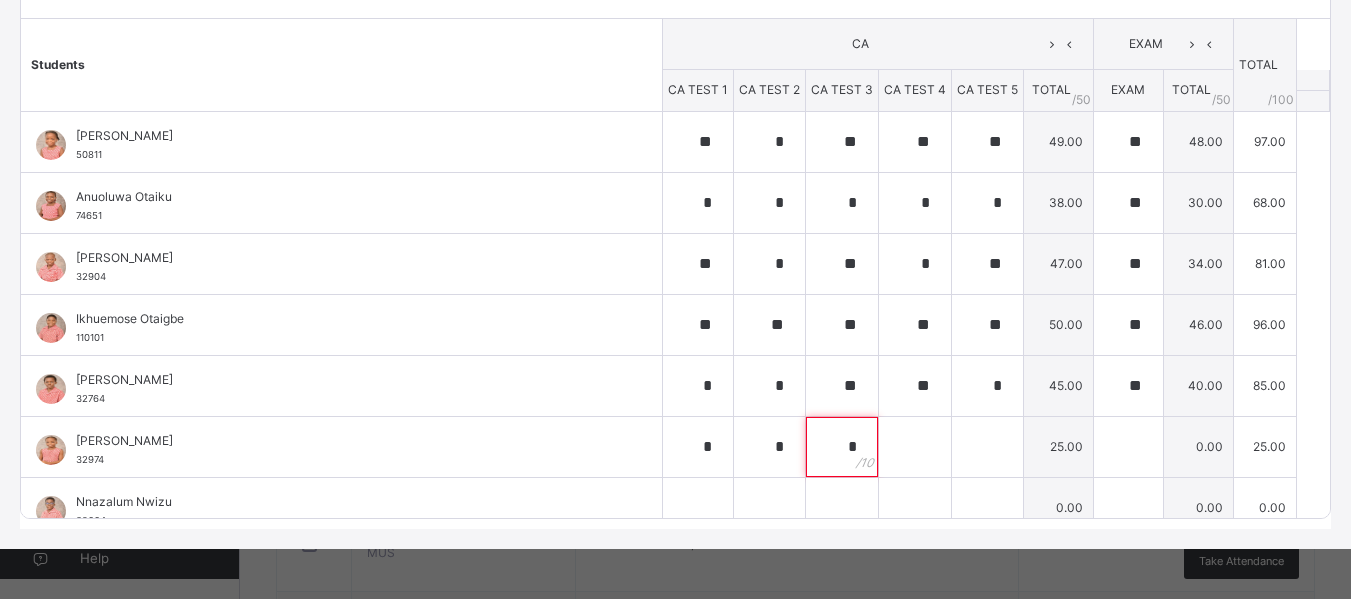 type on "*" 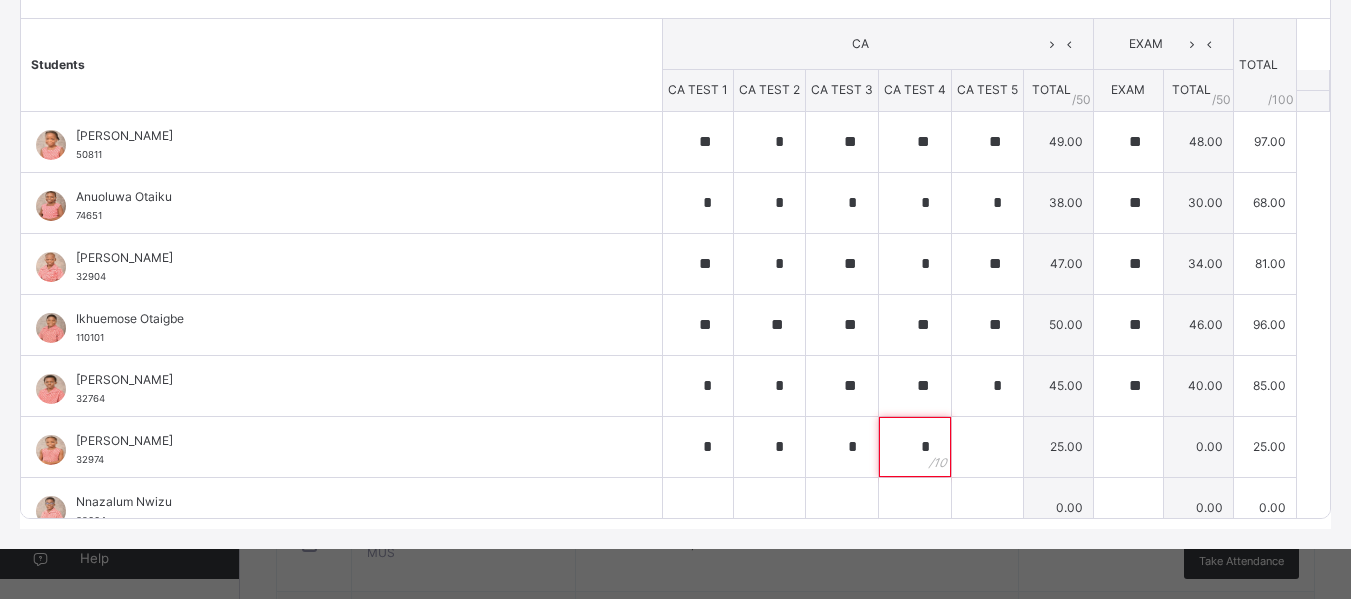 type on "*" 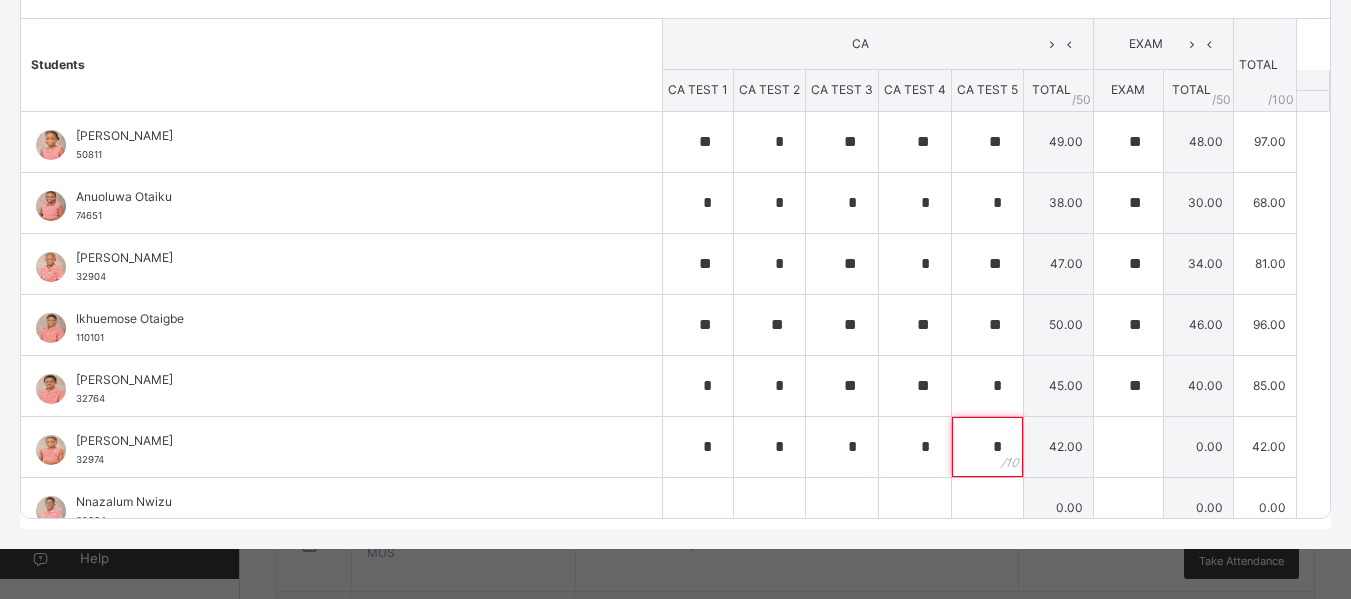 type on "*" 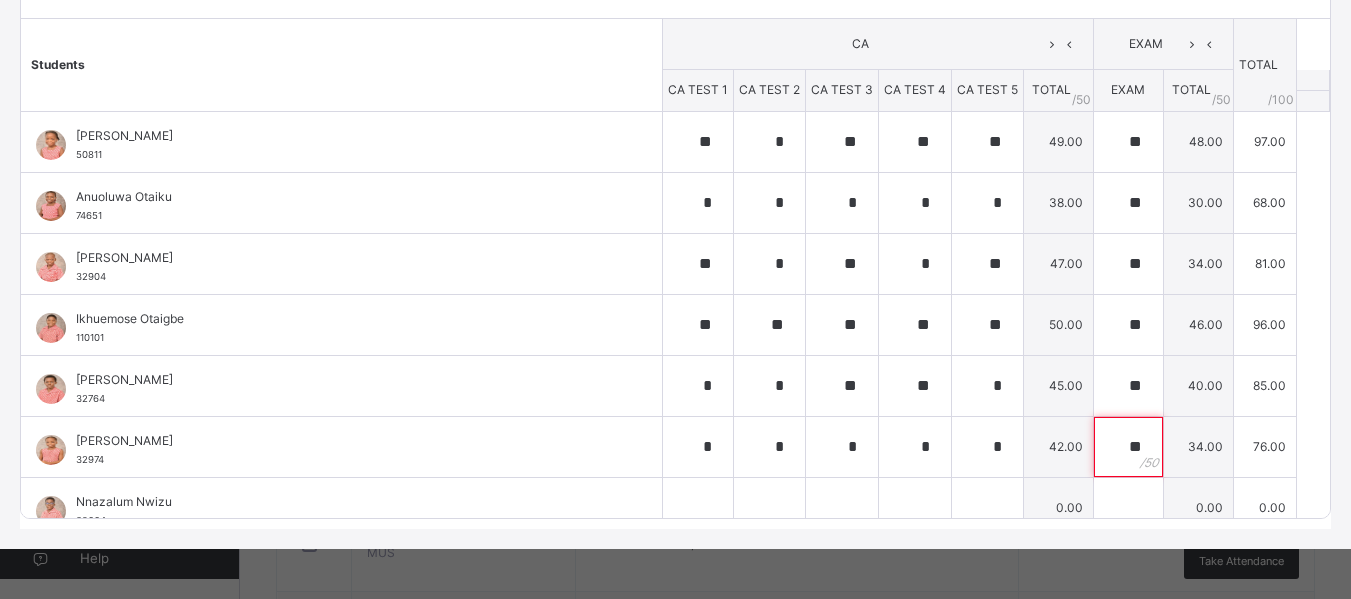 type on "**" 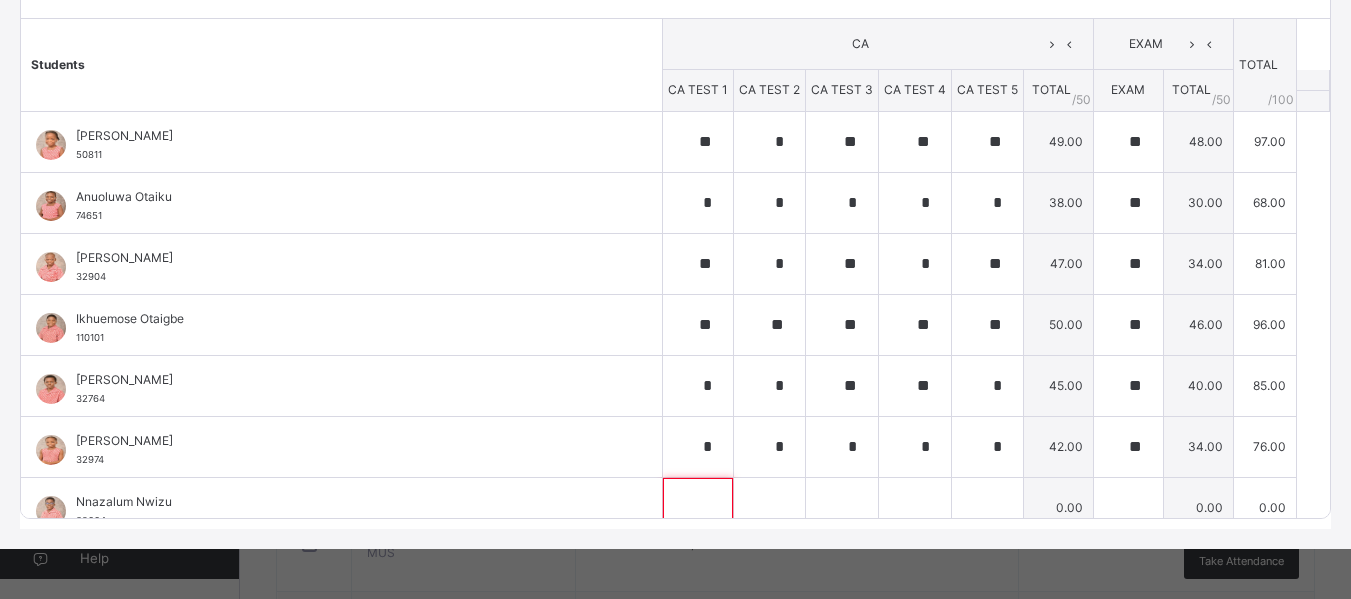 scroll, scrollTop: 20, scrollLeft: 0, axis: vertical 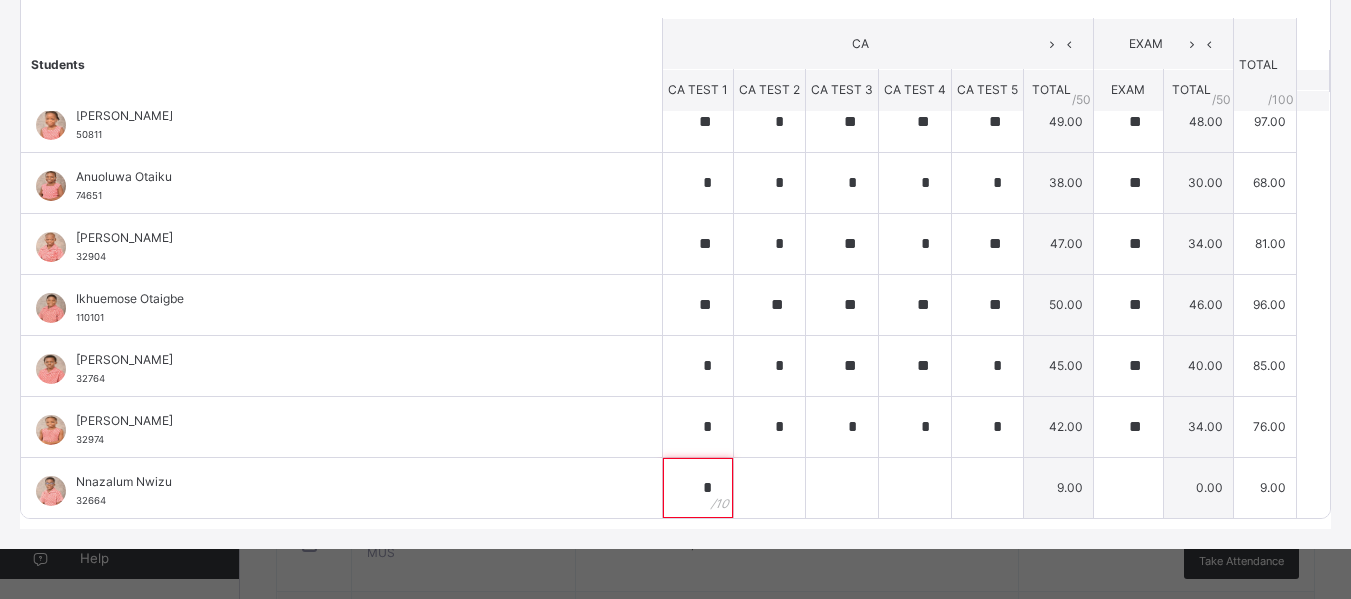 type on "*" 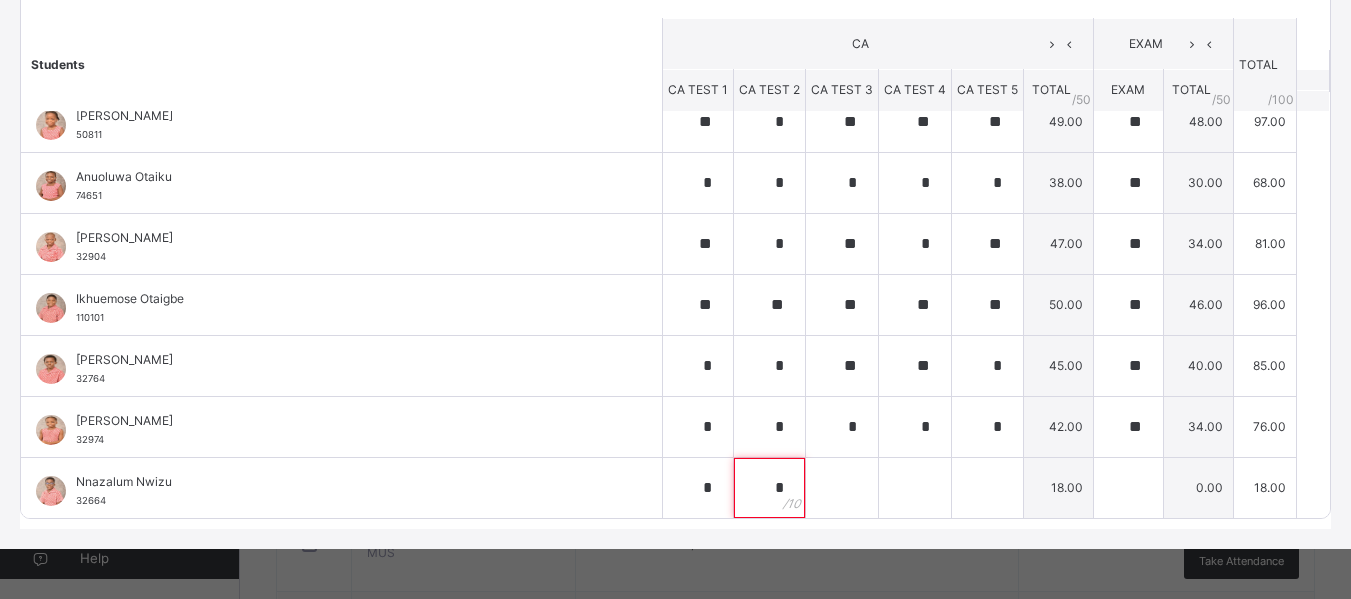 type on "*" 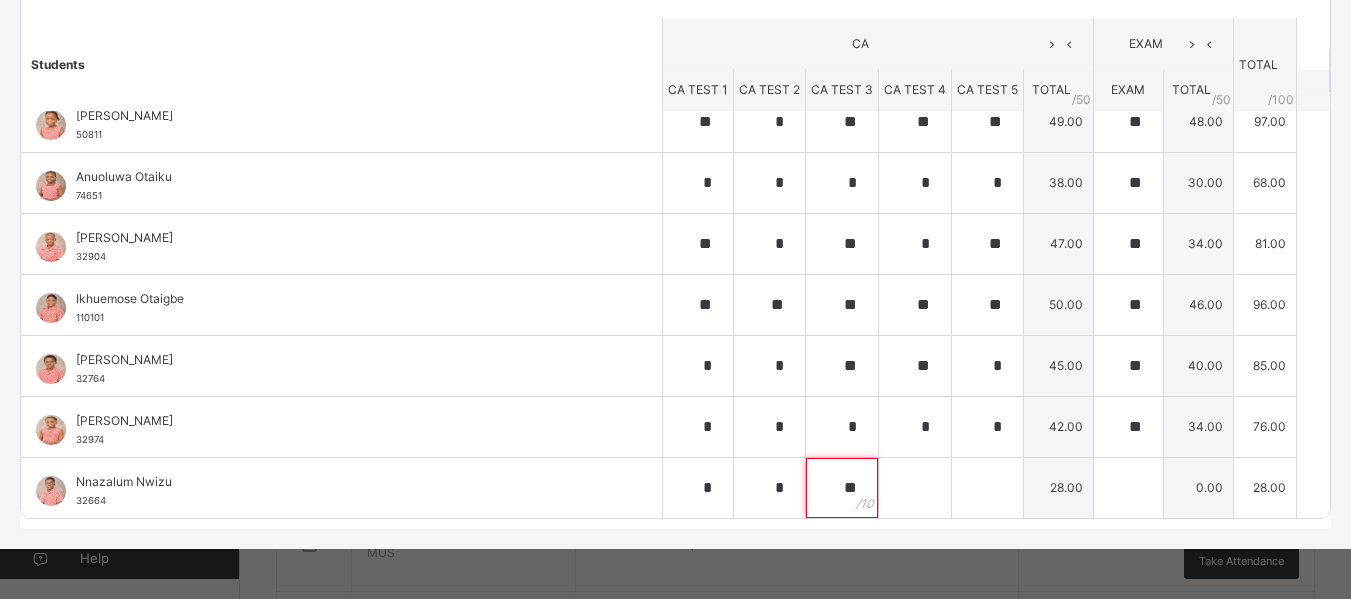 type on "**" 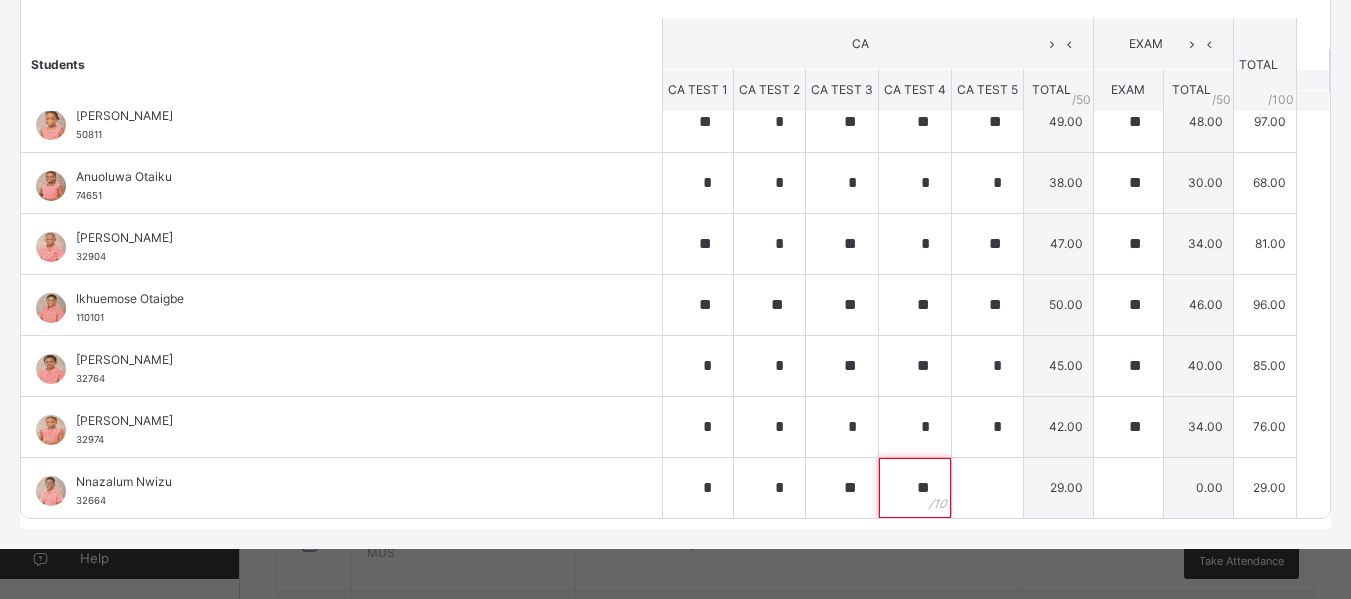 type on "**" 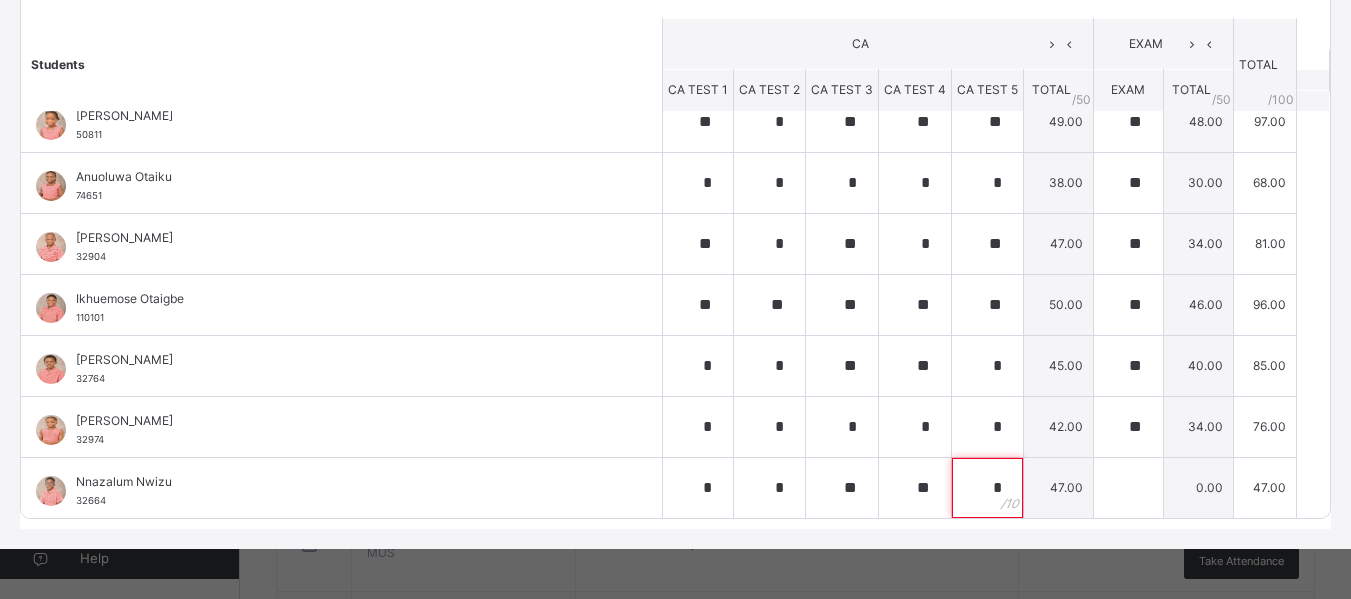 type on "*" 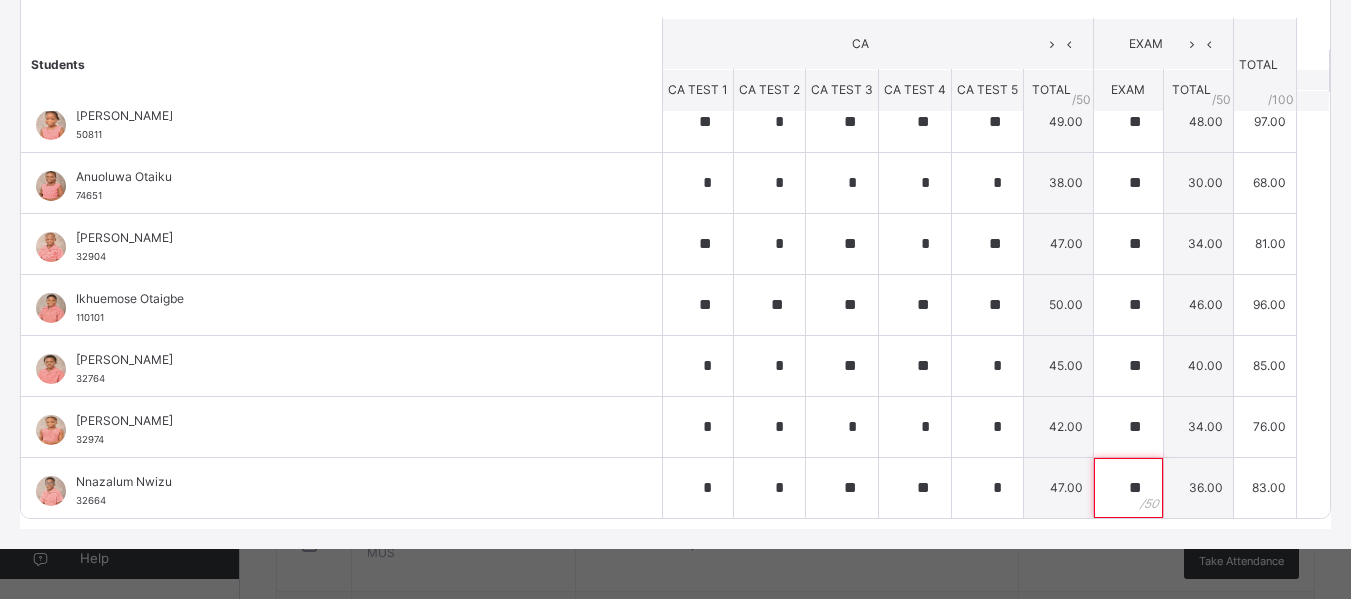 type on "**" 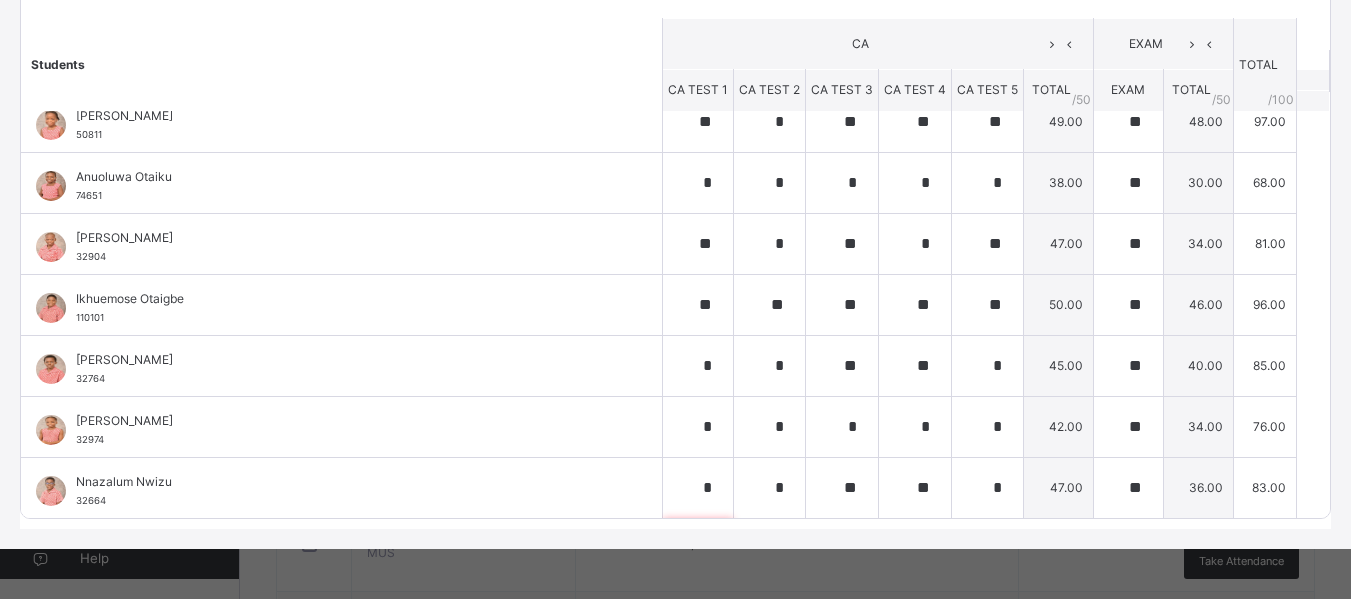 scroll, scrollTop: 301, scrollLeft: 0, axis: vertical 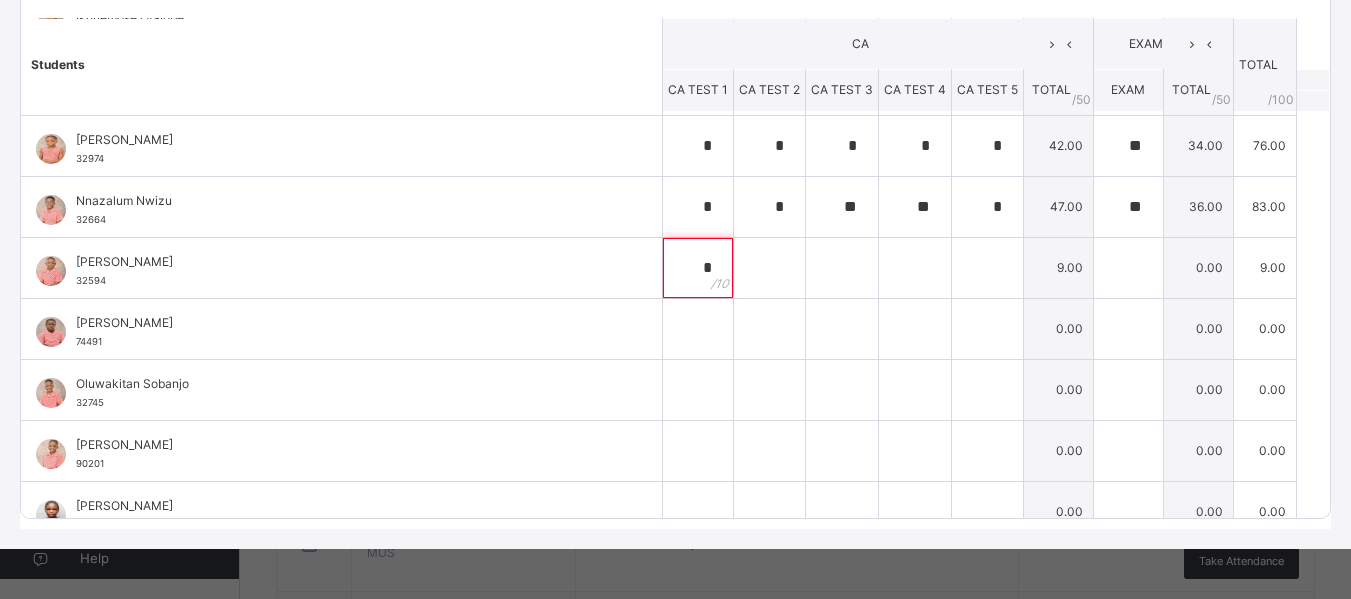 type on "*" 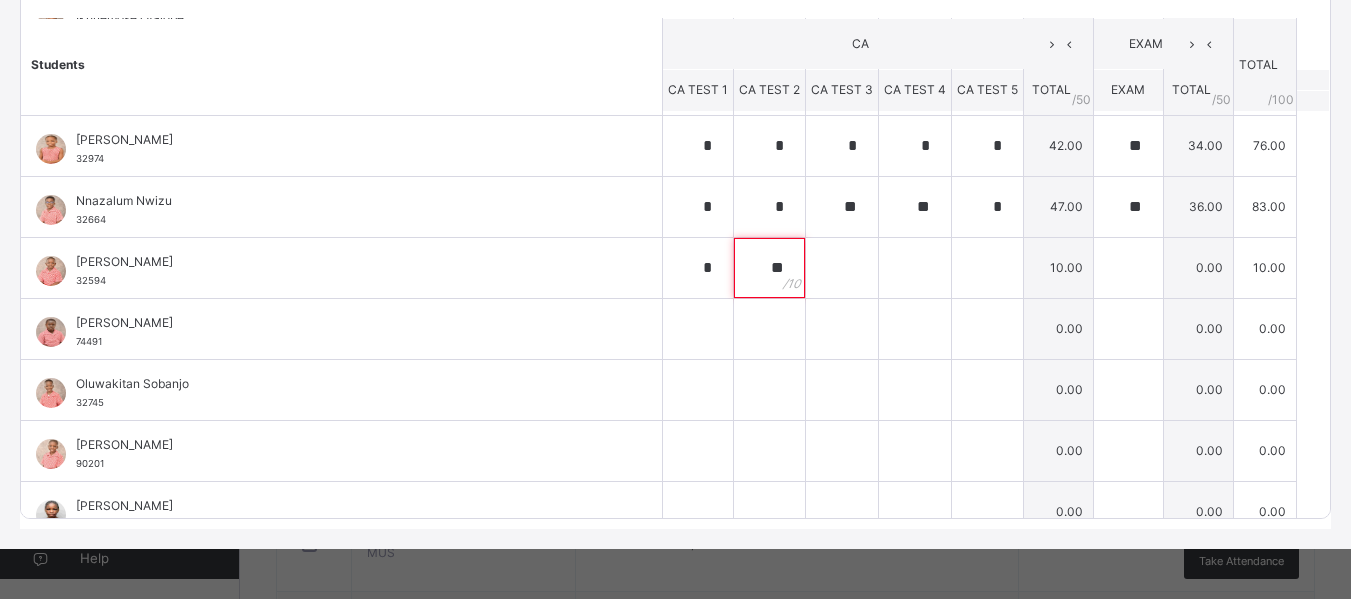 type on "**" 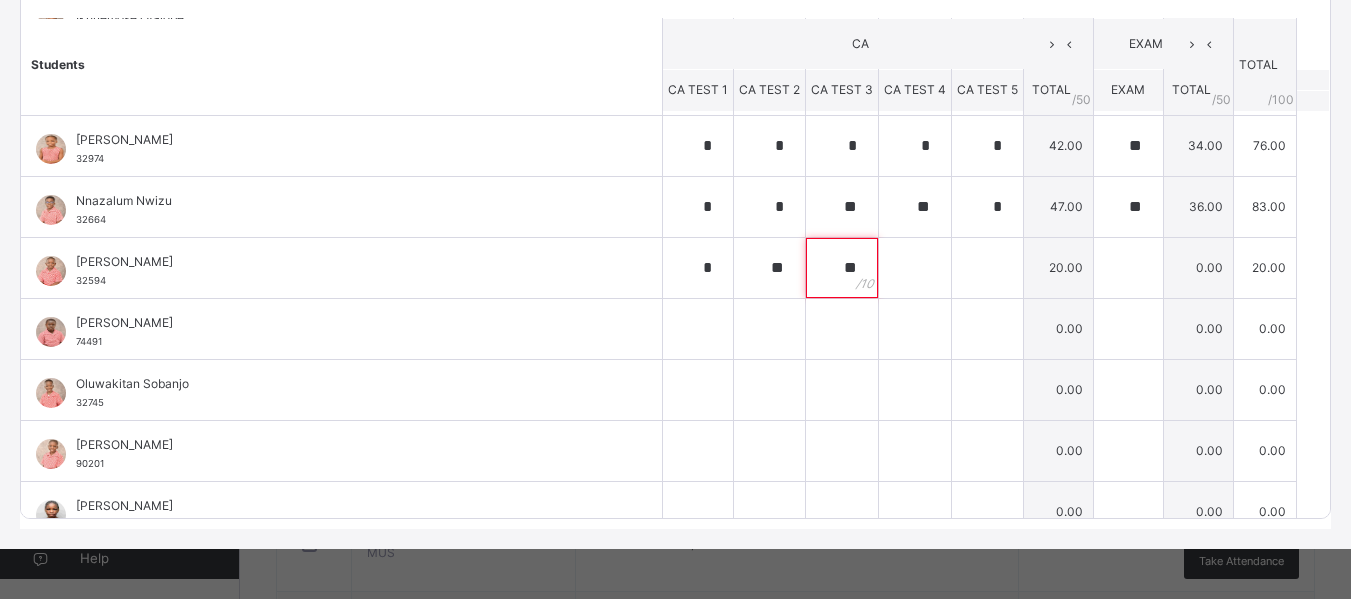 type on "**" 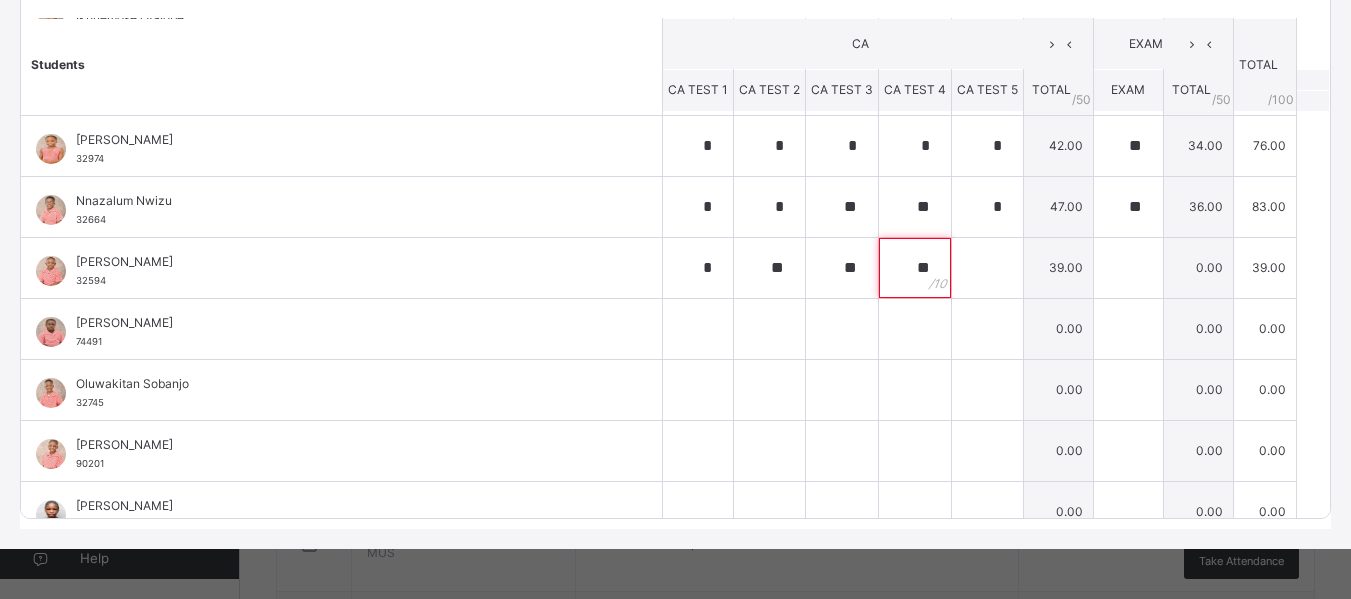 type on "**" 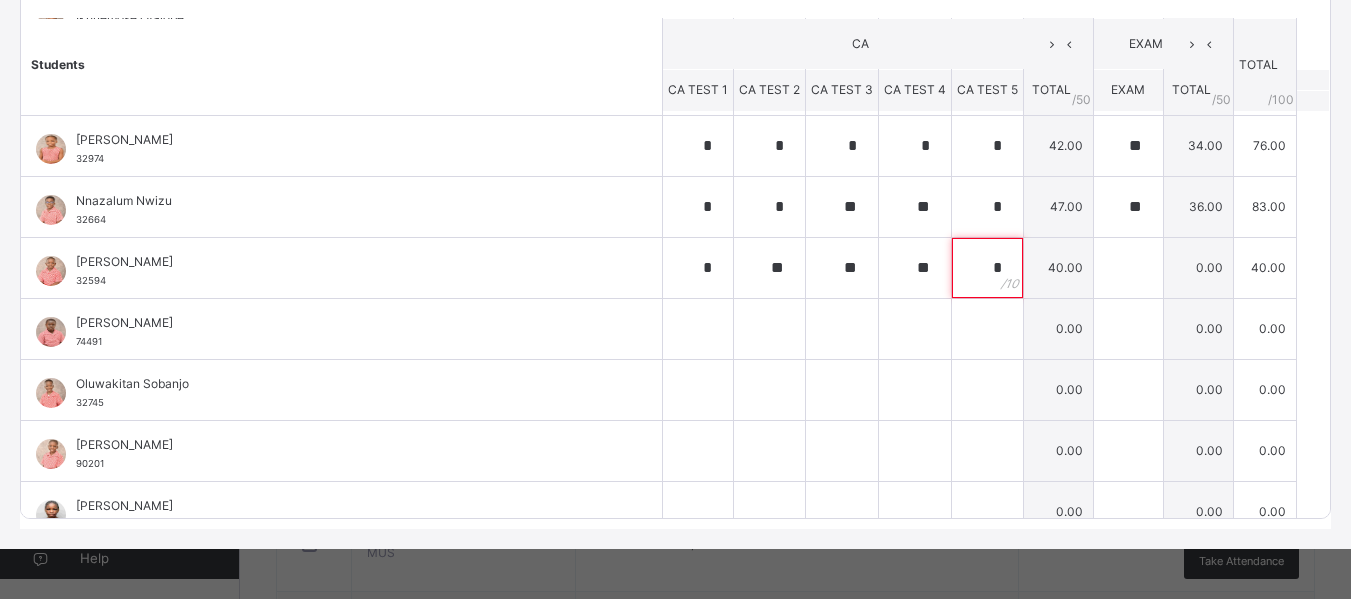 type on "*" 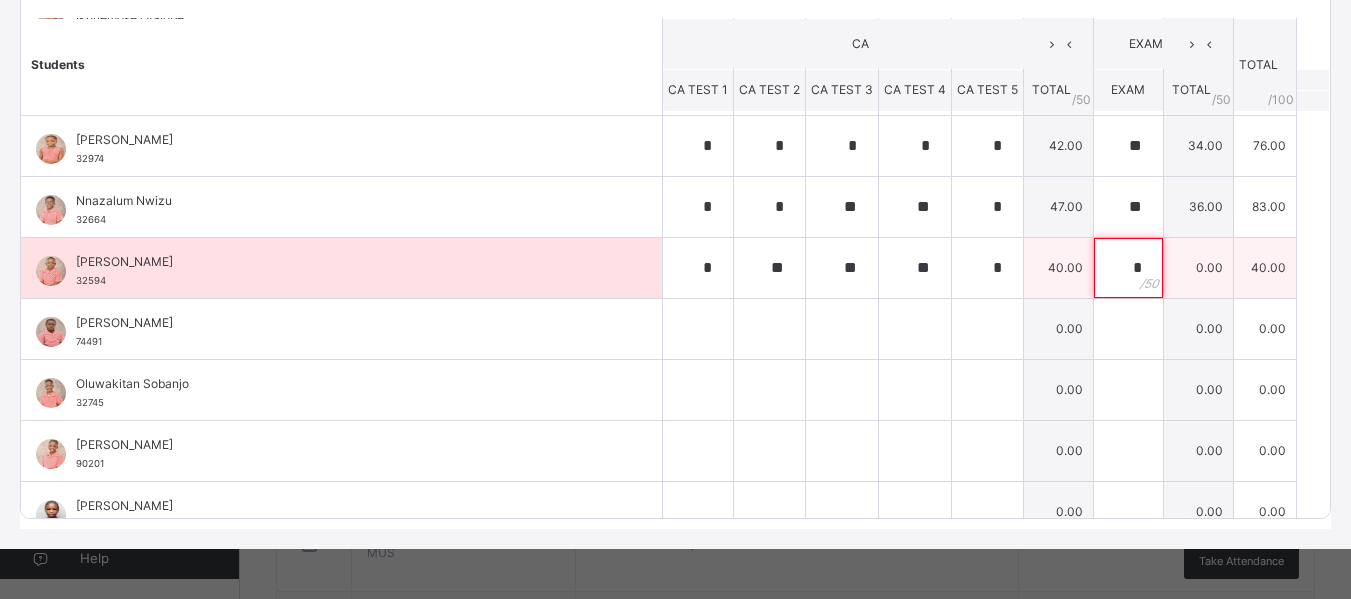 type on "*" 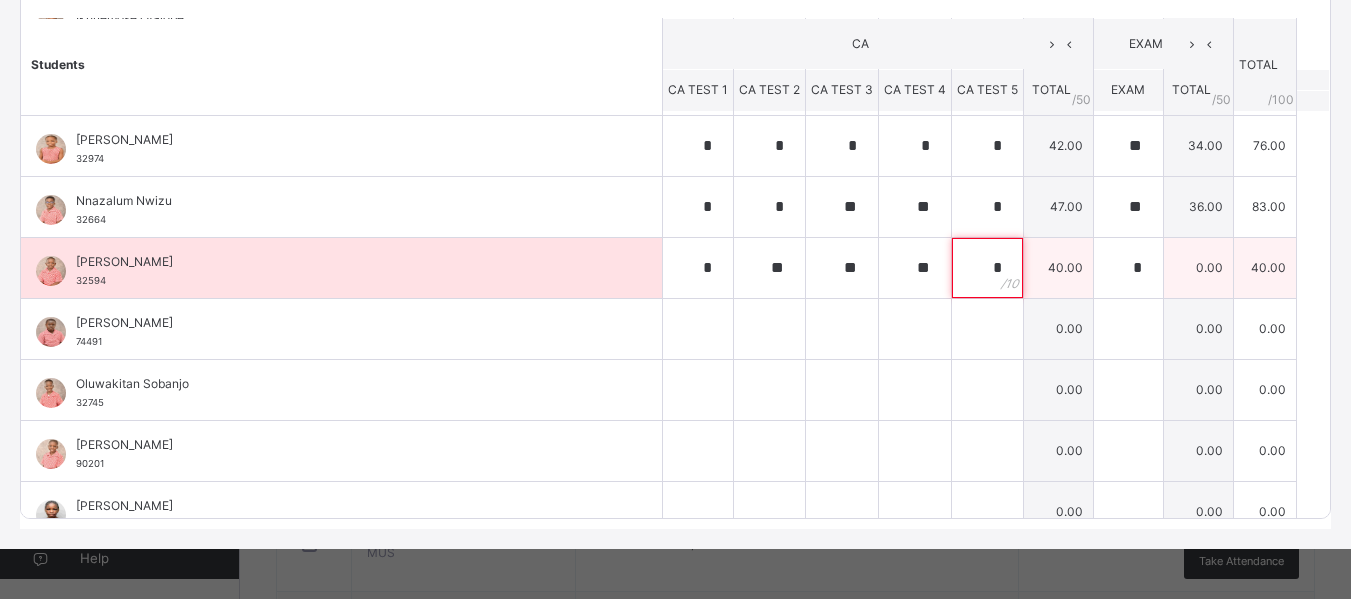 click on "*" at bounding box center [987, 268] 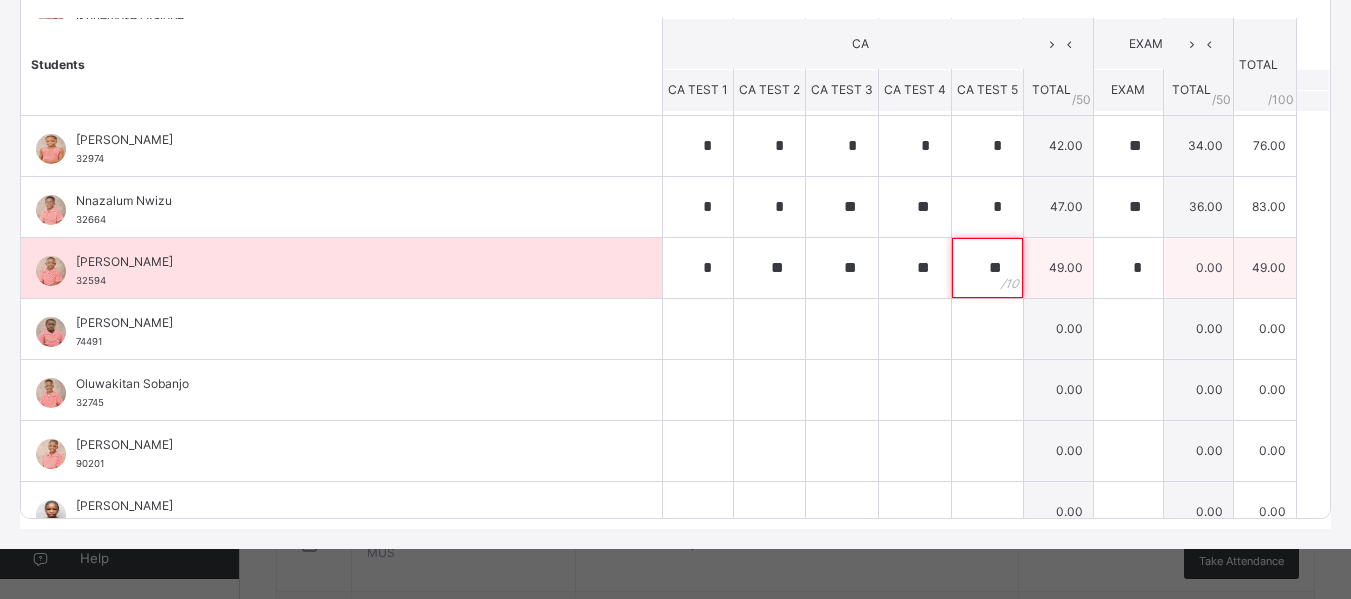 type on "**" 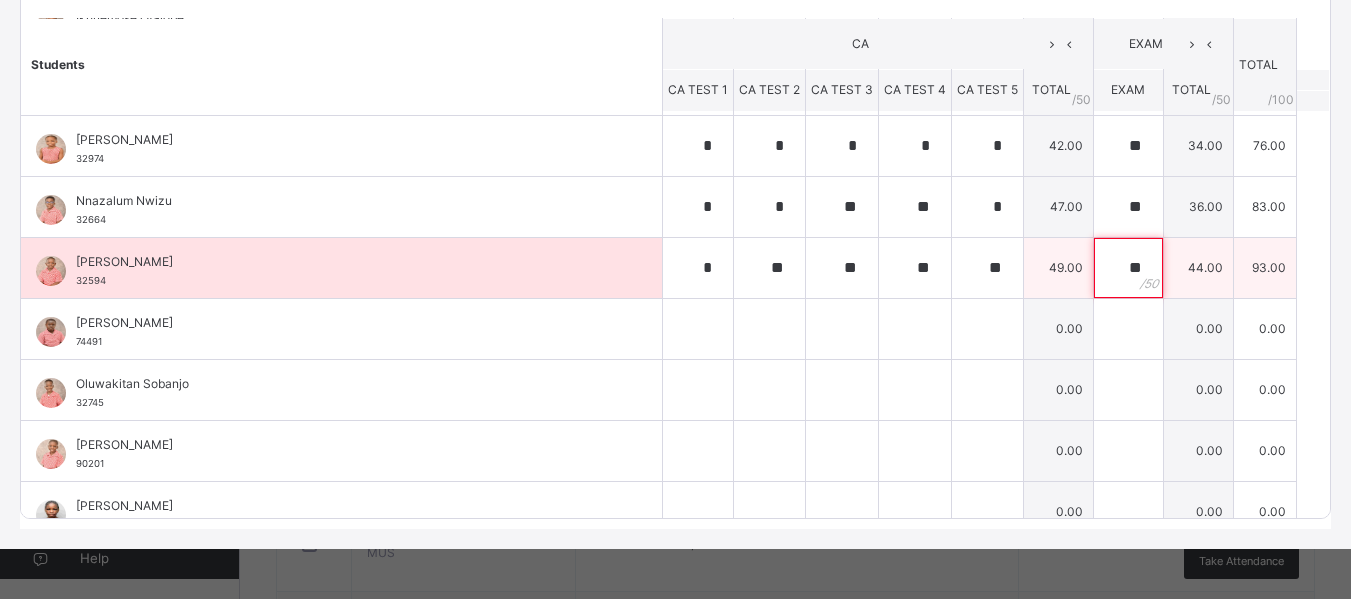 type on "**" 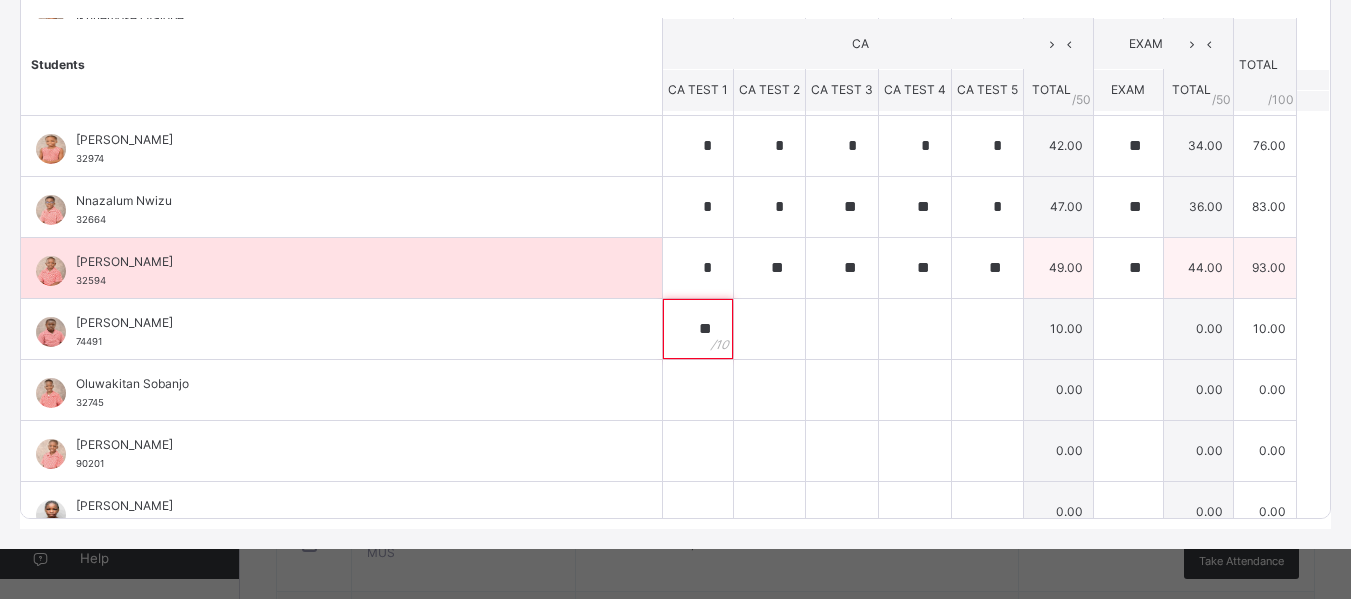 type on "**" 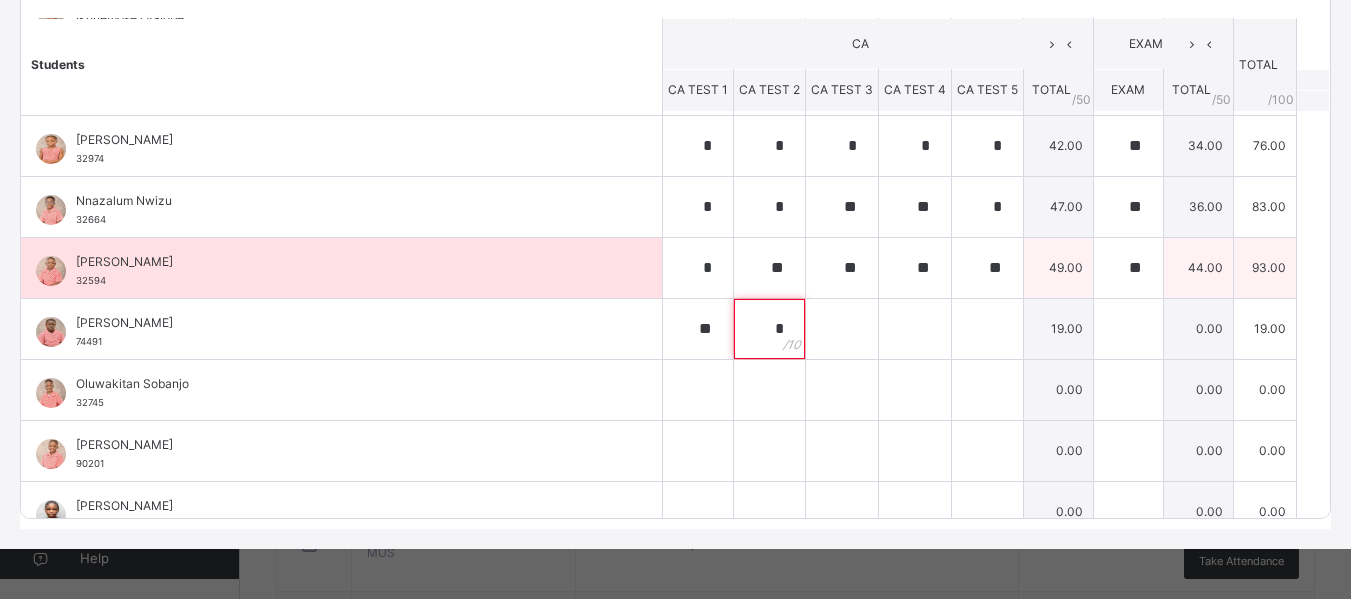type on "*" 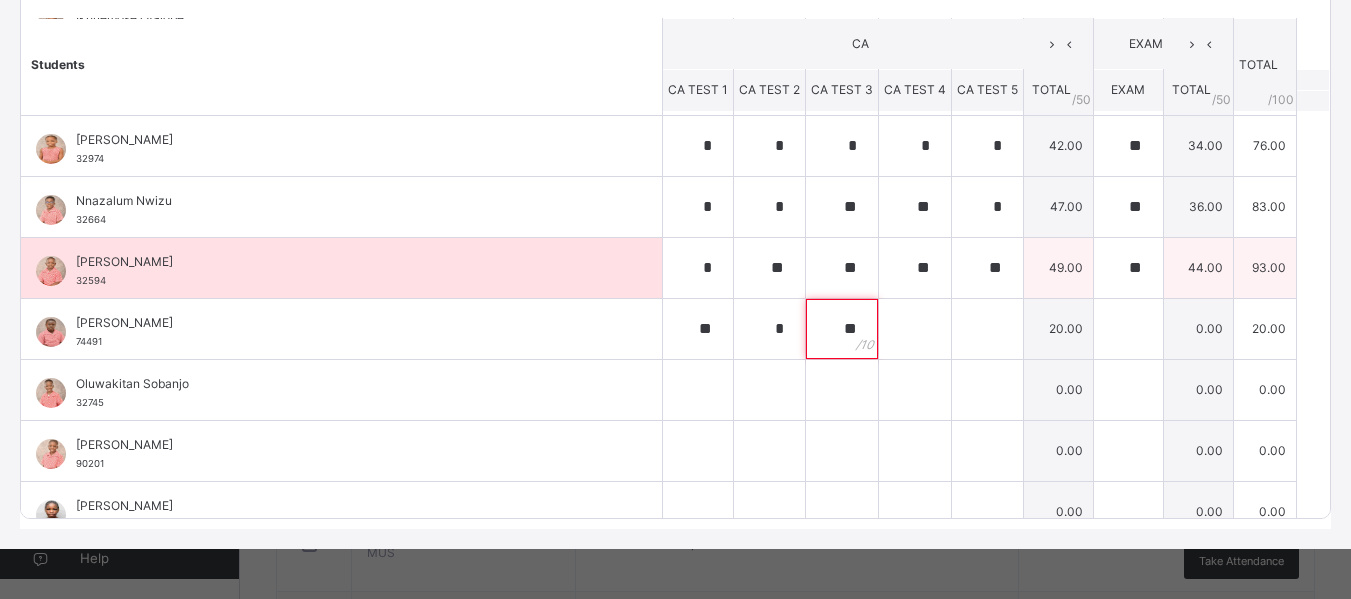 type on "**" 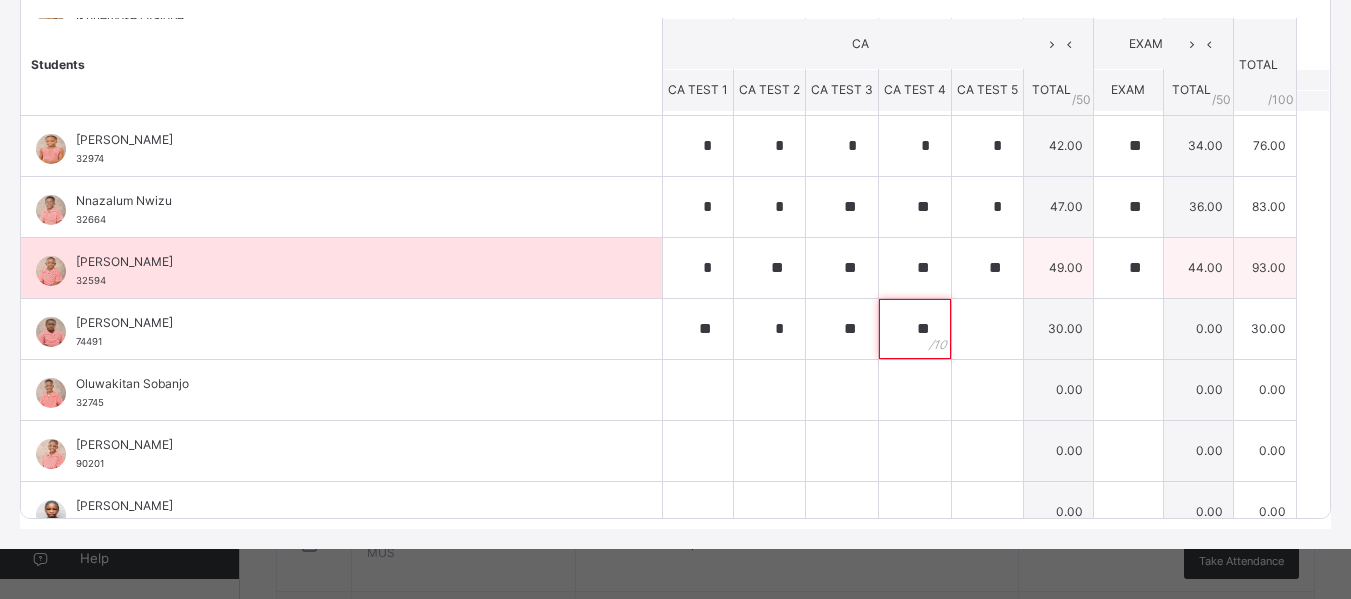 type on "**" 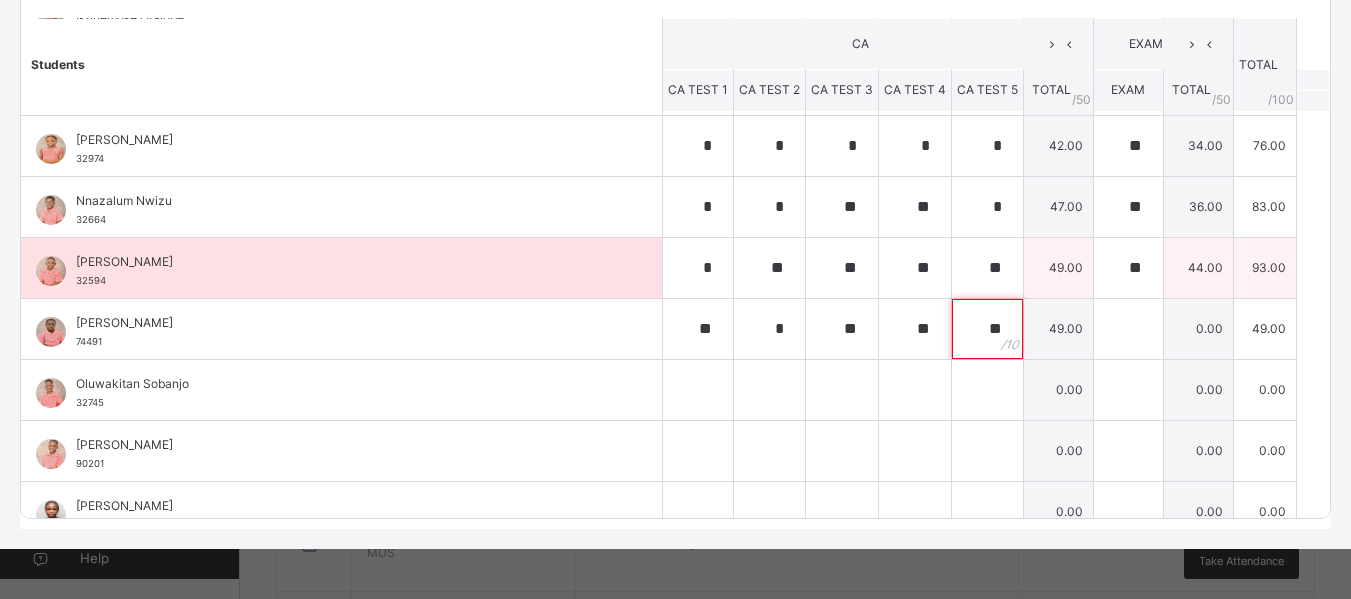 type on "**" 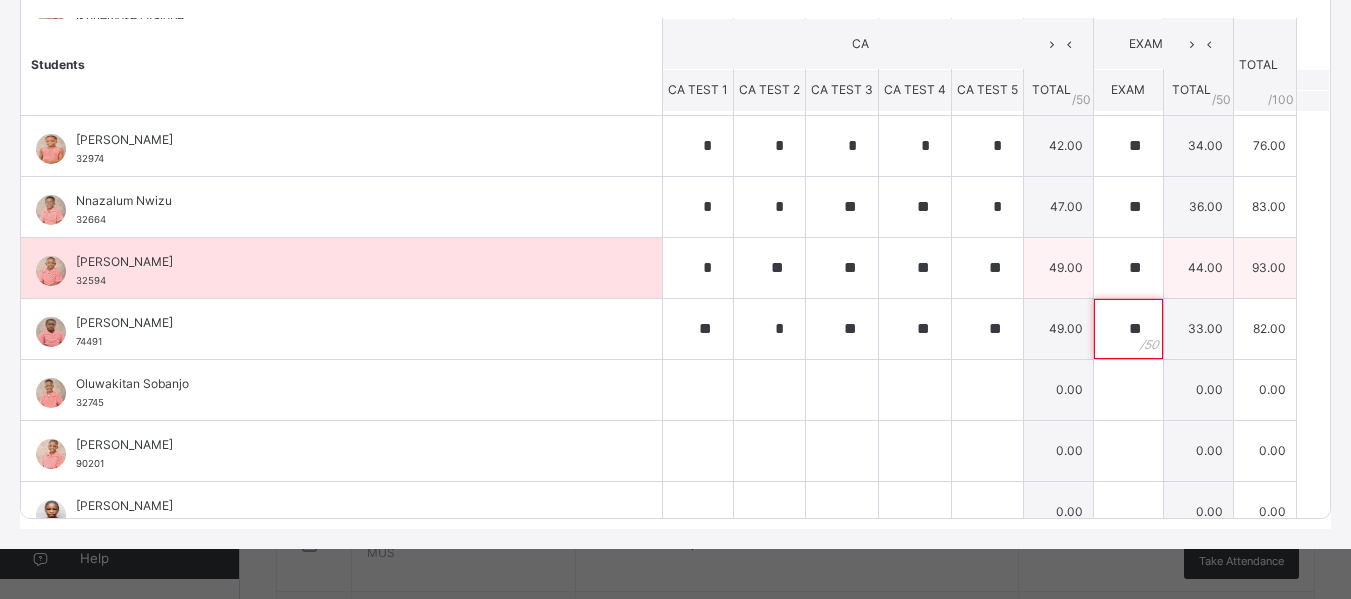 type on "**" 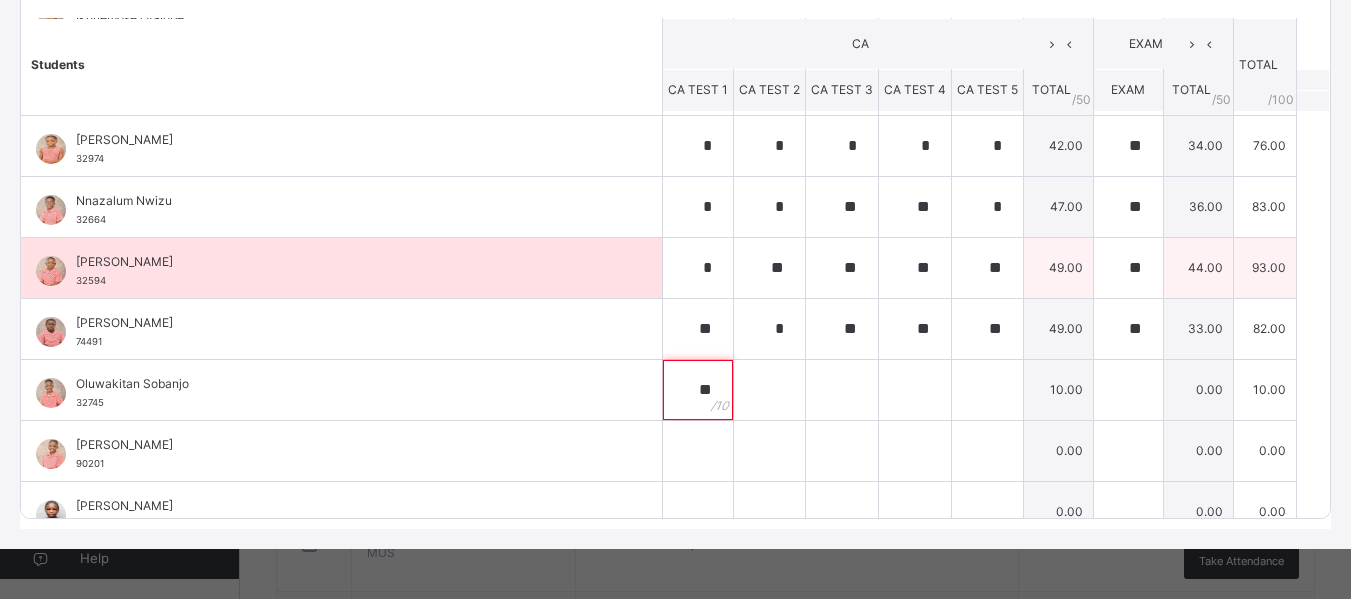 type on "**" 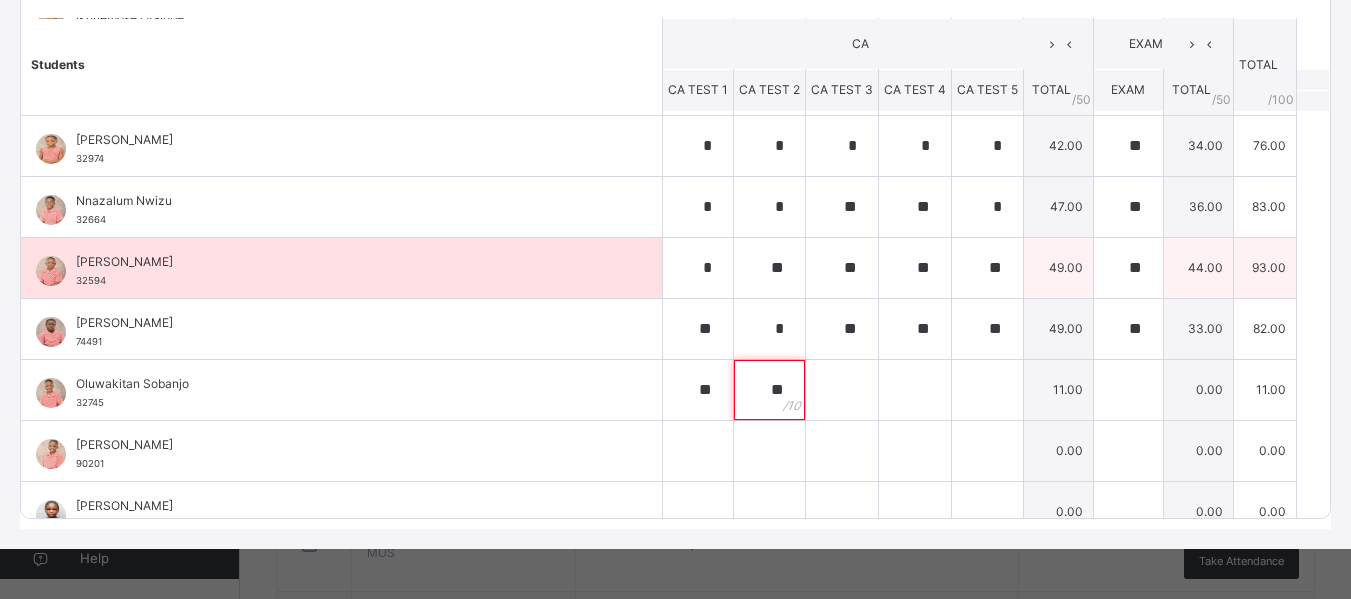type on "**" 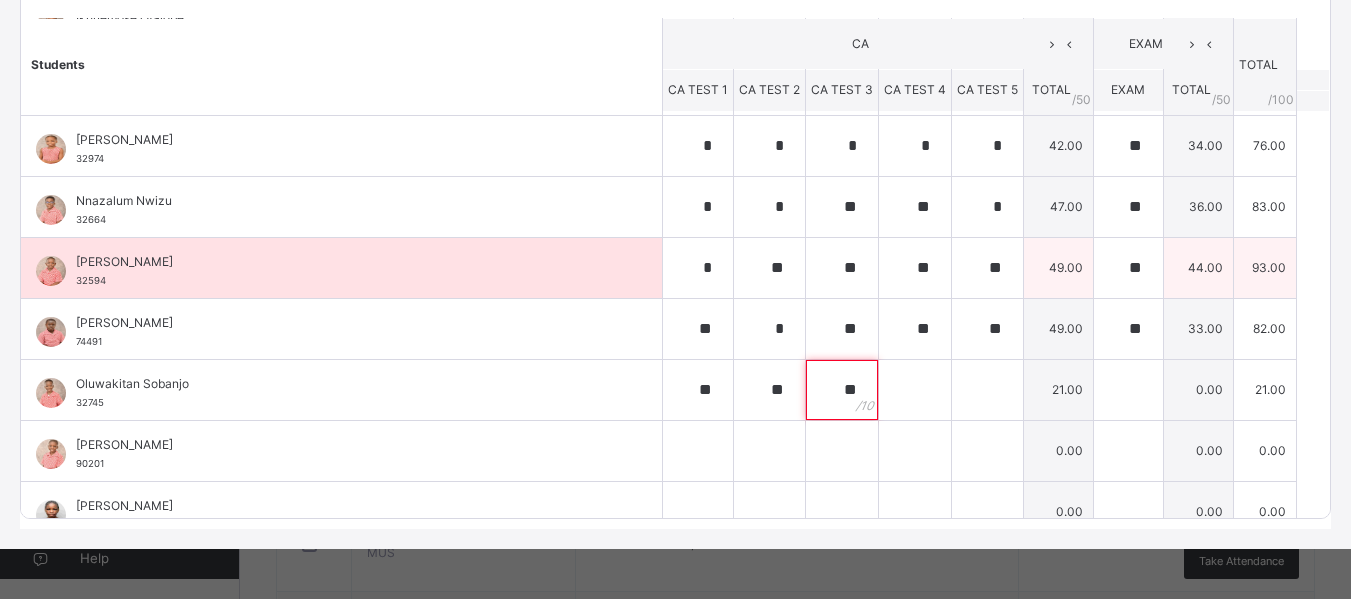 type on "**" 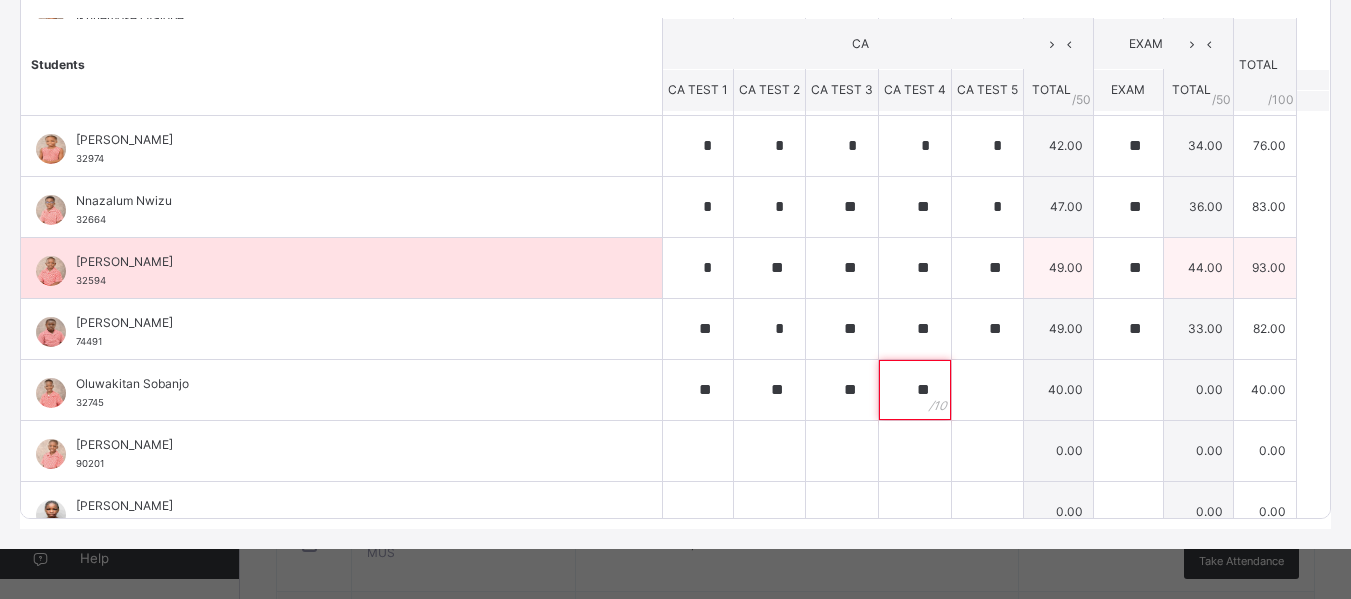 type on "**" 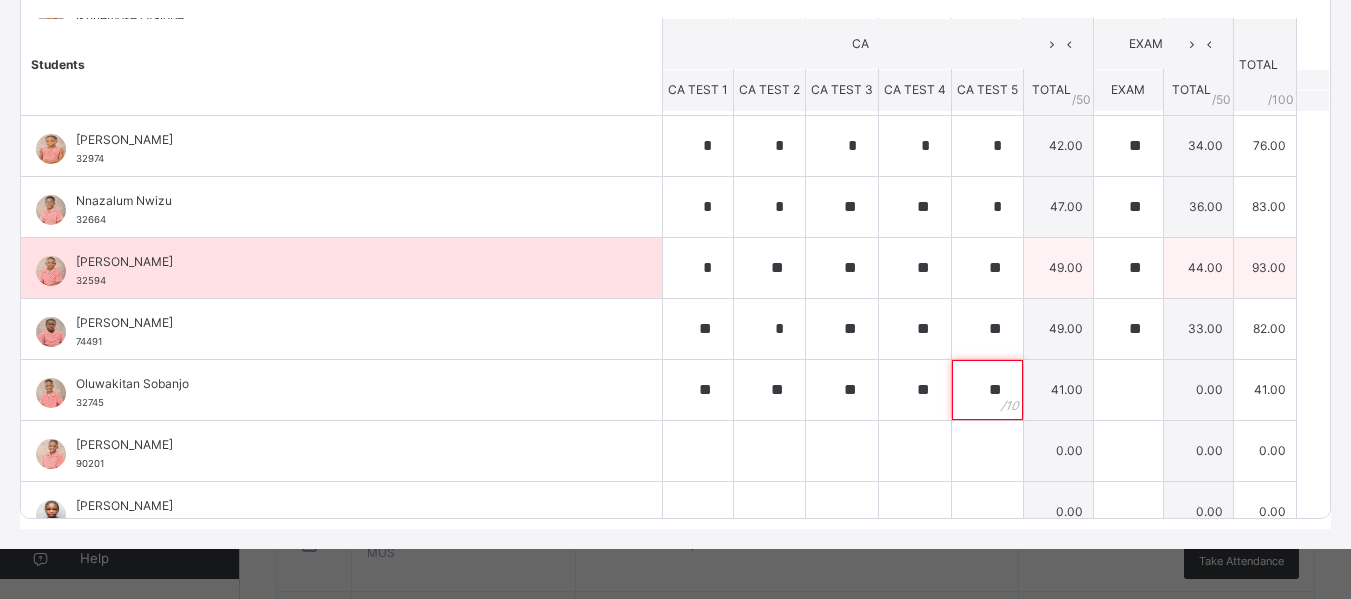 type on "**" 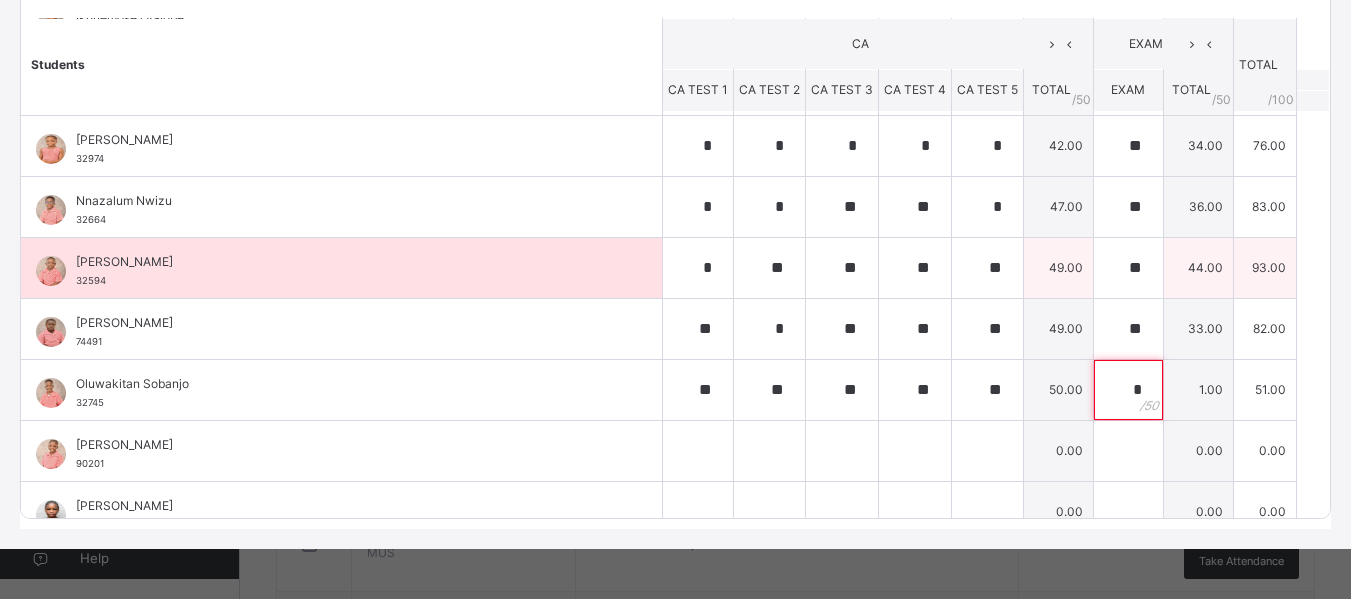 type on "**" 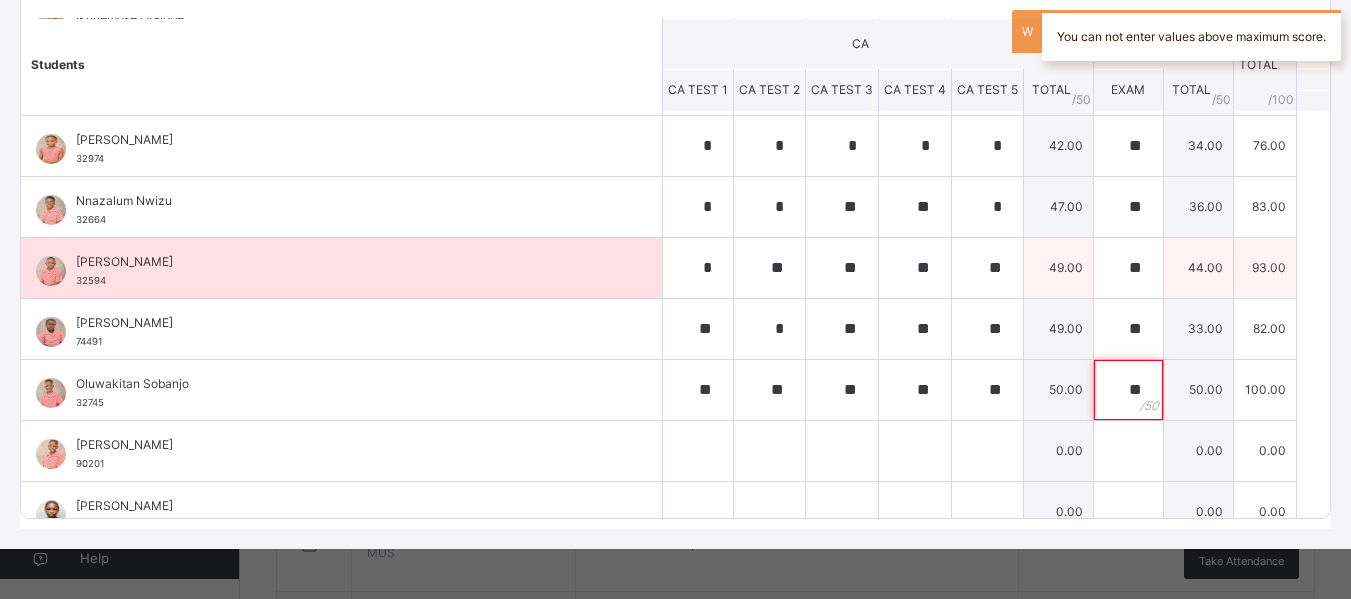 type on "**" 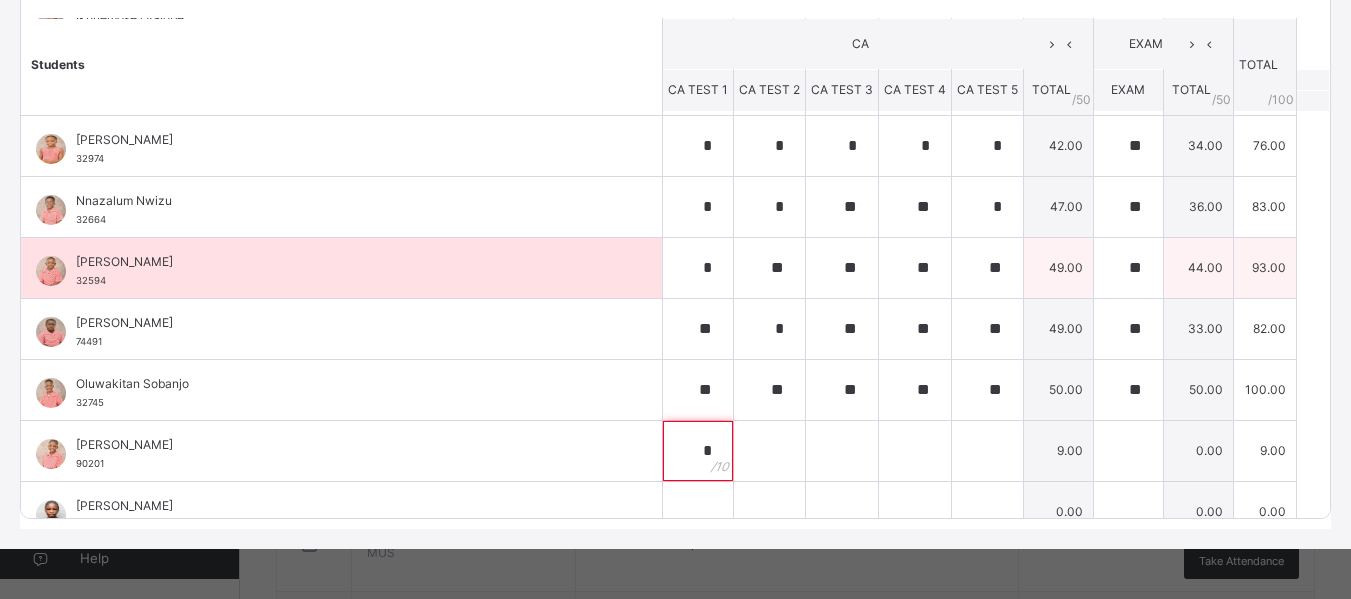 type on "*" 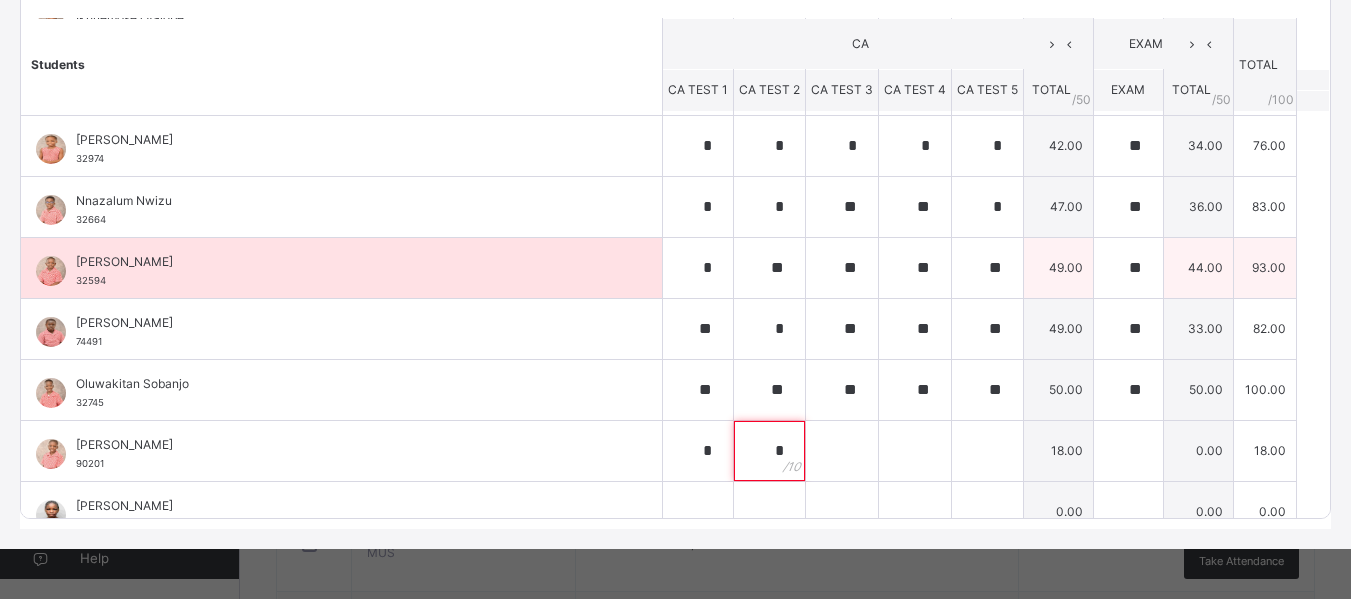 type on "*" 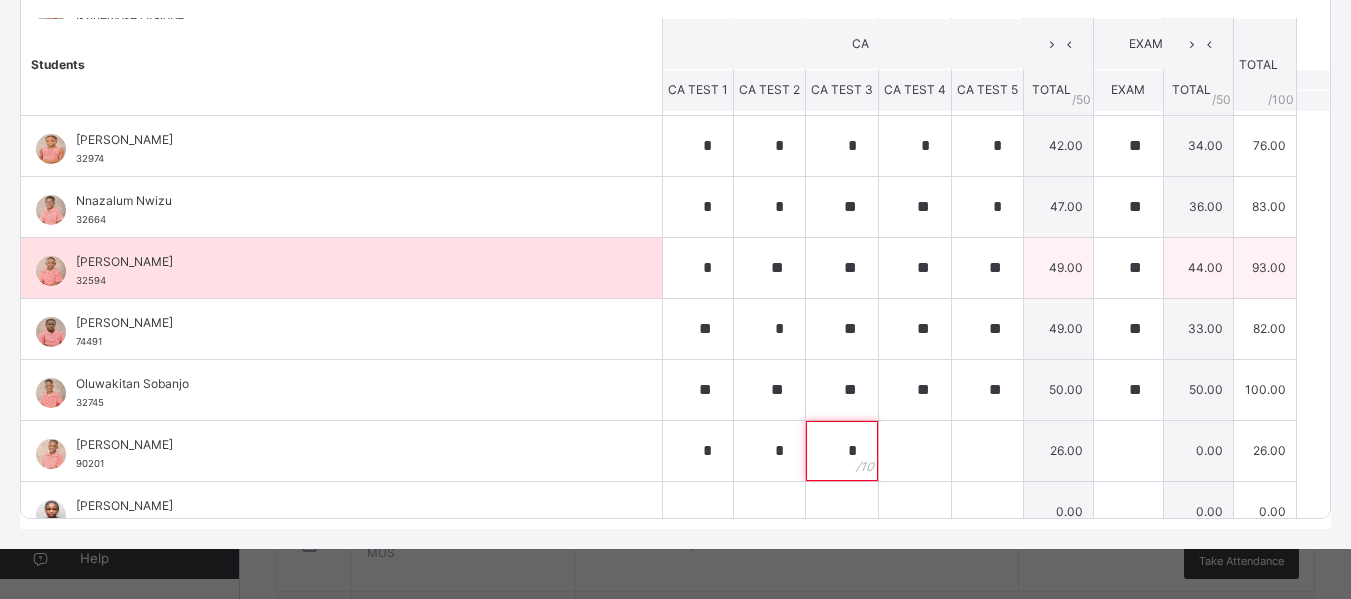 type on "*" 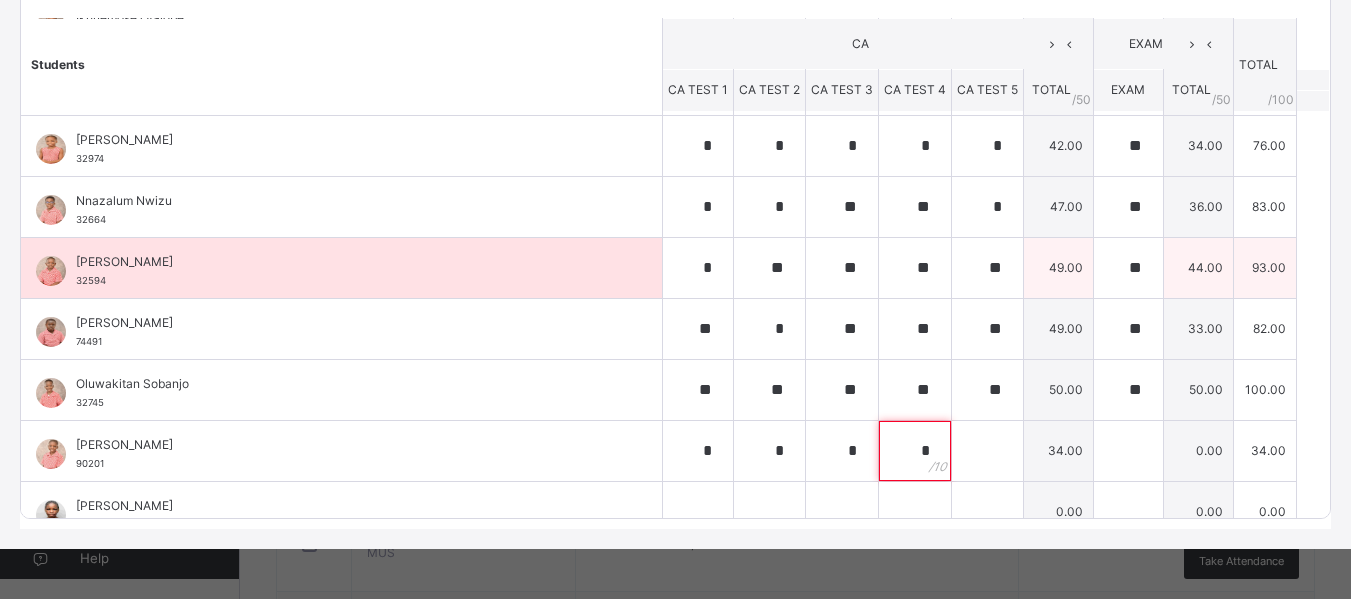type on "*" 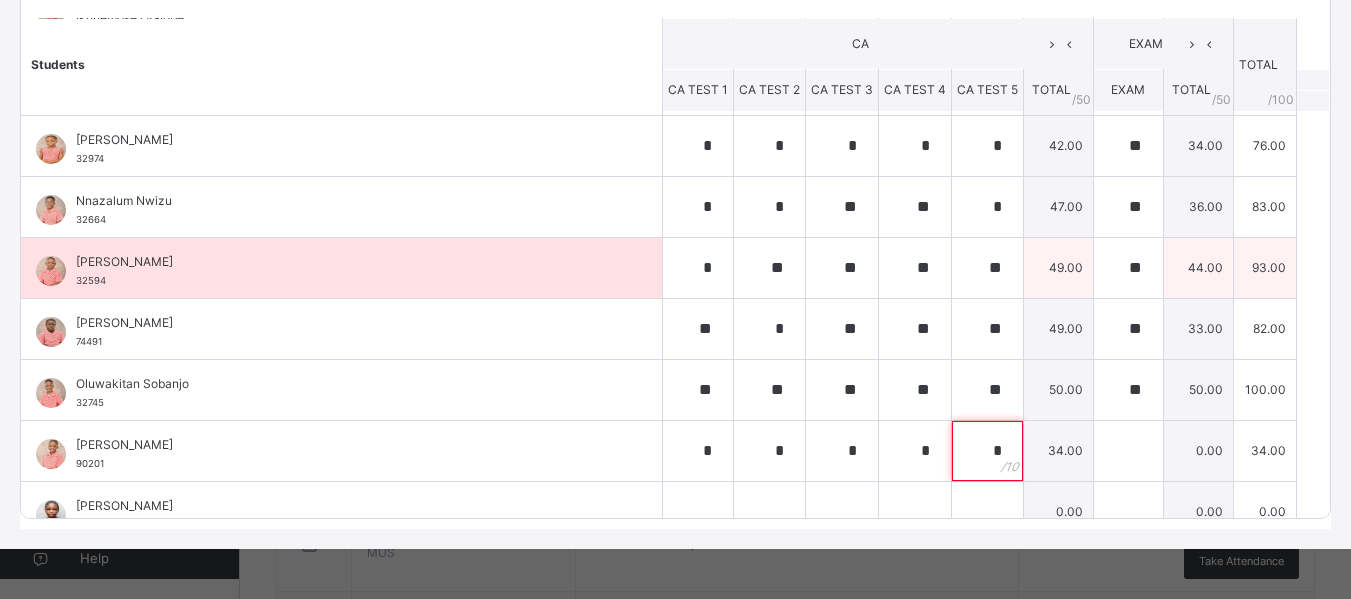 type on "*" 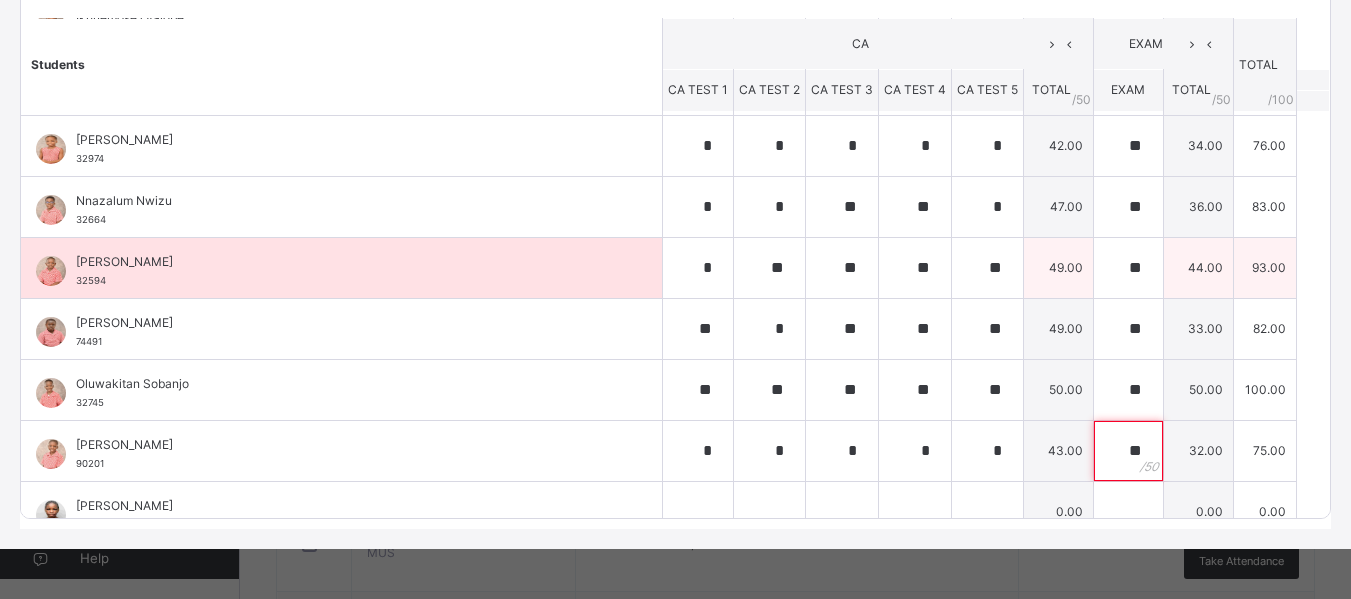 type on "**" 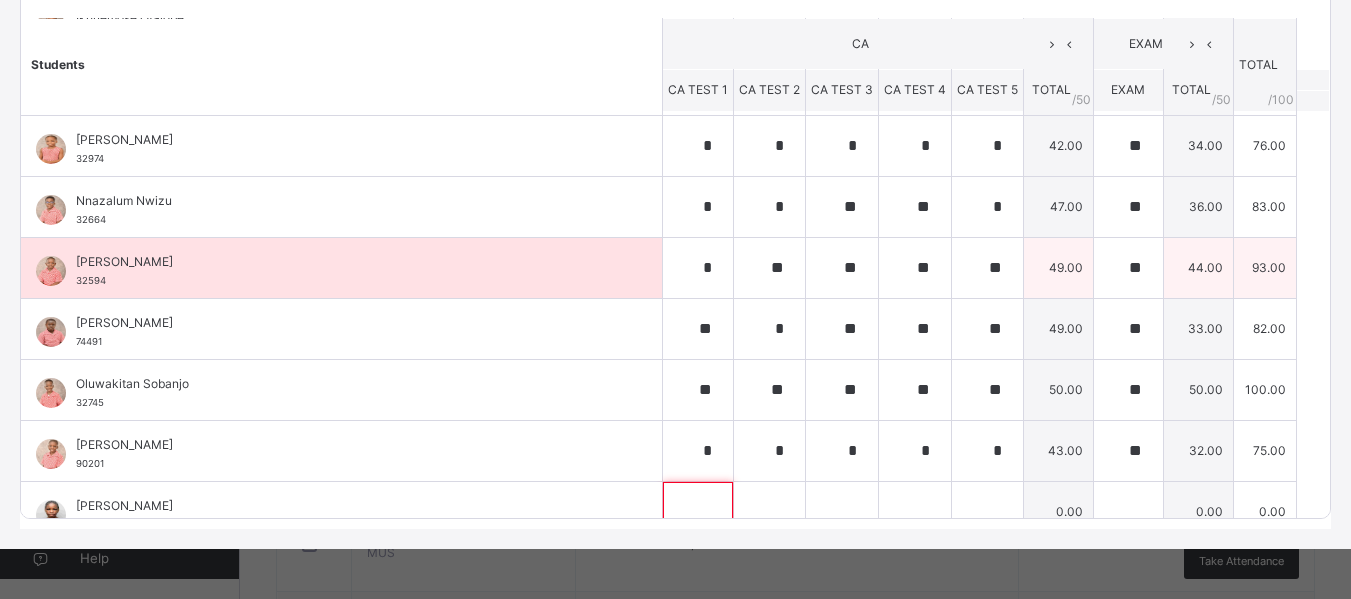 scroll, scrollTop: 325, scrollLeft: 0, axis: vertical 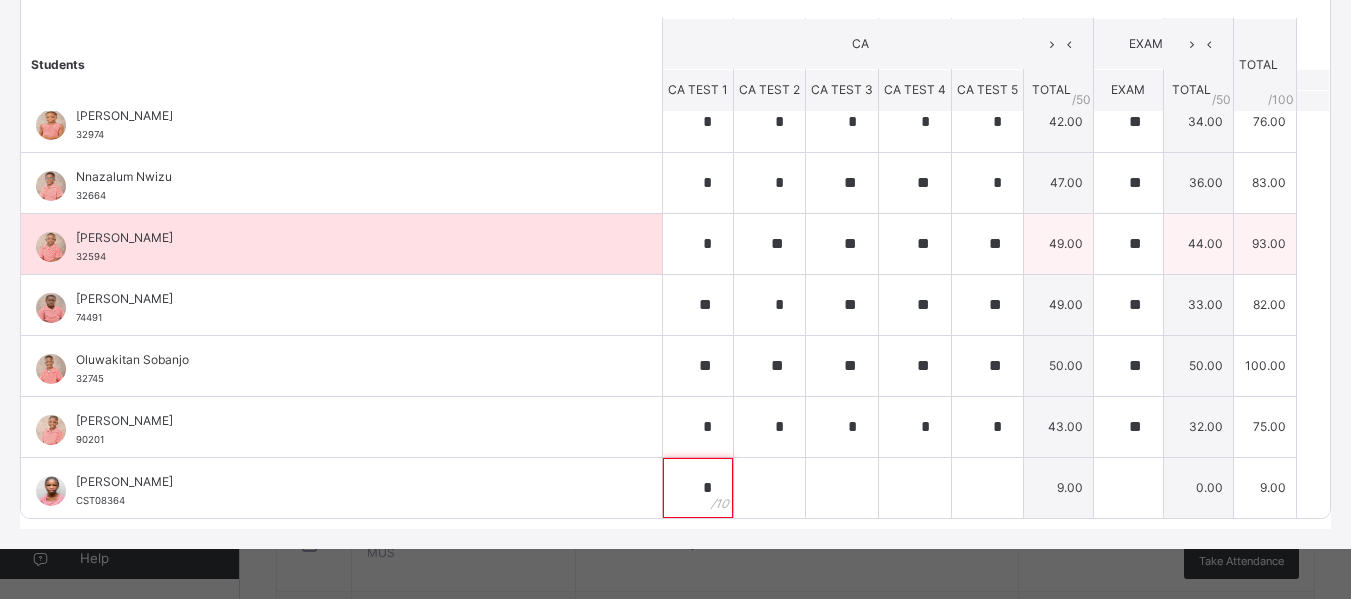 type on "*" 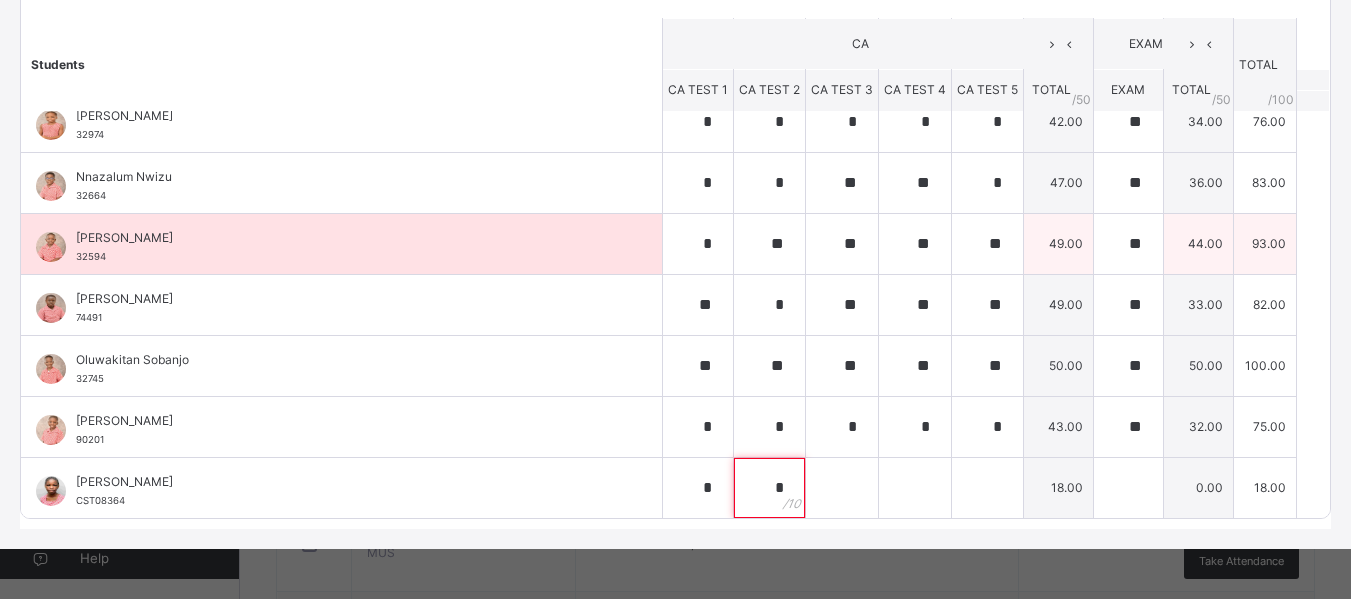 type on "*" 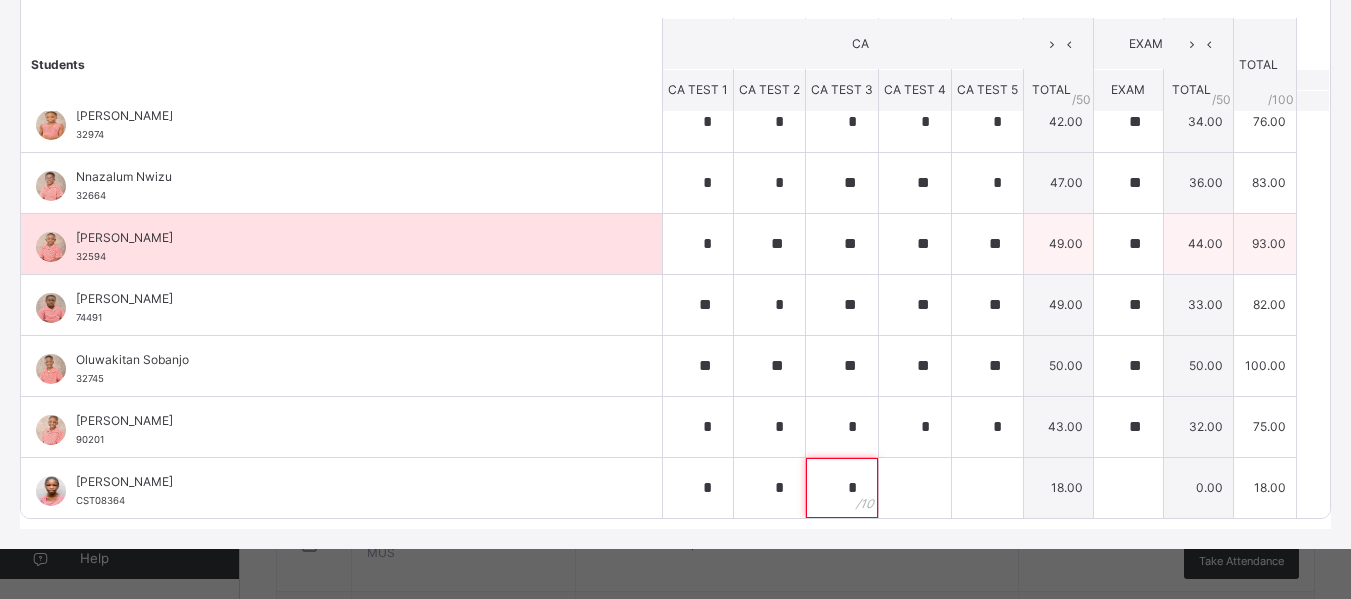 type on "*" 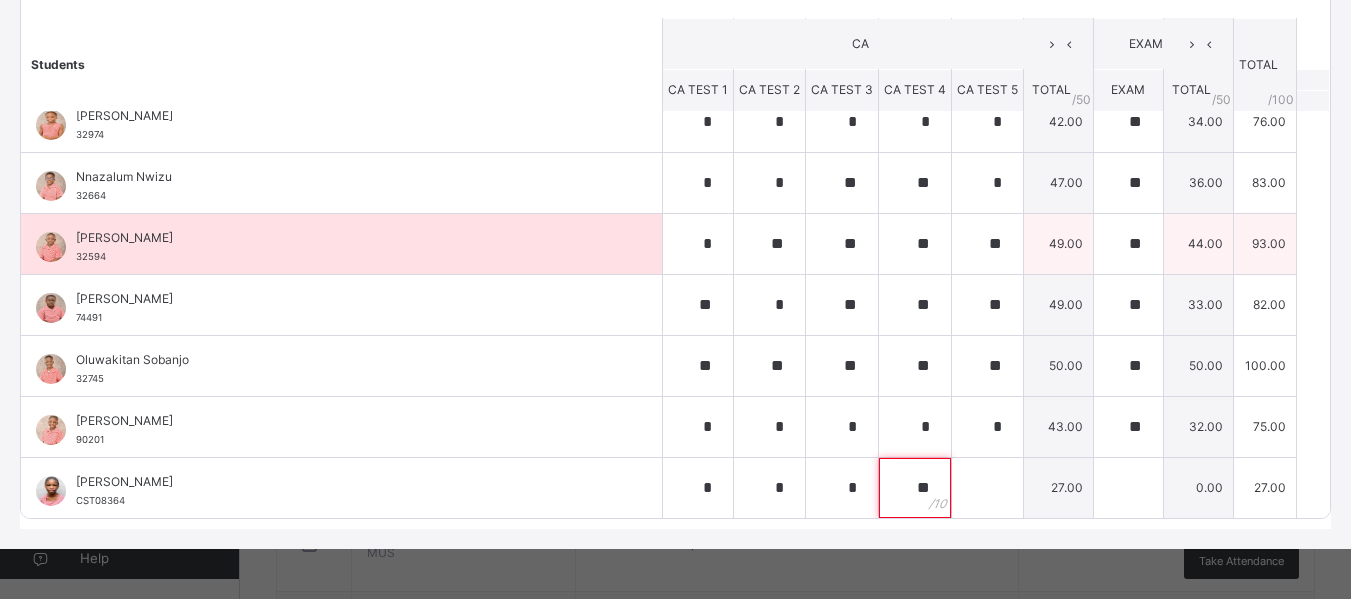 type on "**" 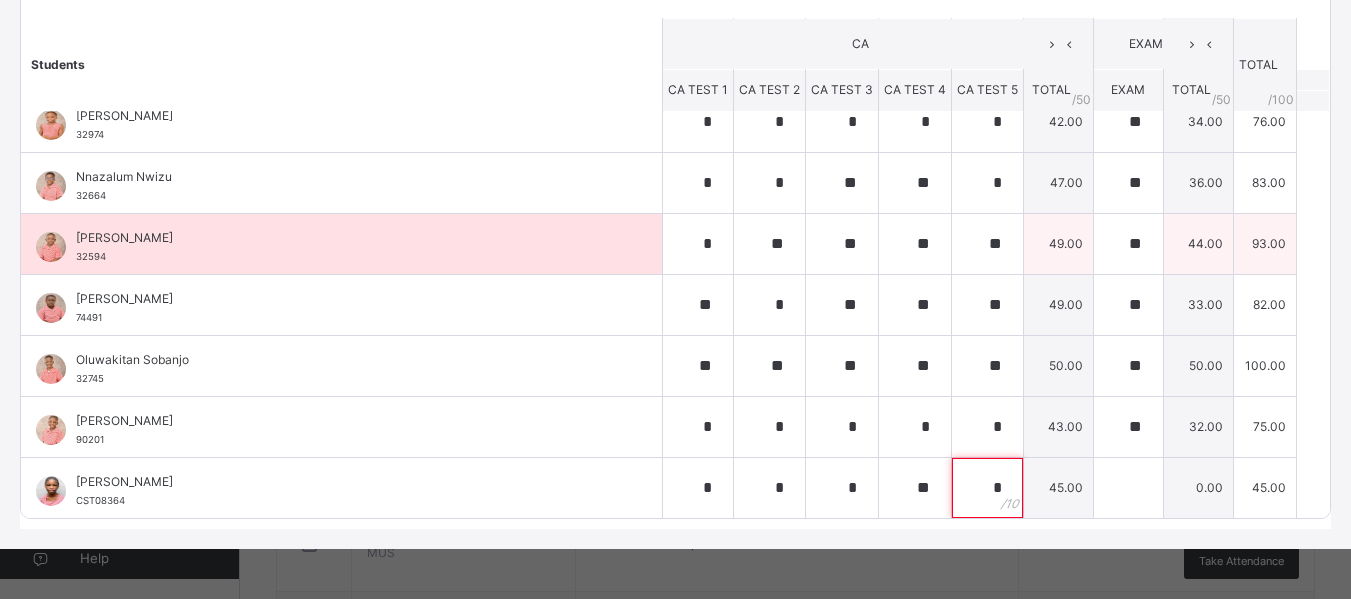 type on "*" 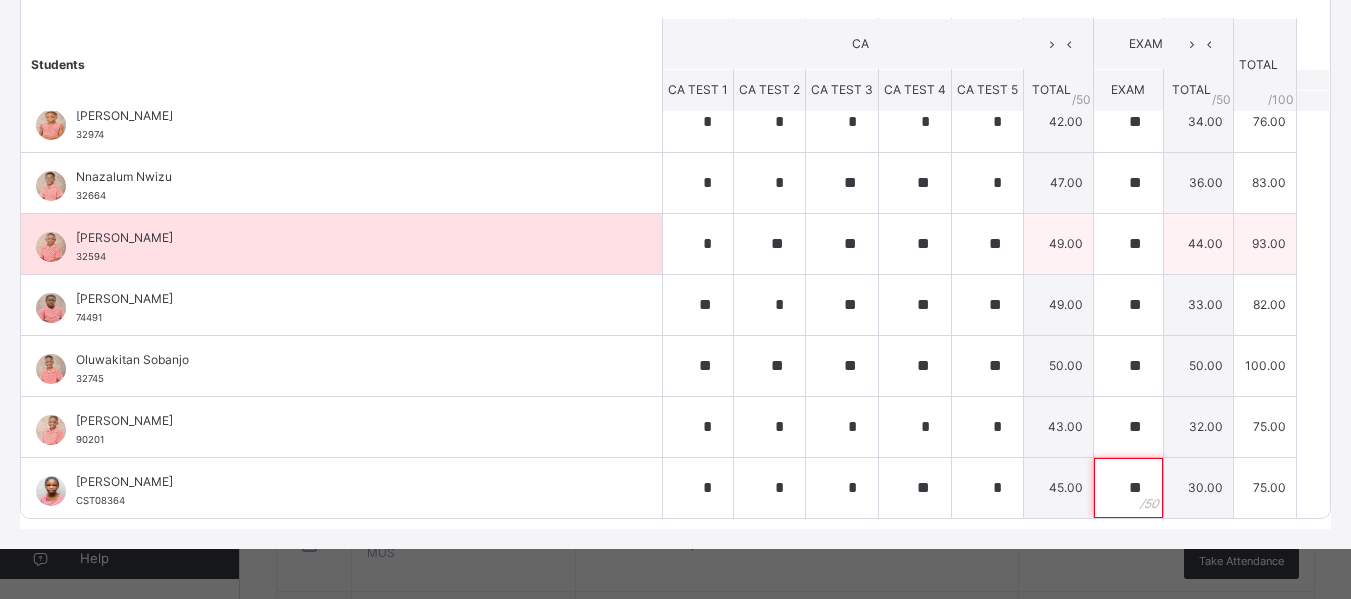 type on "**" 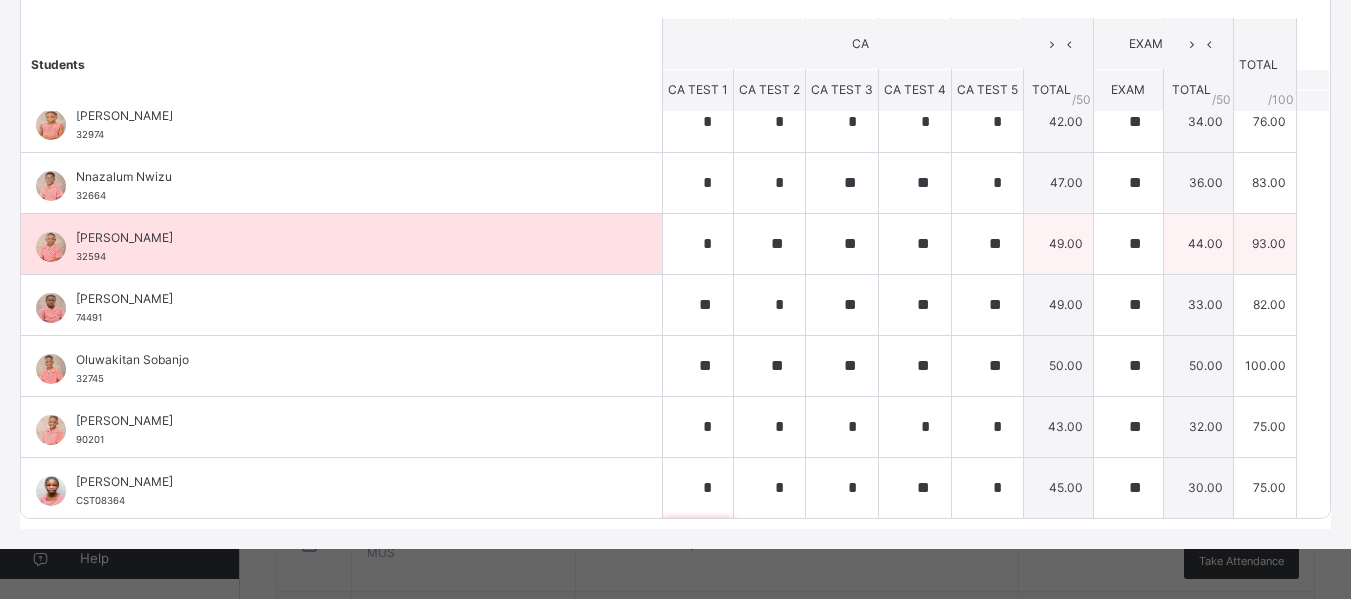 scroll, scrollTop: 509, scrollLeft: 0, axis: vertical 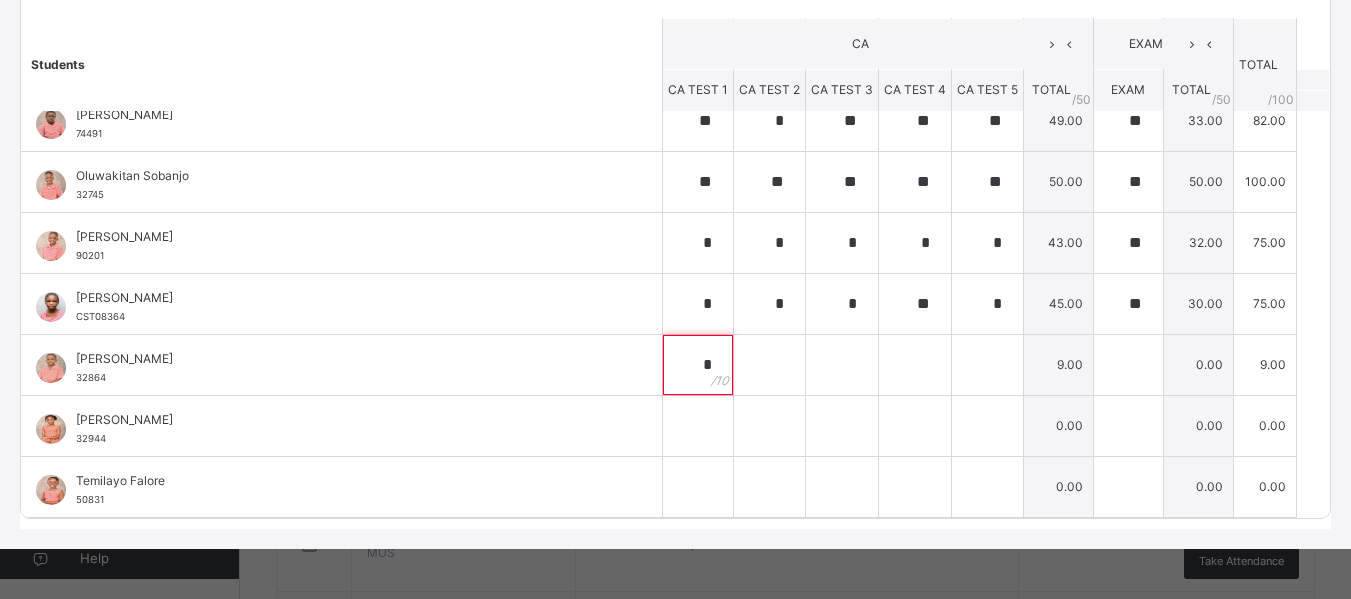 type on "*" 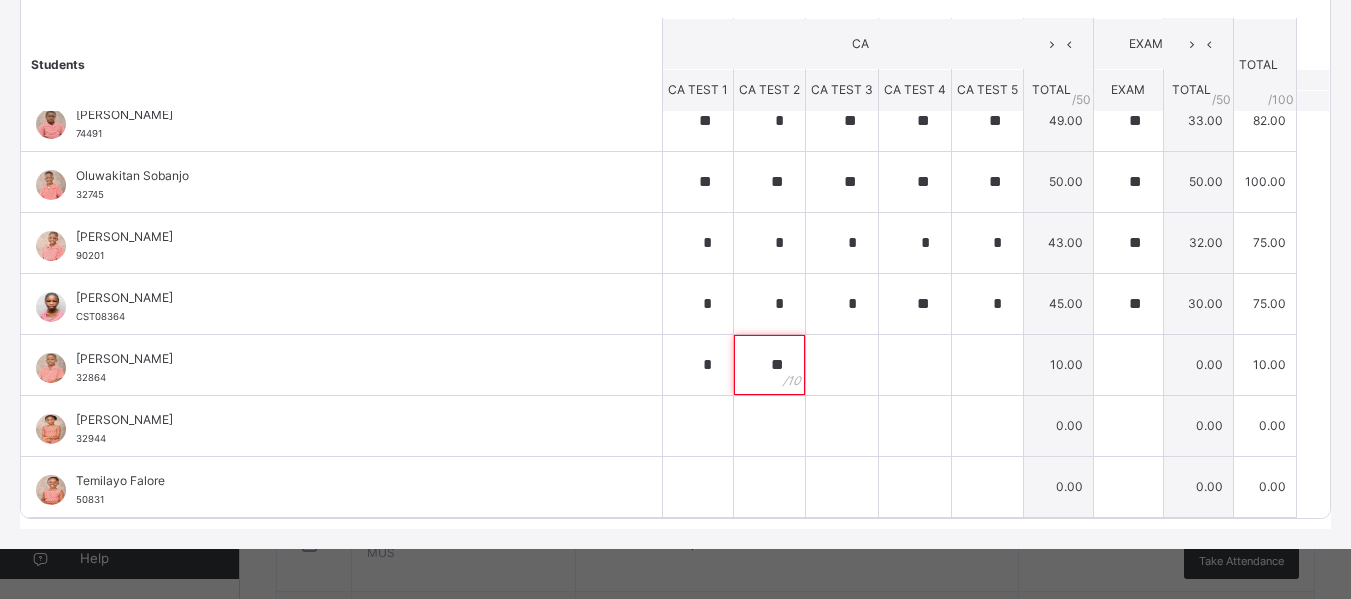 type on "**" 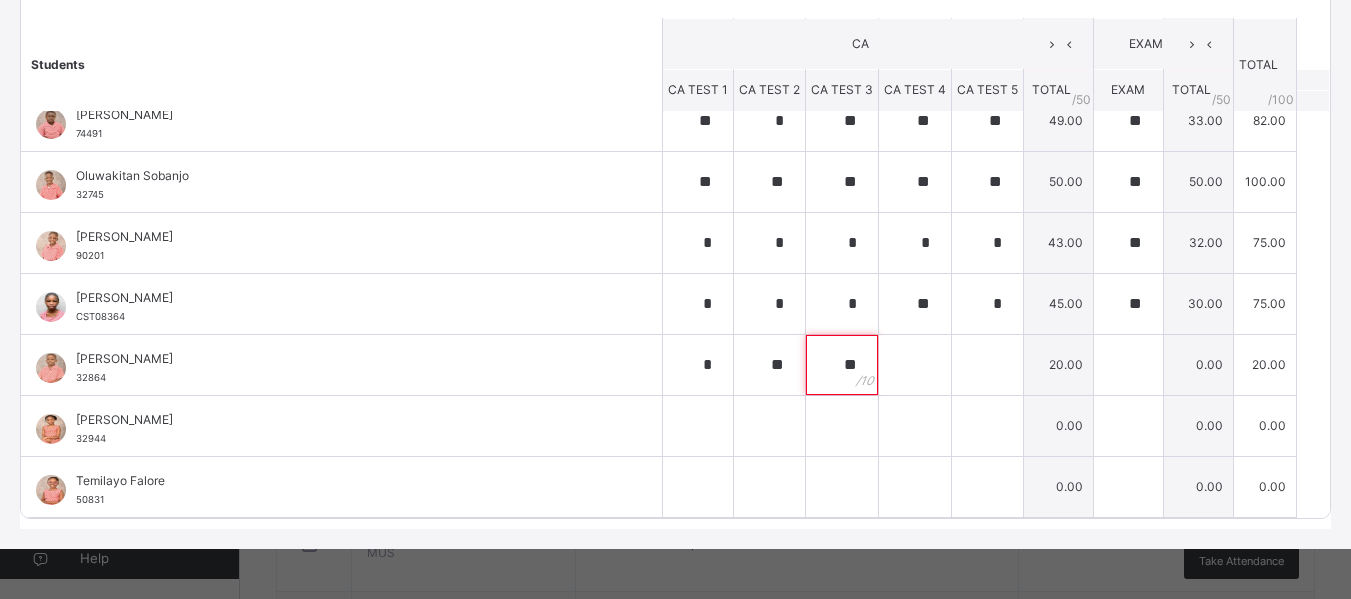 type on "**" 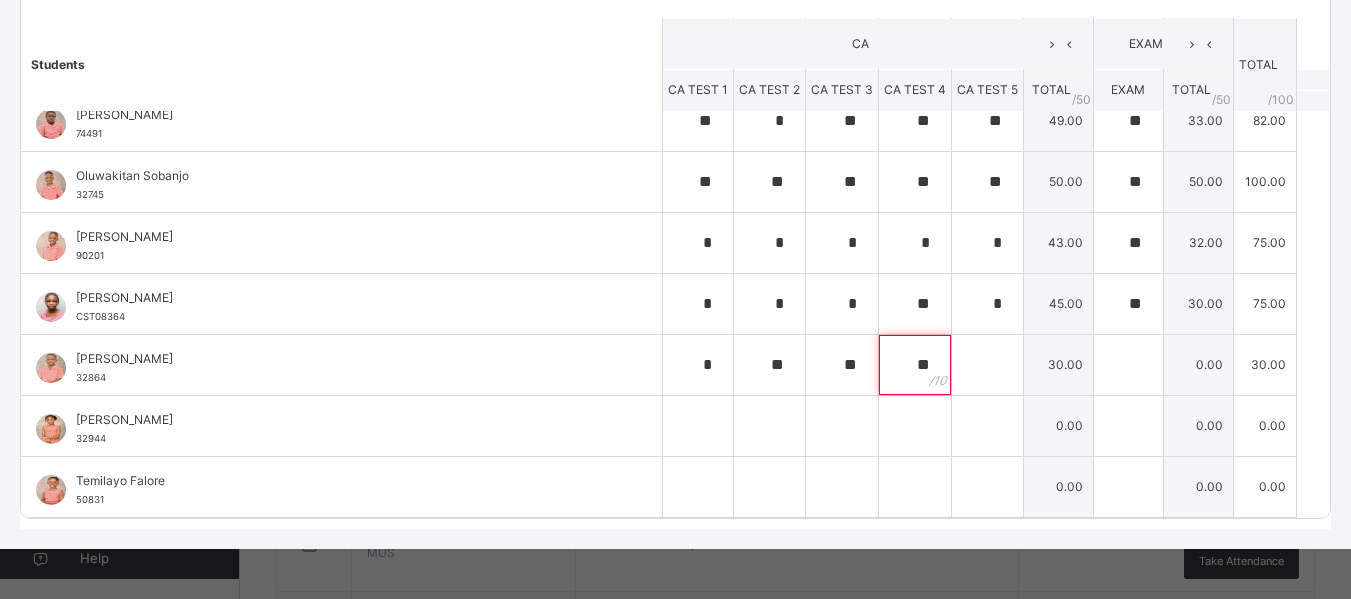 type on "**" 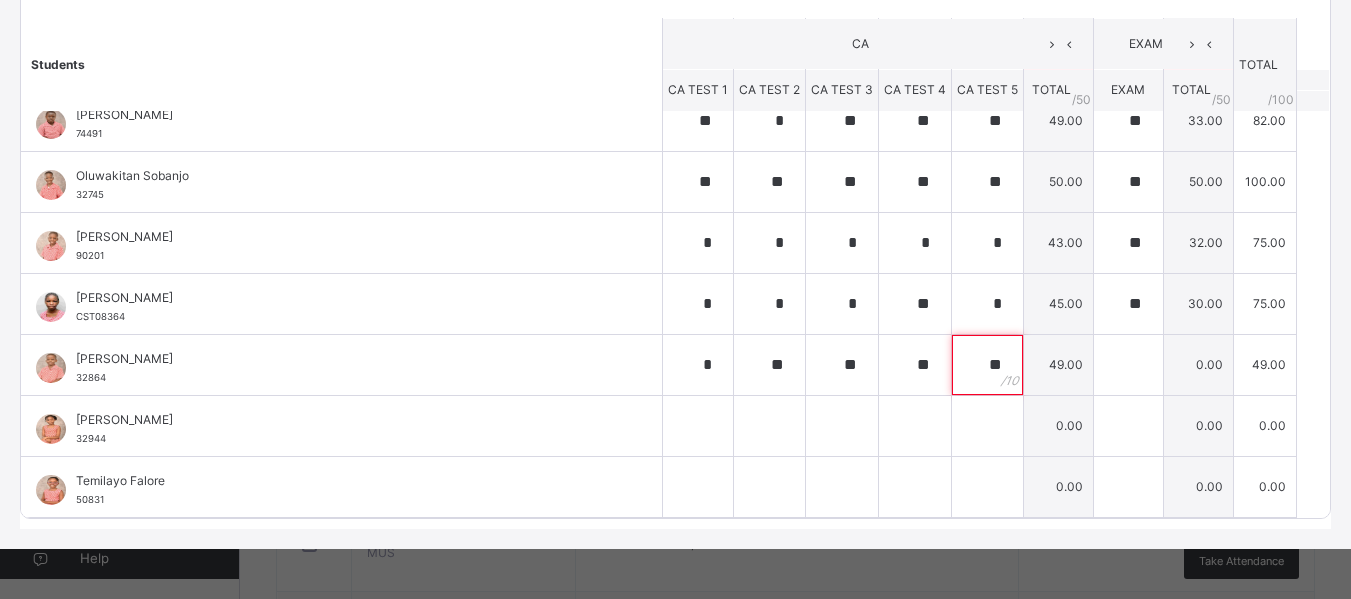 type on "**" 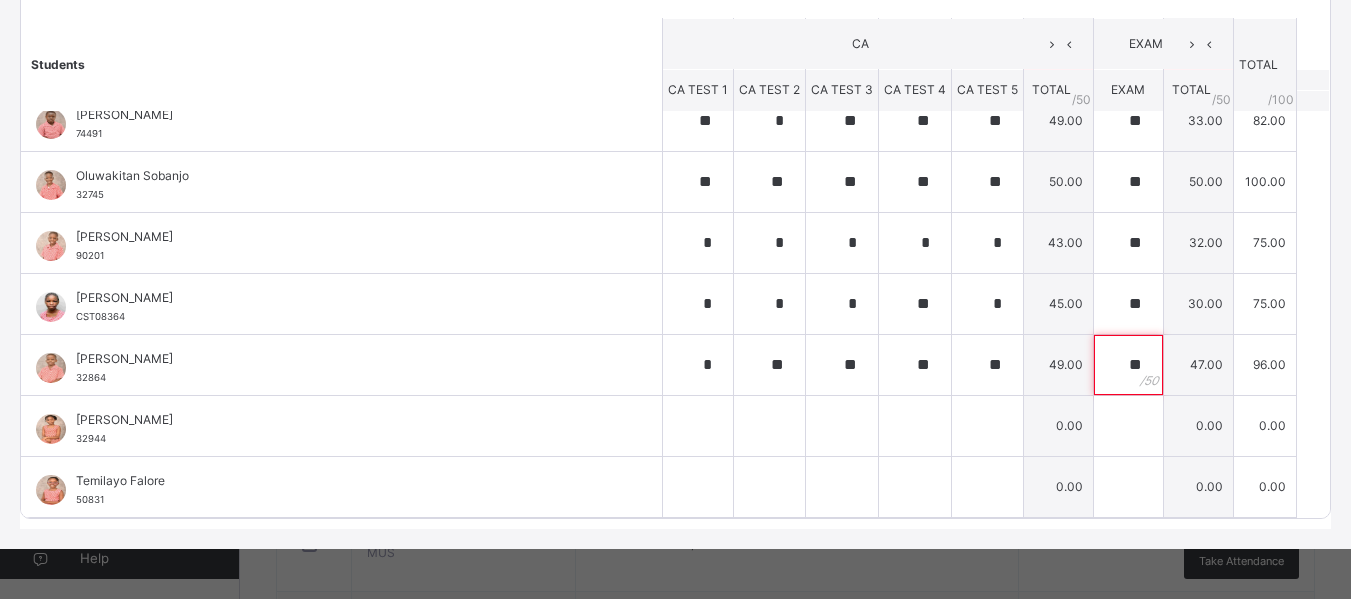 type on "**" 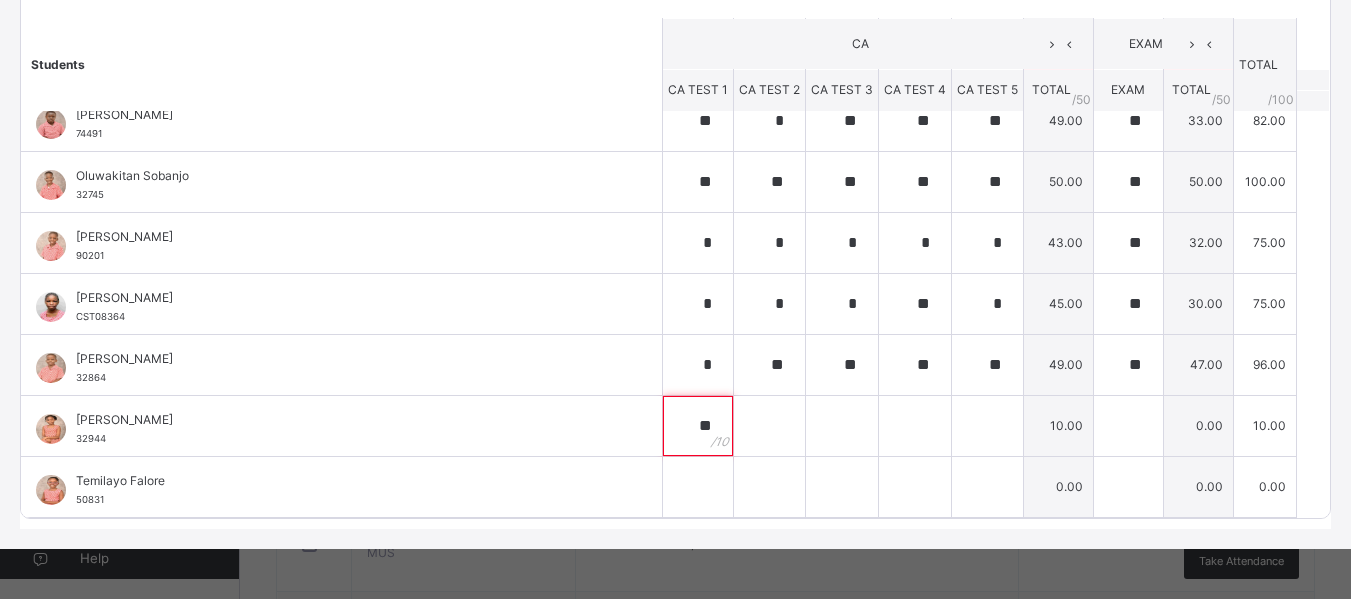 type on "**" 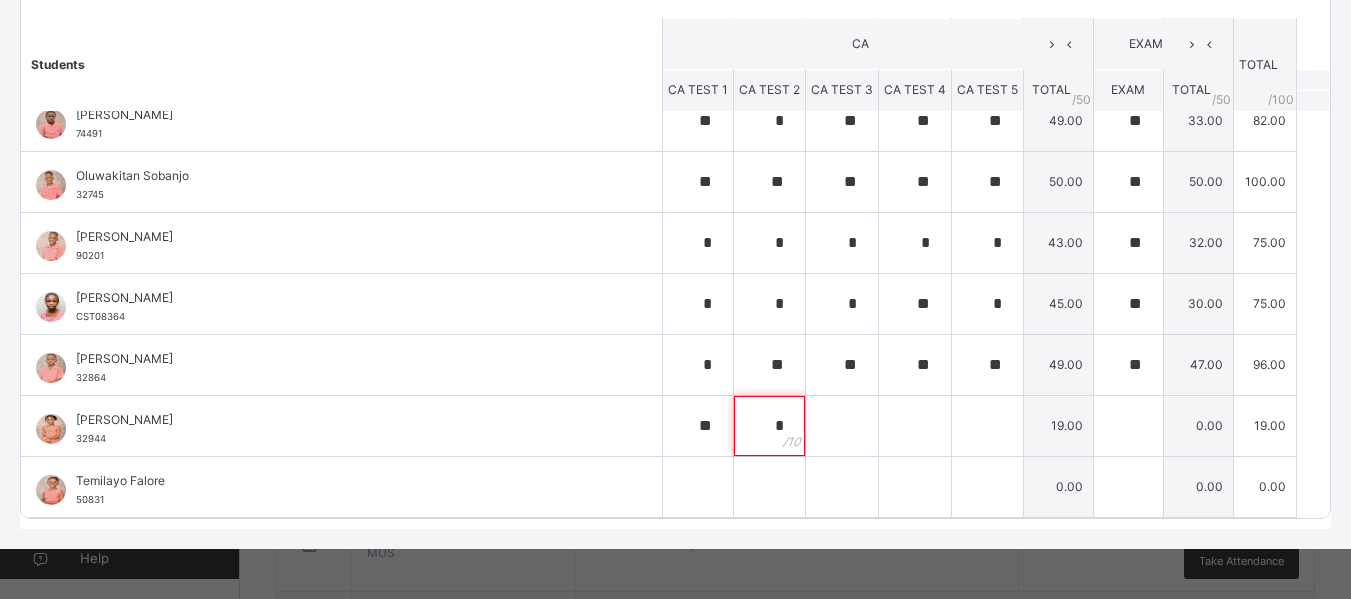 type on "*" 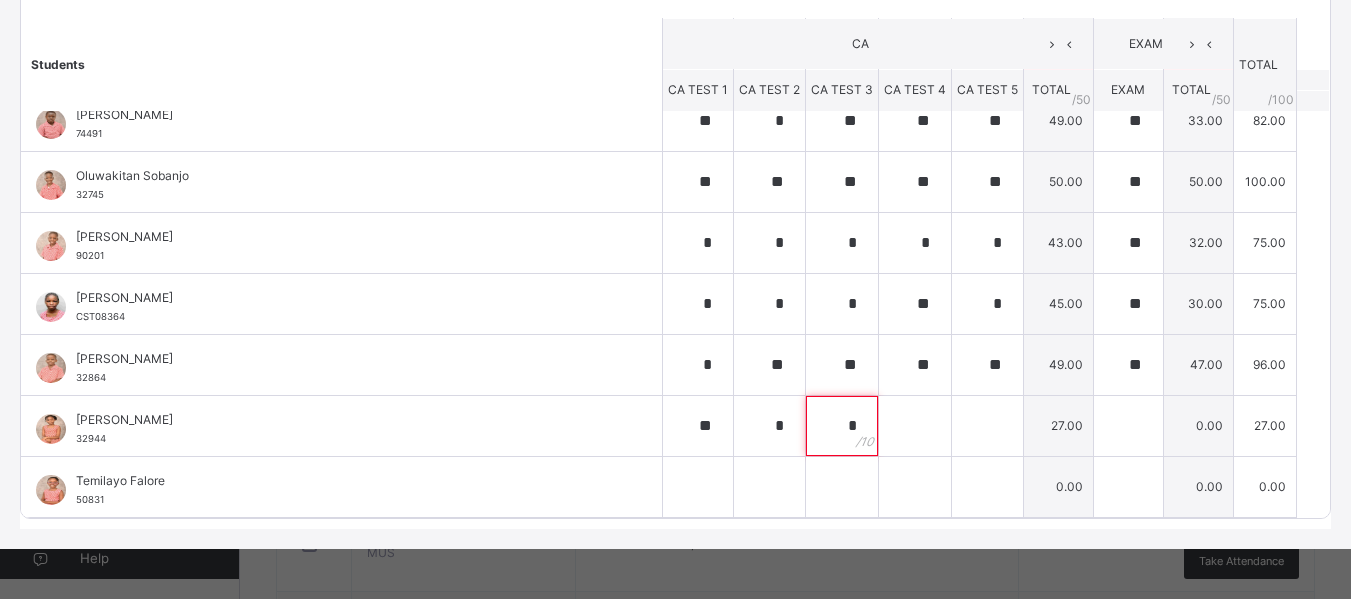type on "*" 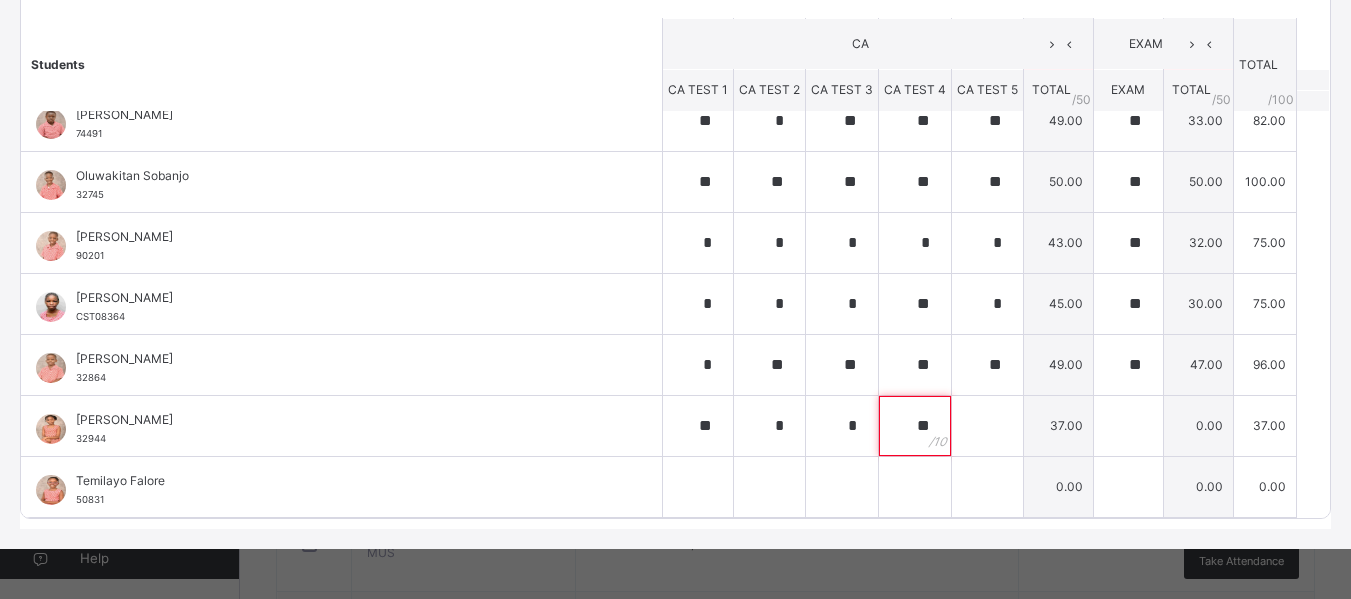 type on "**" 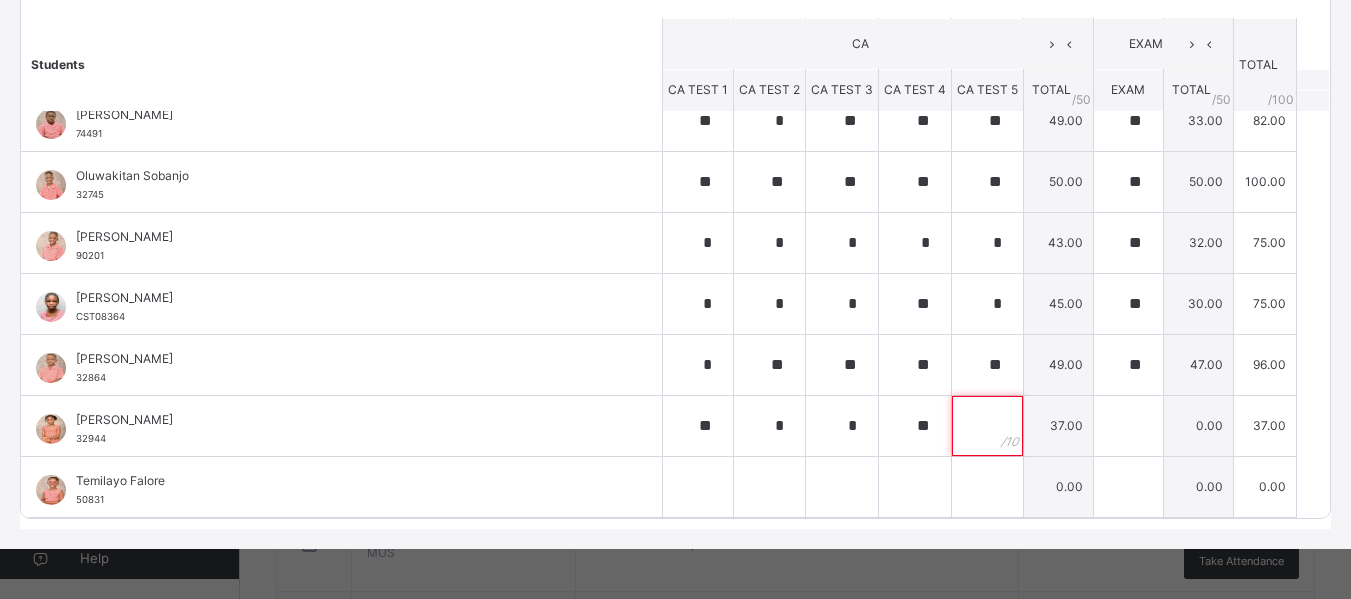 type on "*" 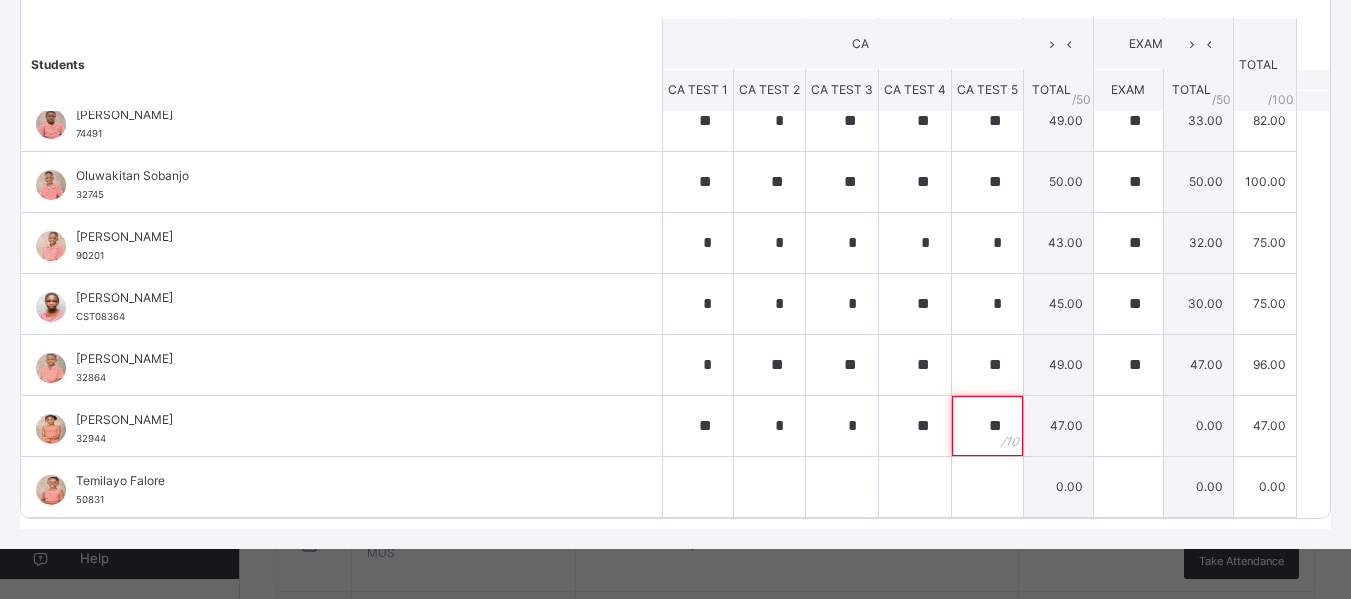 type on "**" 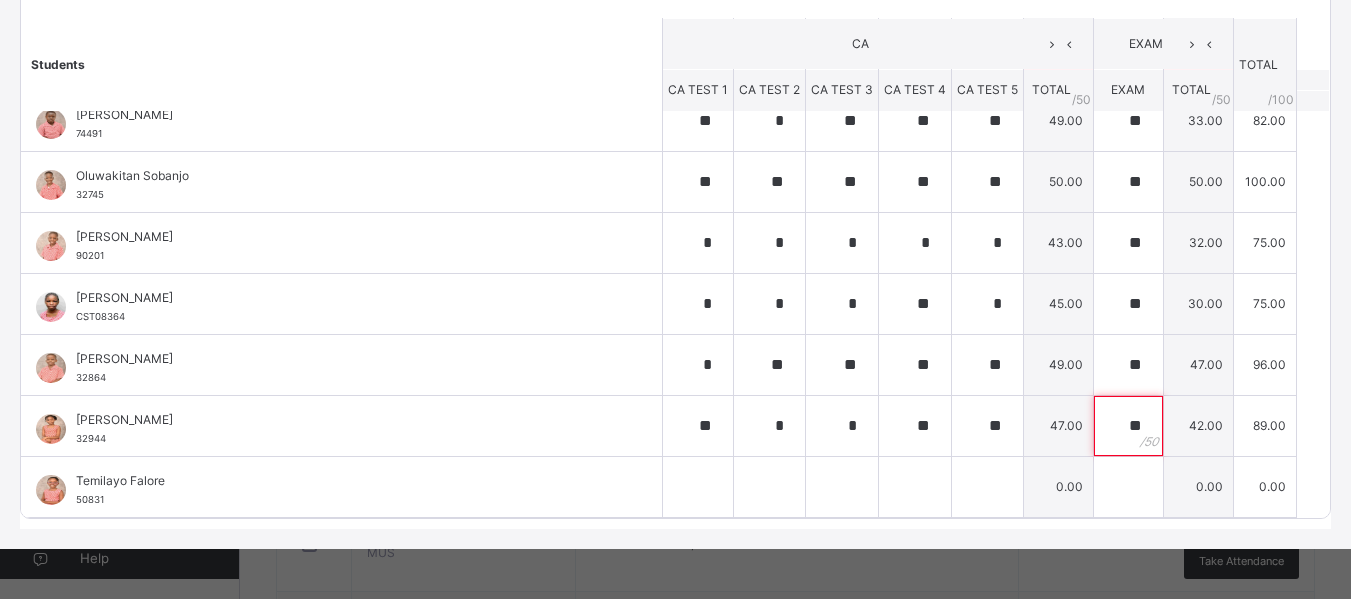 type on "**" 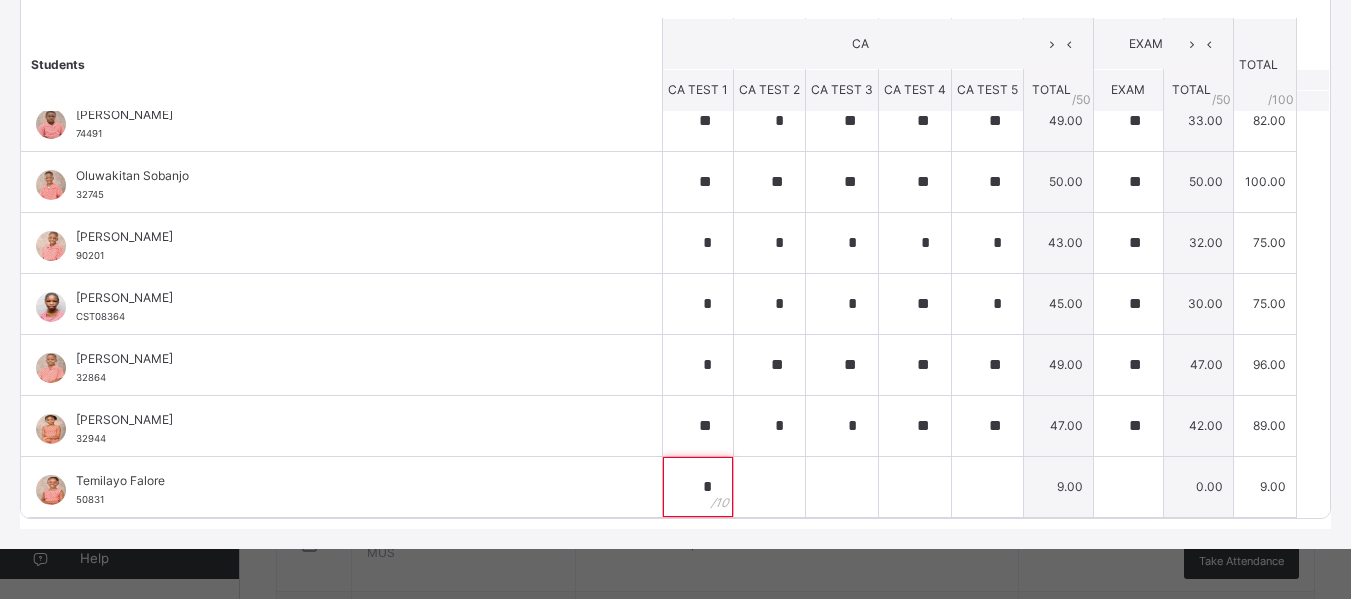 type on "*" 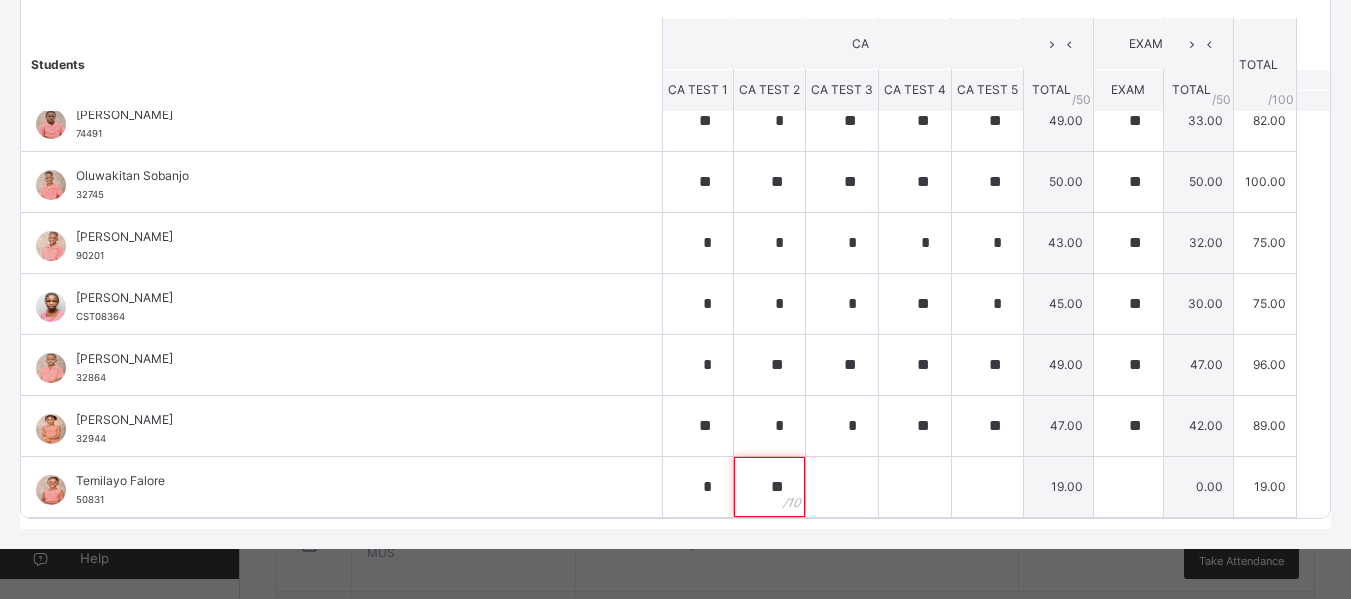 type on "**" 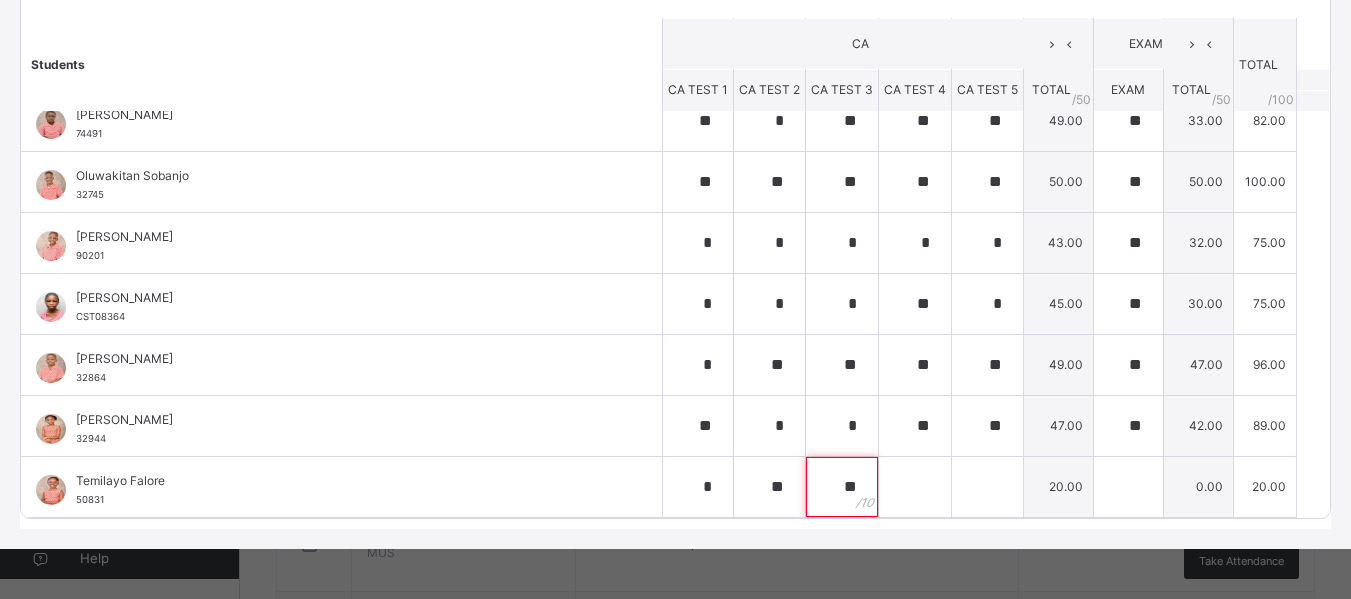 type on "**" 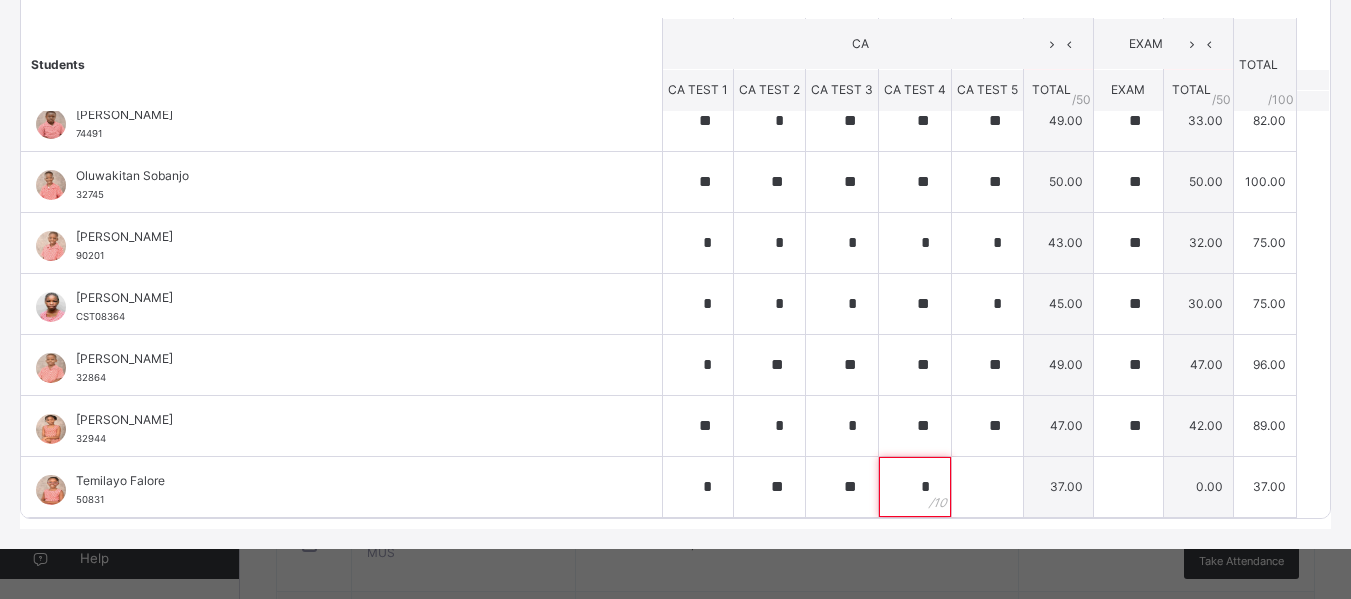 type on "*" 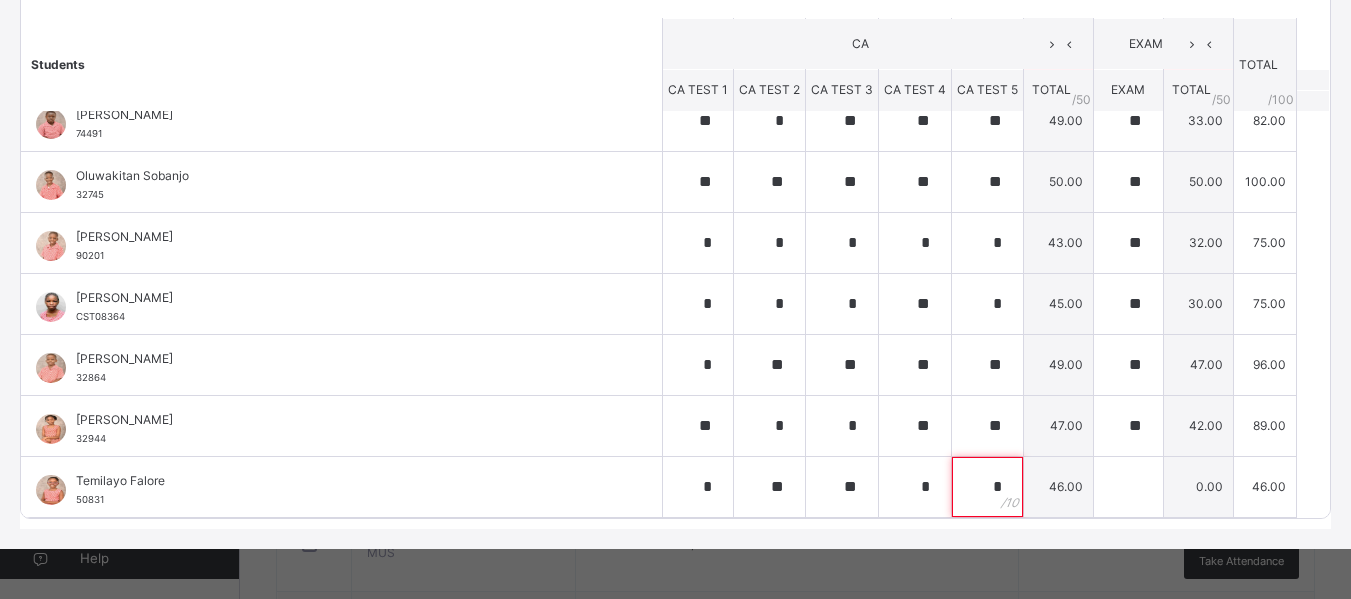 type on "*" 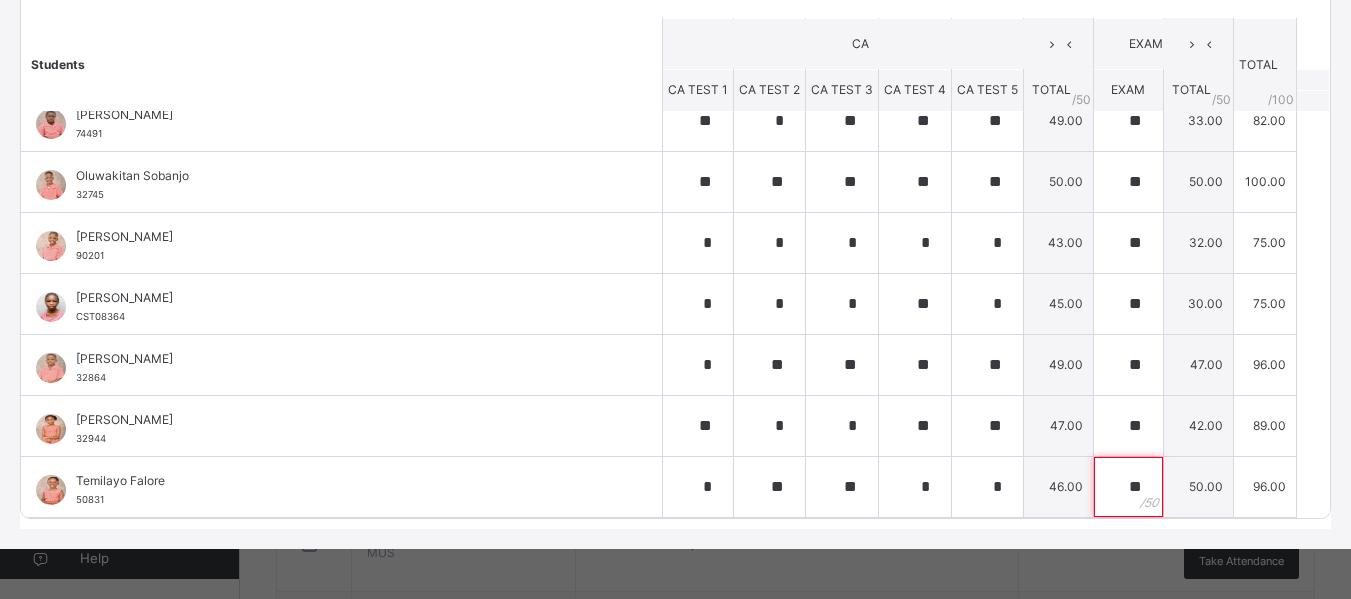 type on "**" 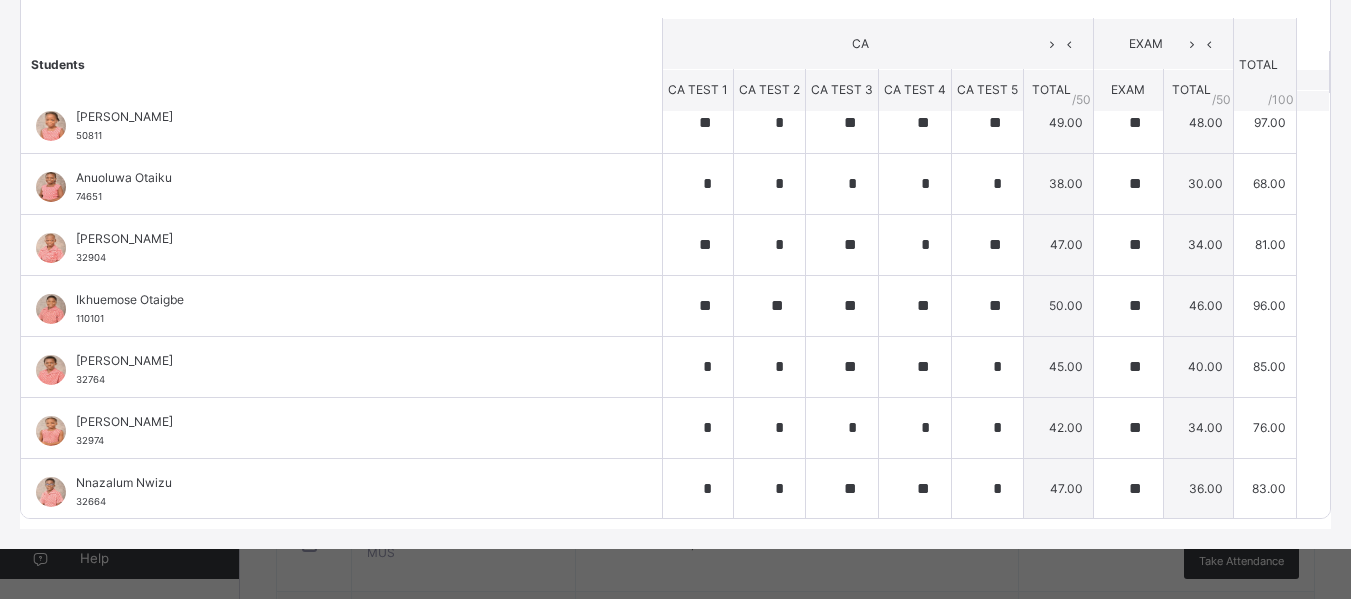 scroll, scrollTop: 0, scrollLeft: 0, axis: both 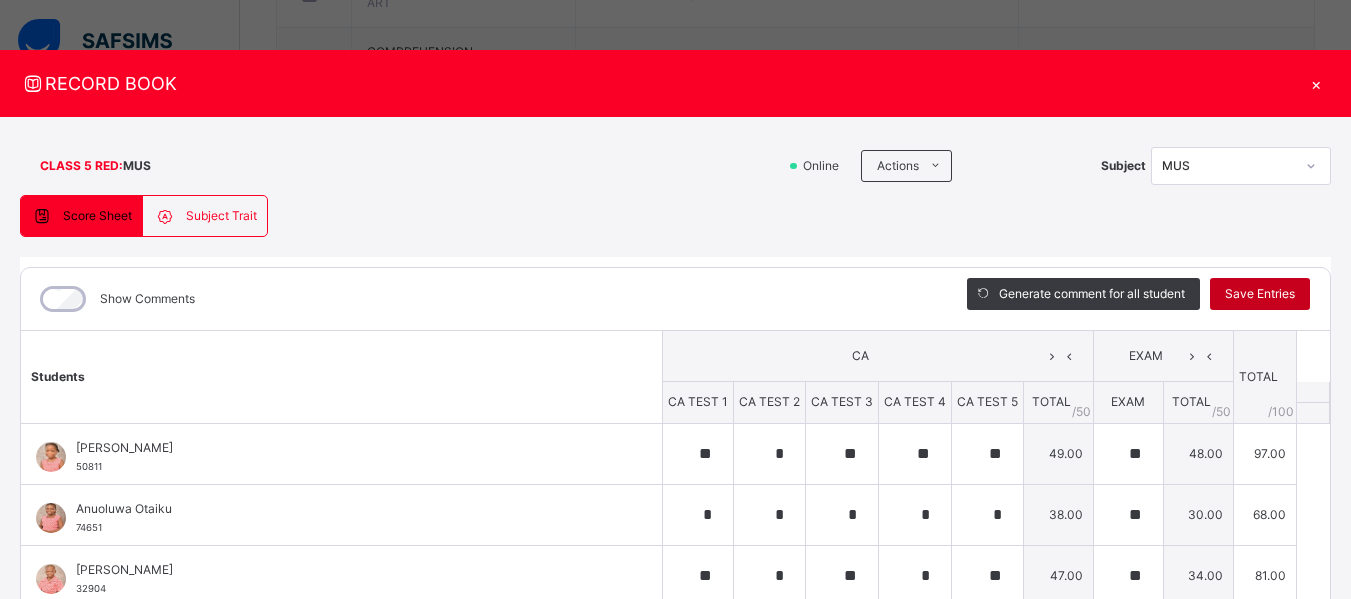 click on "Save Entries" at bounding box center [1260, 294] 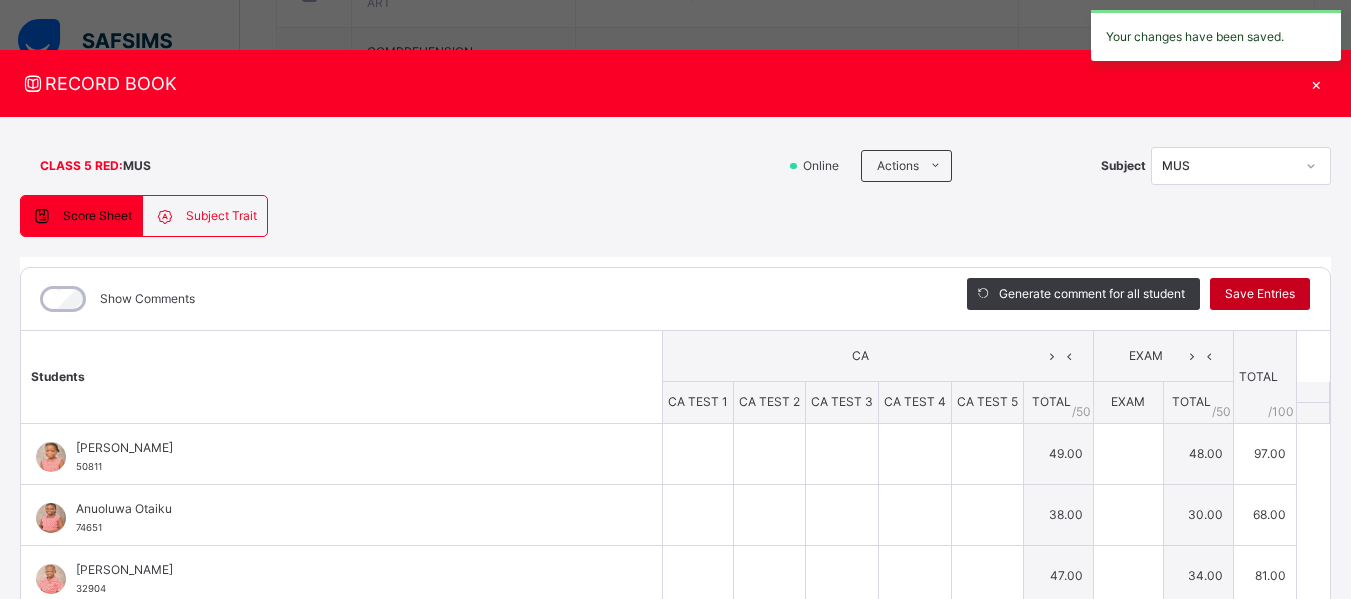type on "**" 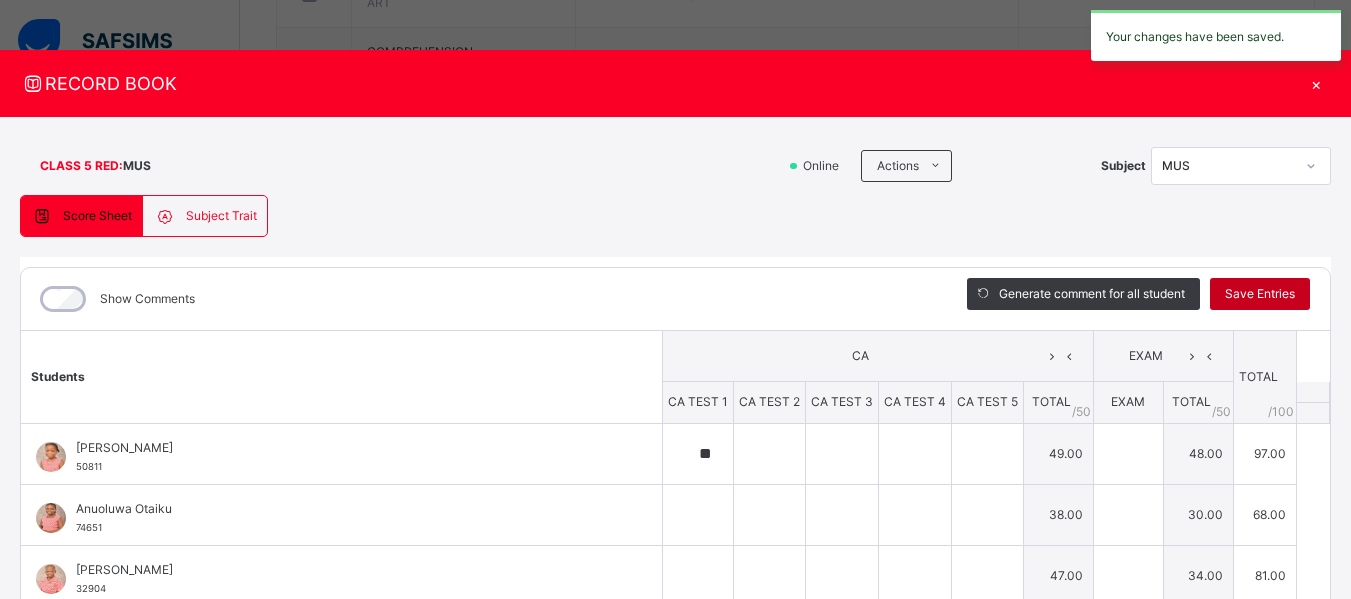 type on "*" 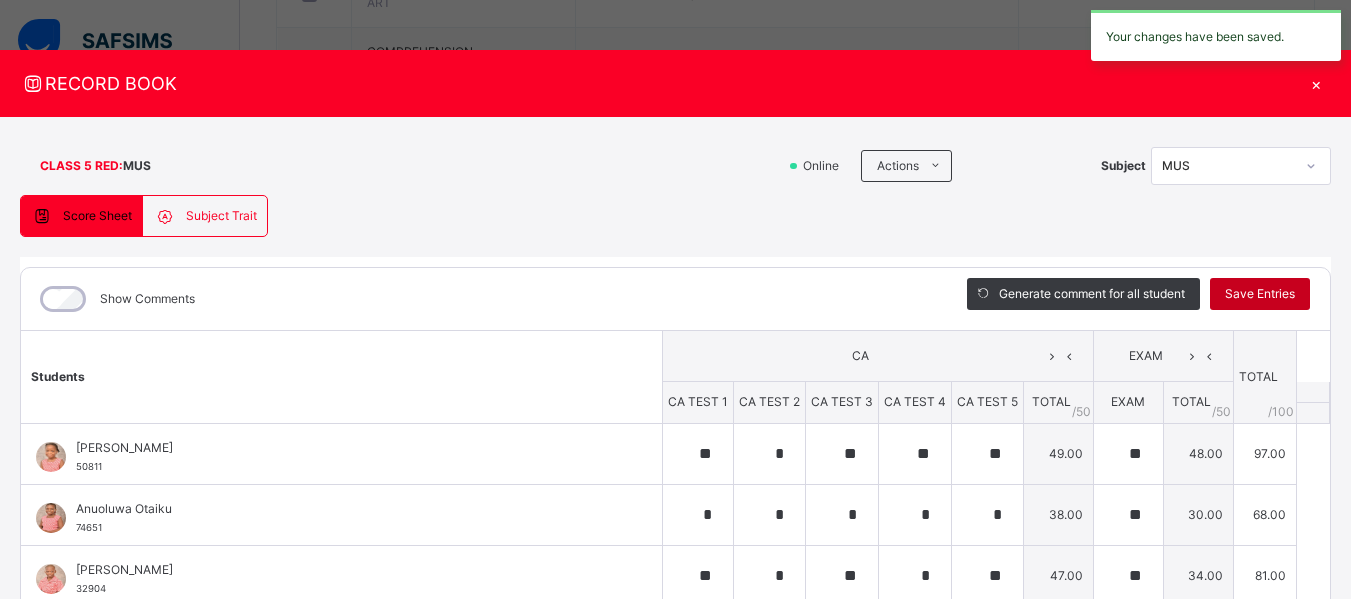 type on "*" 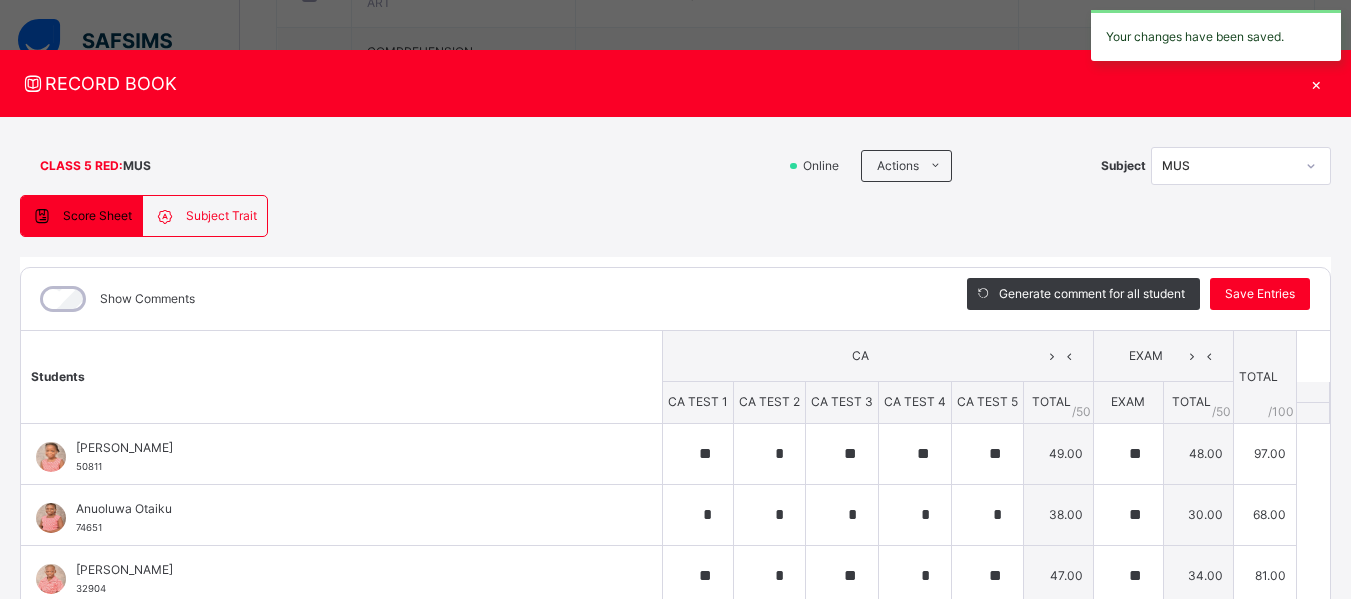 click on "×" at bounding box center (1316, 83) 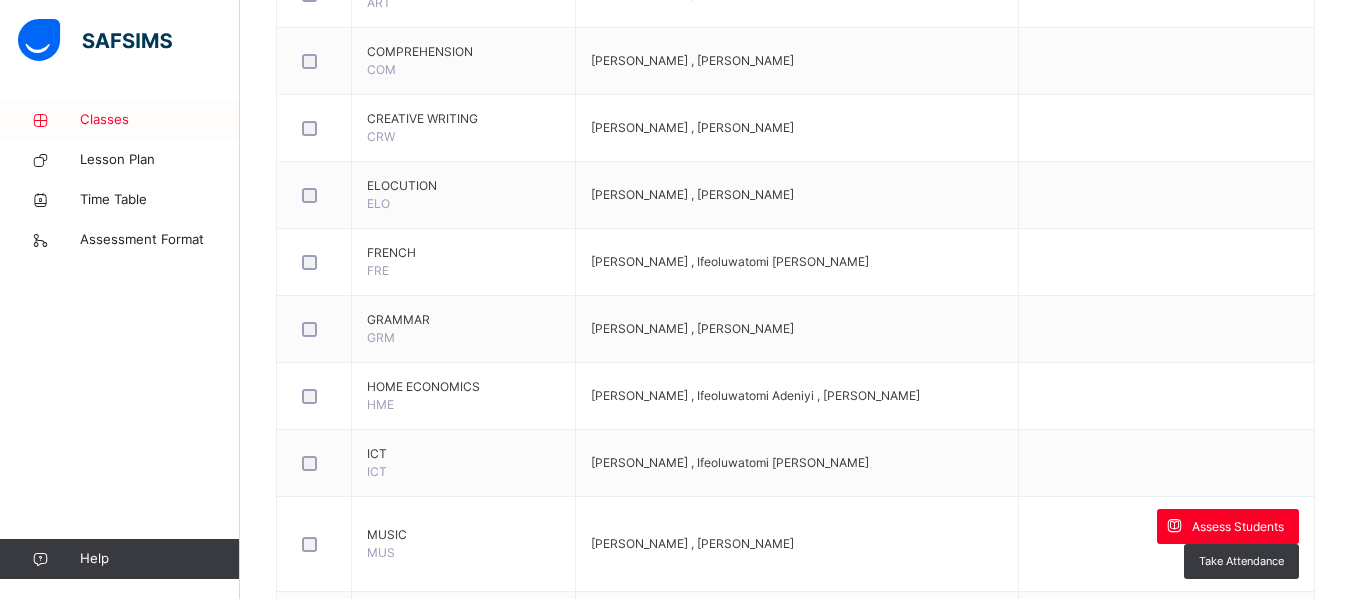 click on "Classes" at bounding box center (160, 120) 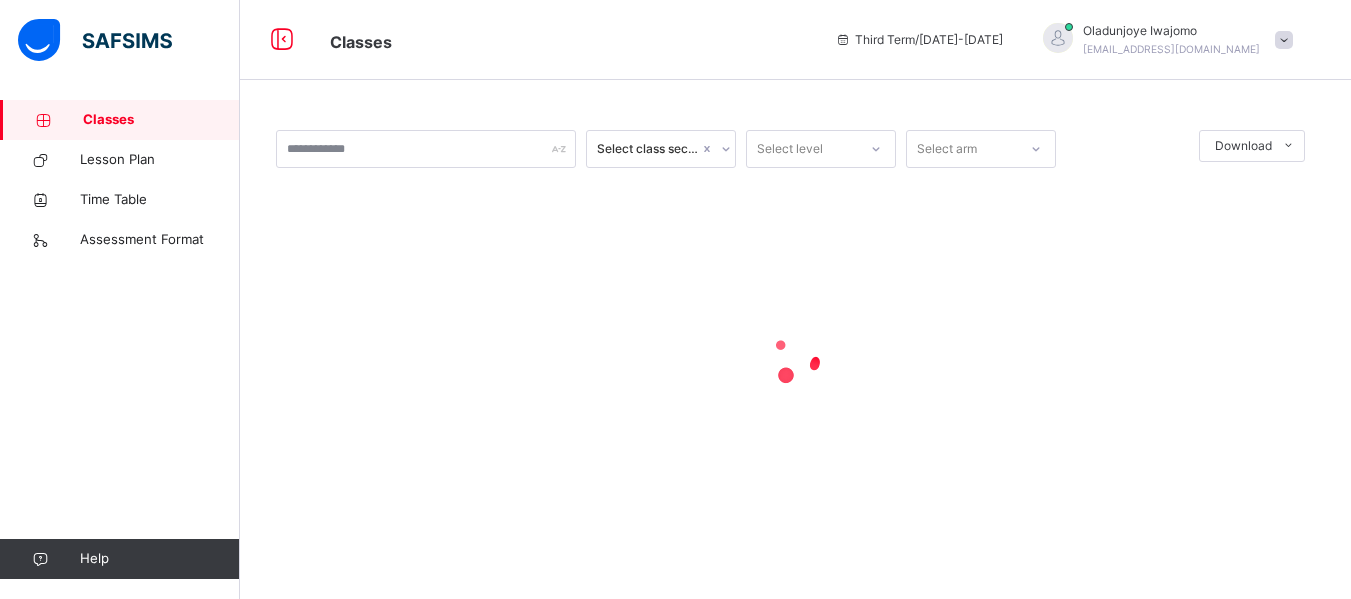 scroll, scrollTop: 0, scrollLeft: 0, axis: both 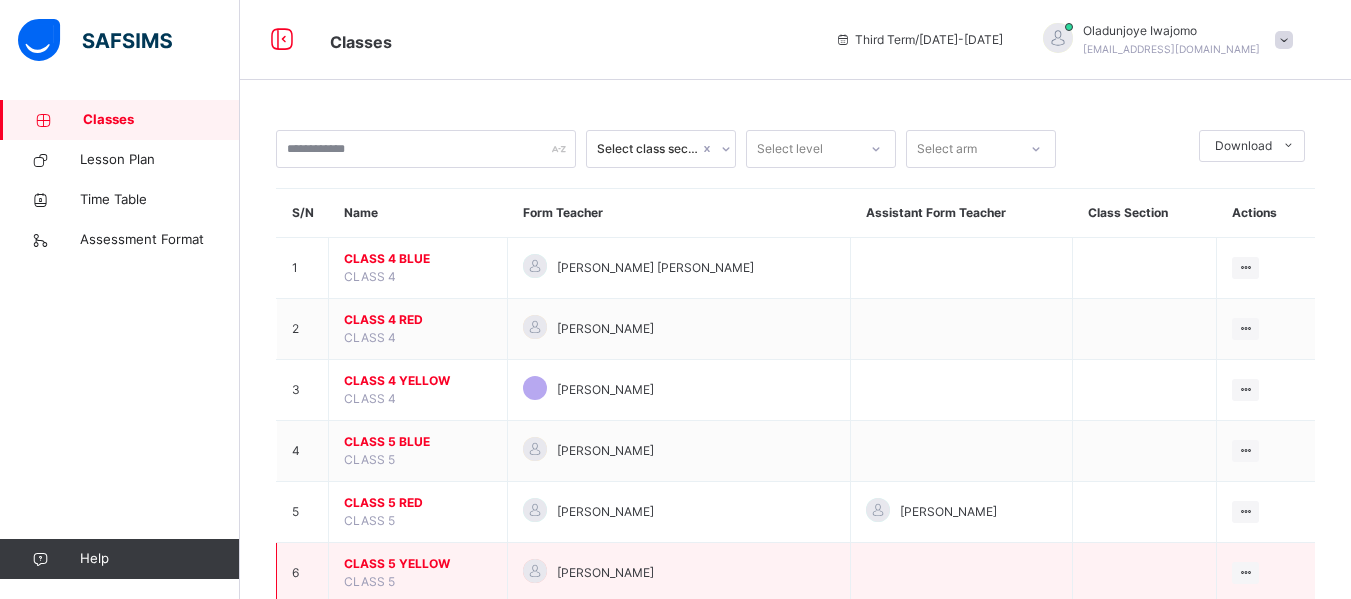click on "CLASS 5   YELLOW" at bounding box center [418, 564] 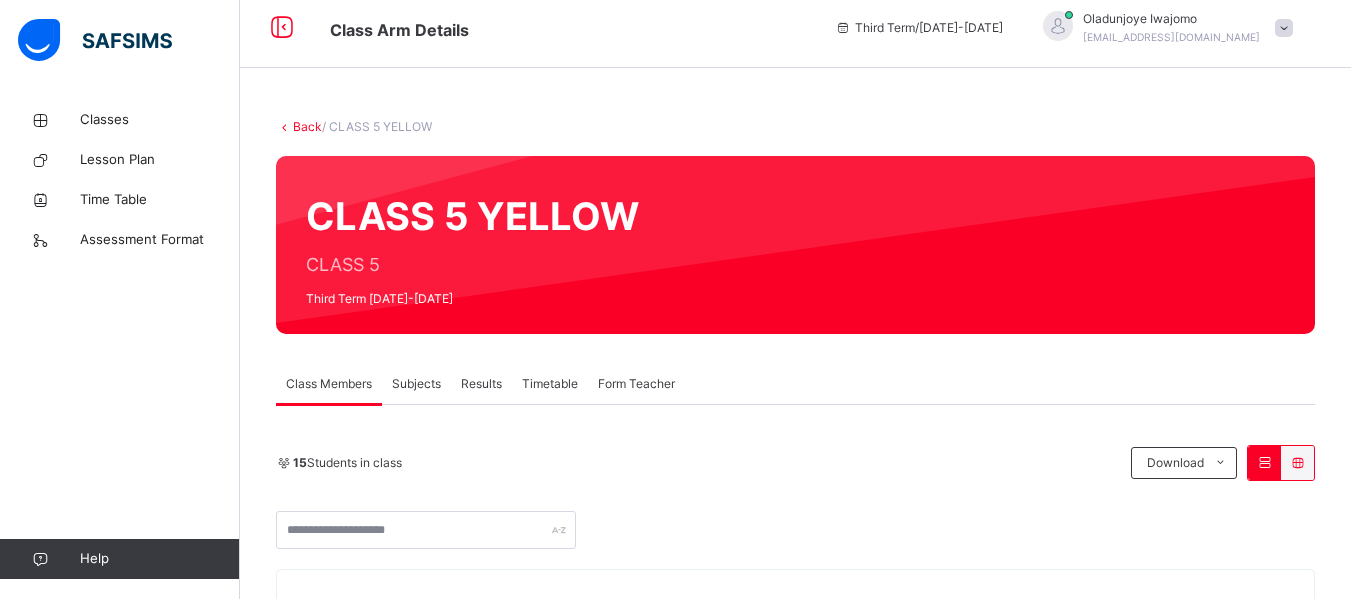 scroll, scrollTop: 0, scrollLeft: 0, axis: both 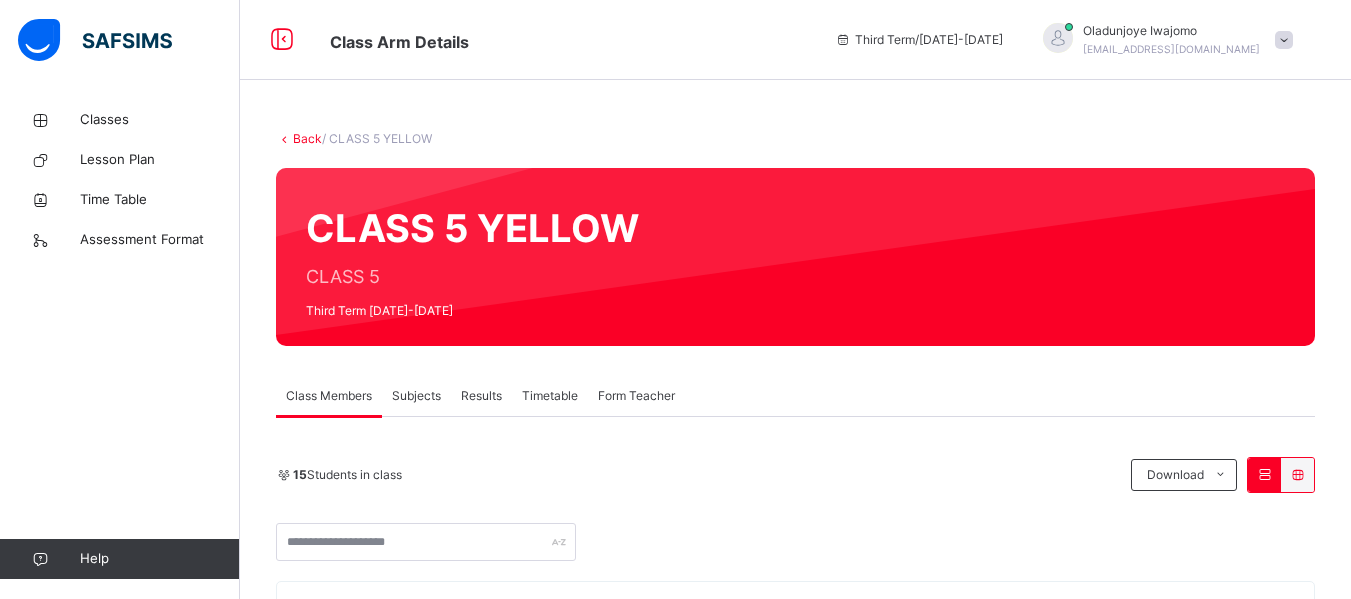 click on "Subjects" at bounding box center [416, 396] 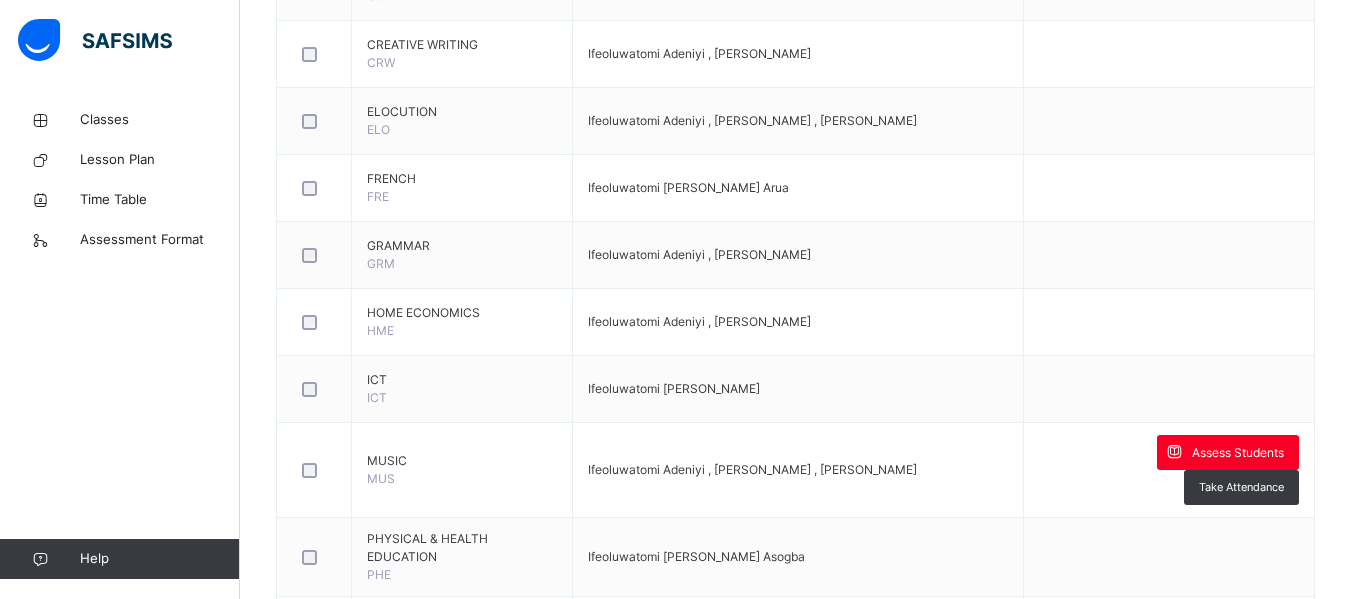 scroll, scrollTop: 960, scrollLeft: 0, axis: vertical 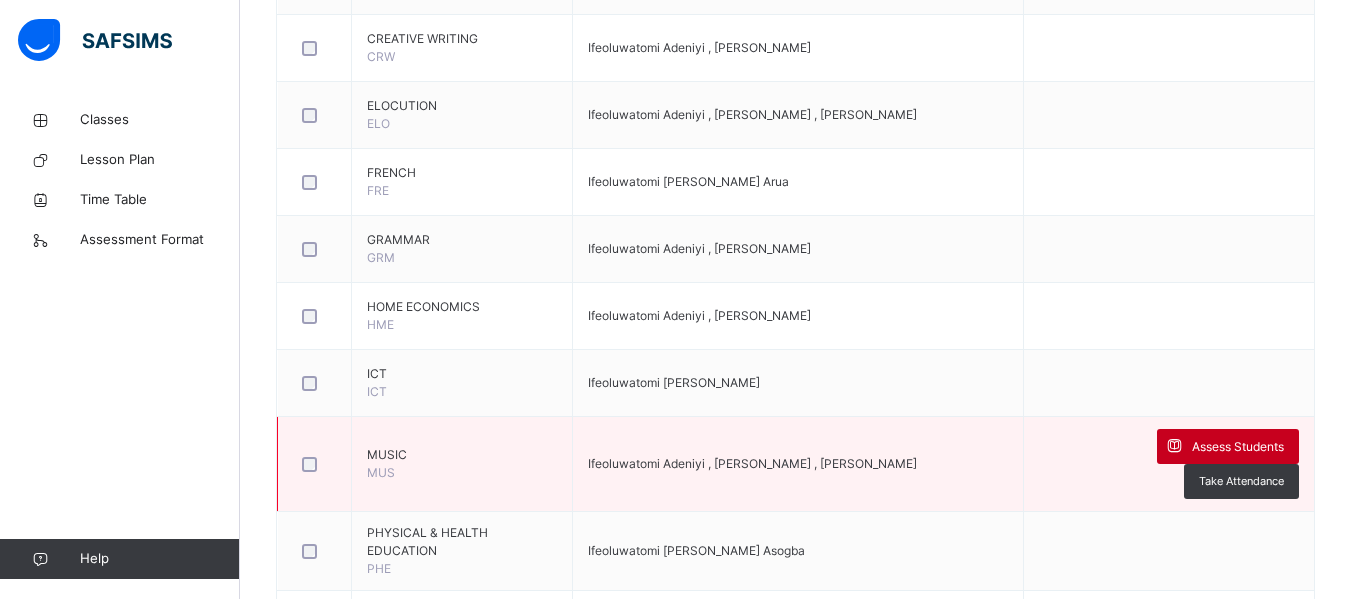 click on "Assess Students" at bounding box center [1238, 447] 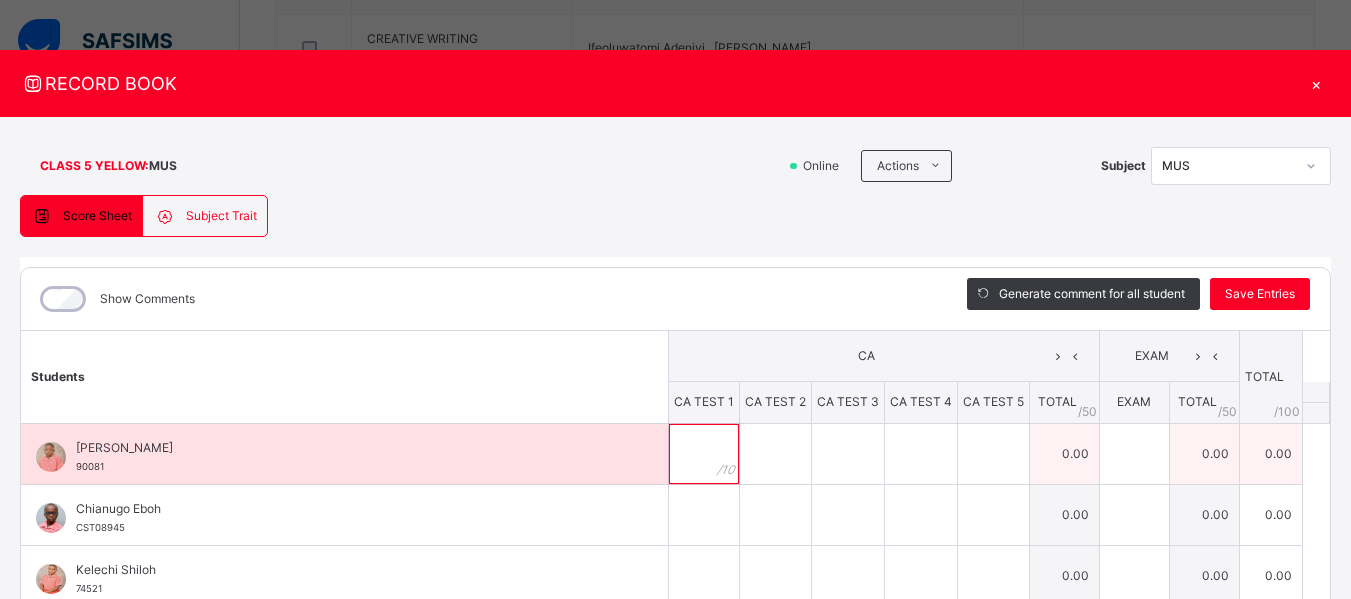 click at bounding box center [704, 454] 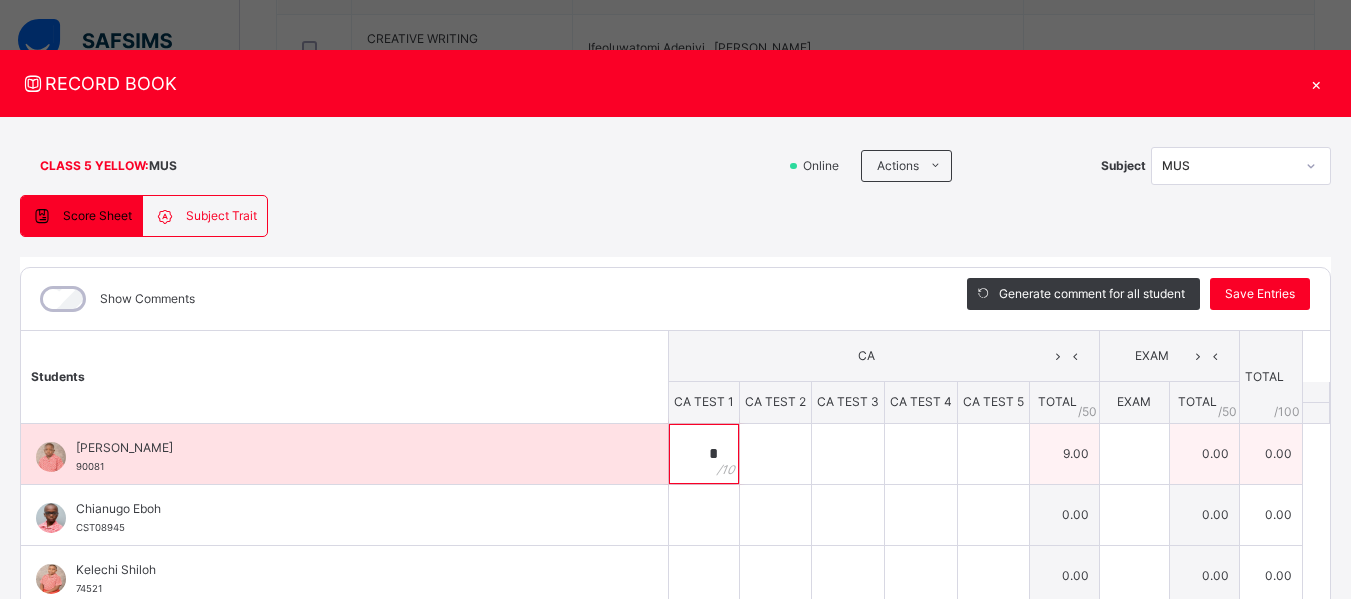 type on "*" 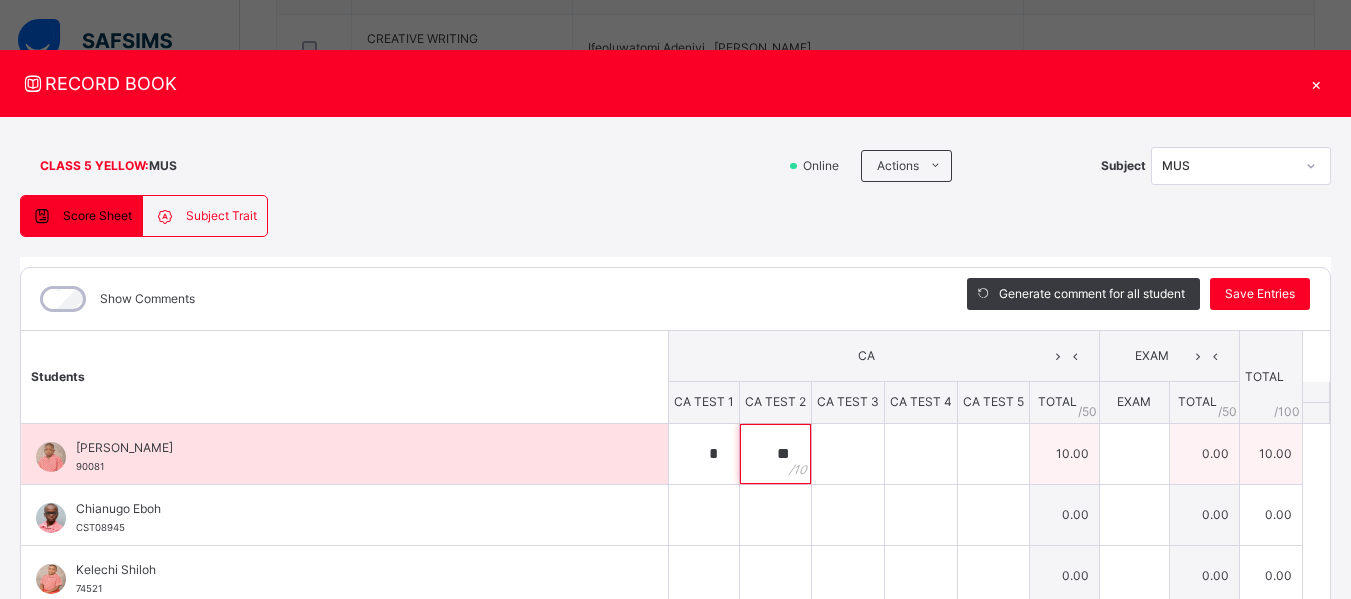 type on "**" 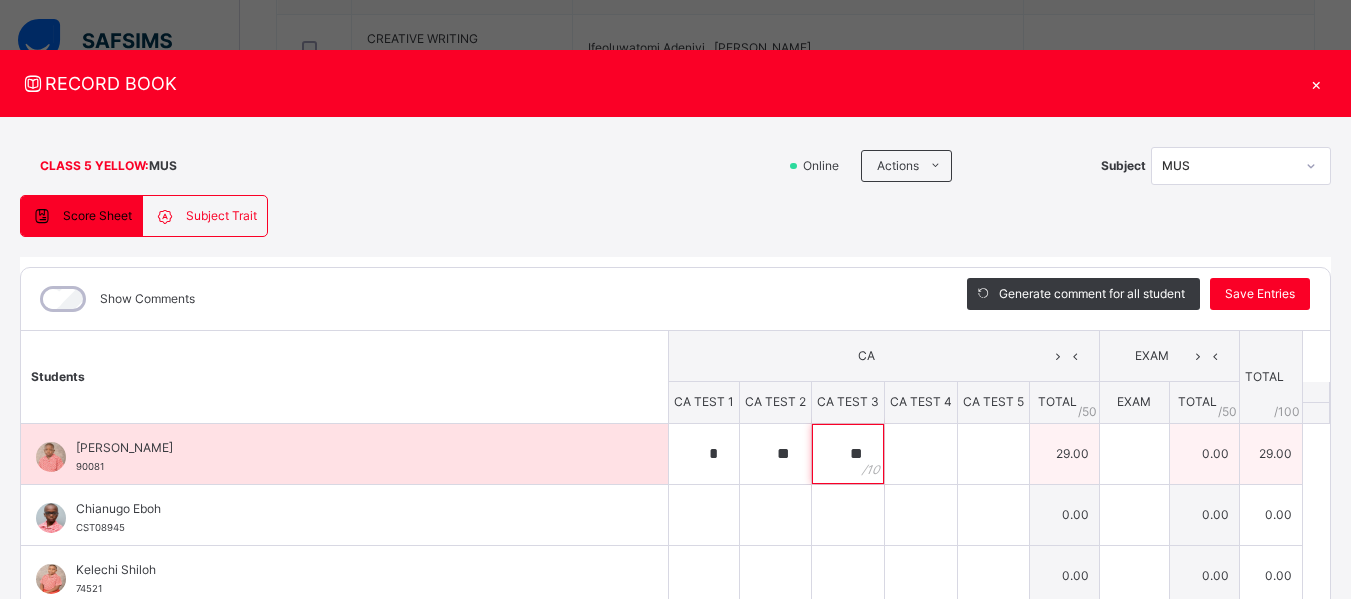 type on "**" 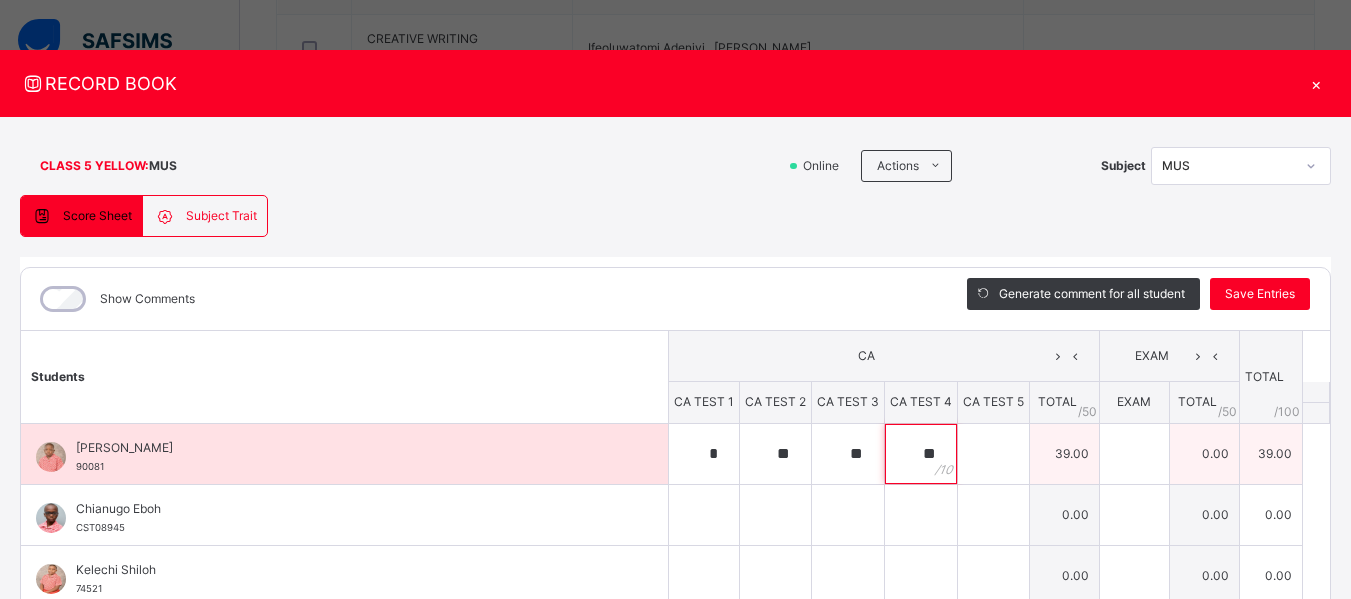 type on "**" 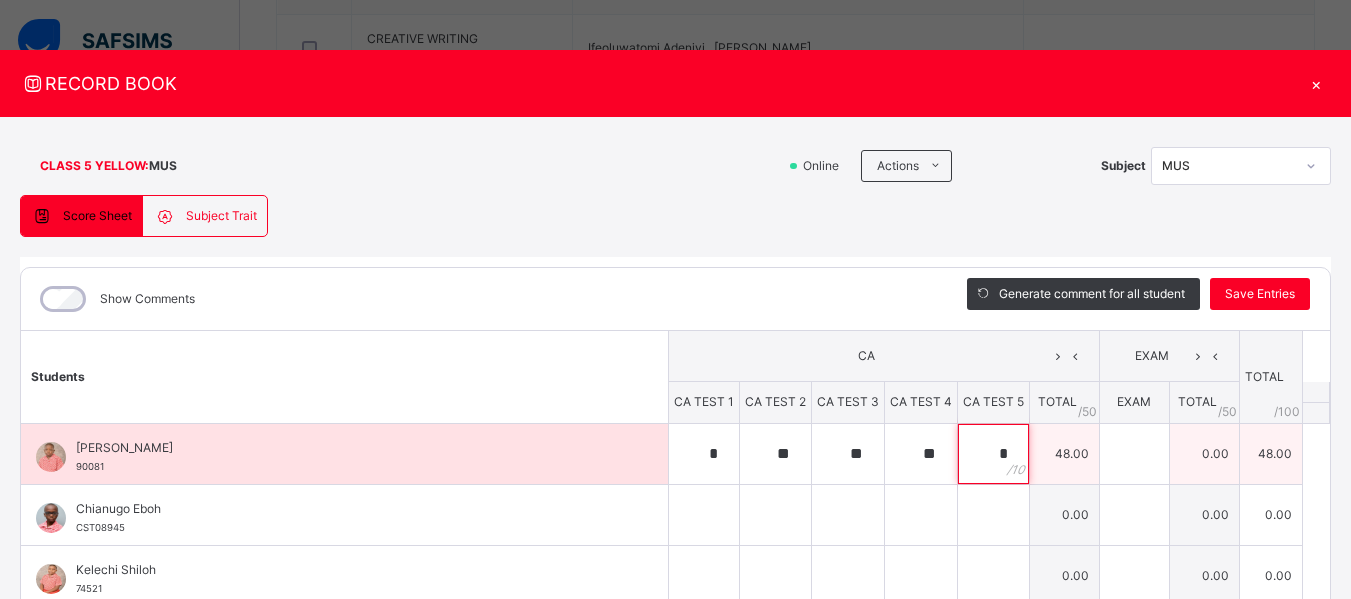 type on "*" 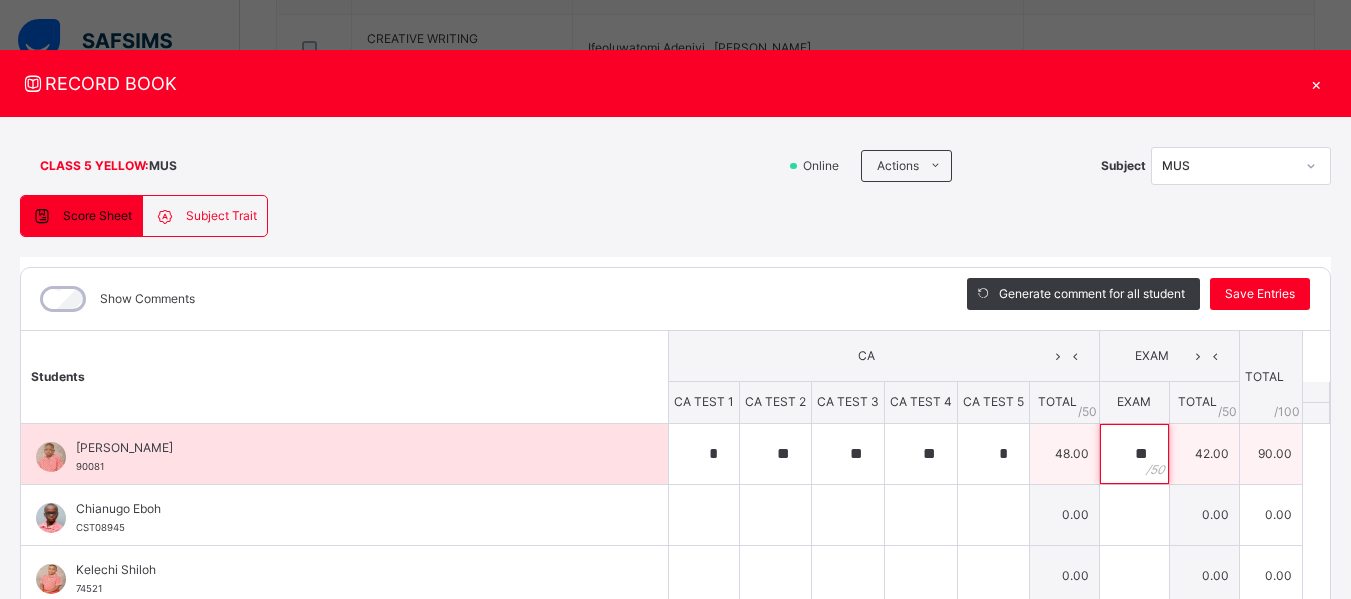 type on "**" 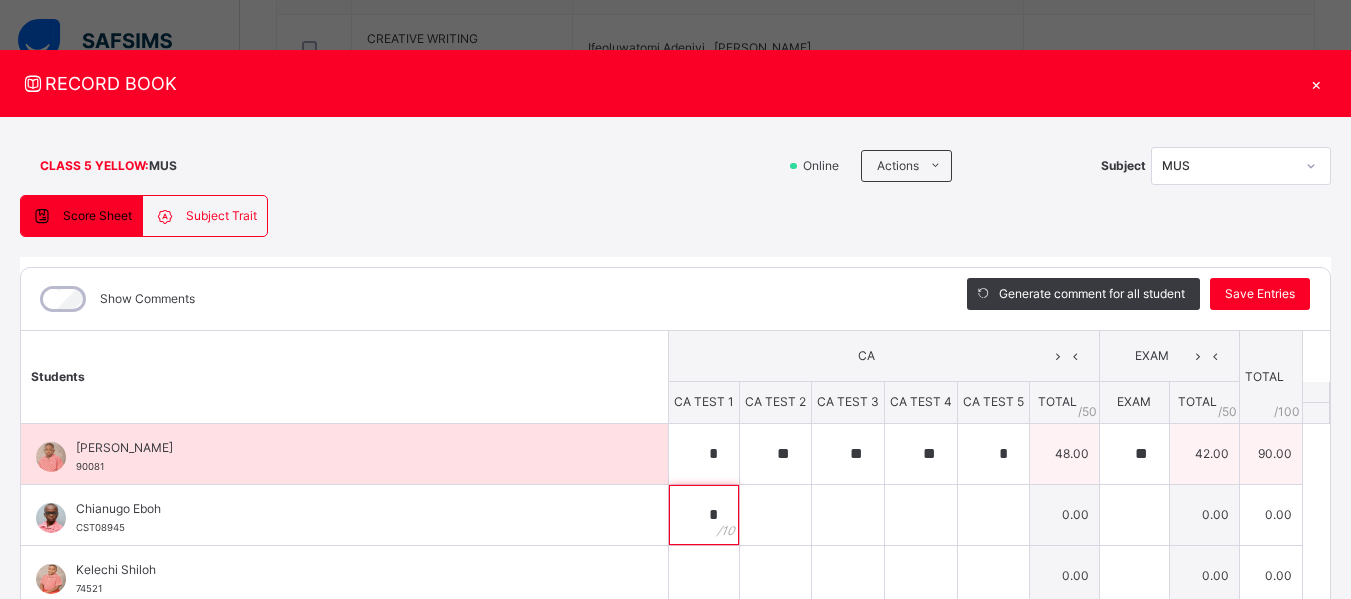 type on "*" 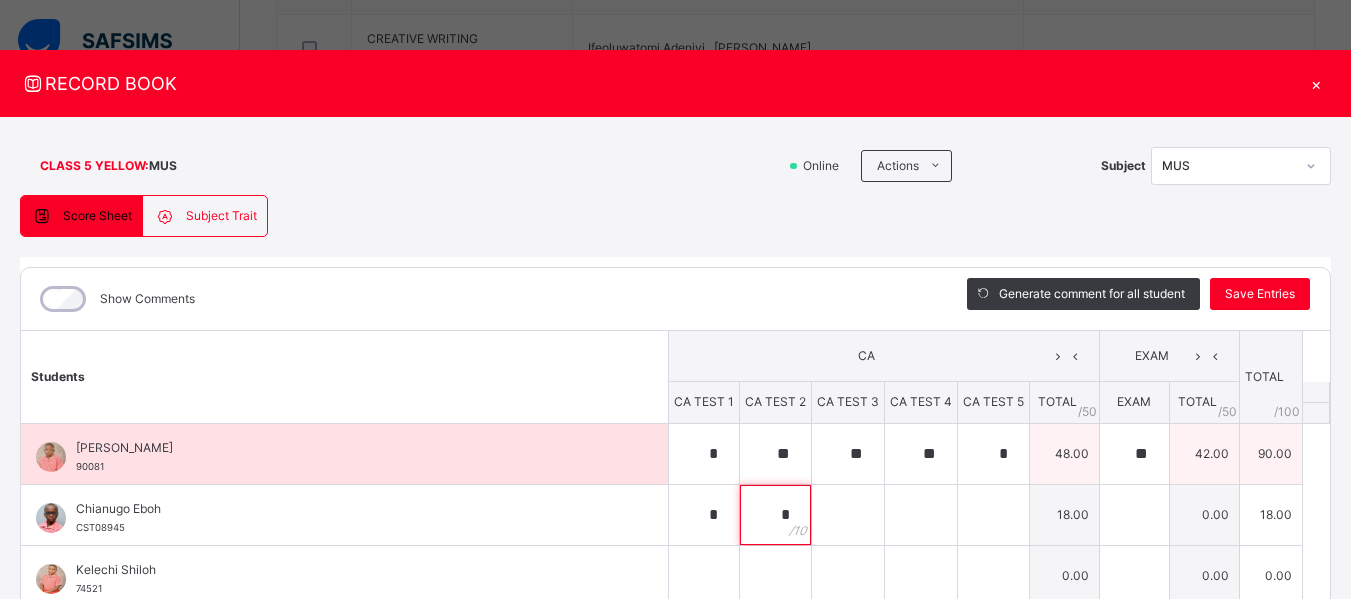 type on "*" 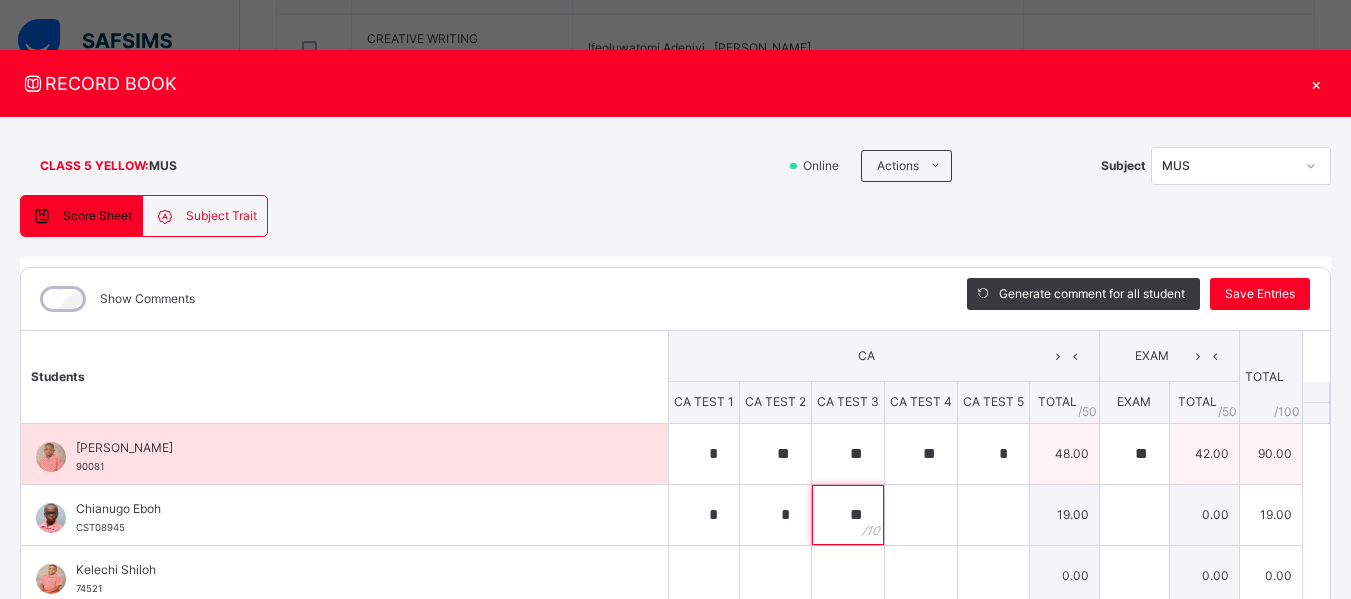 type on "**" 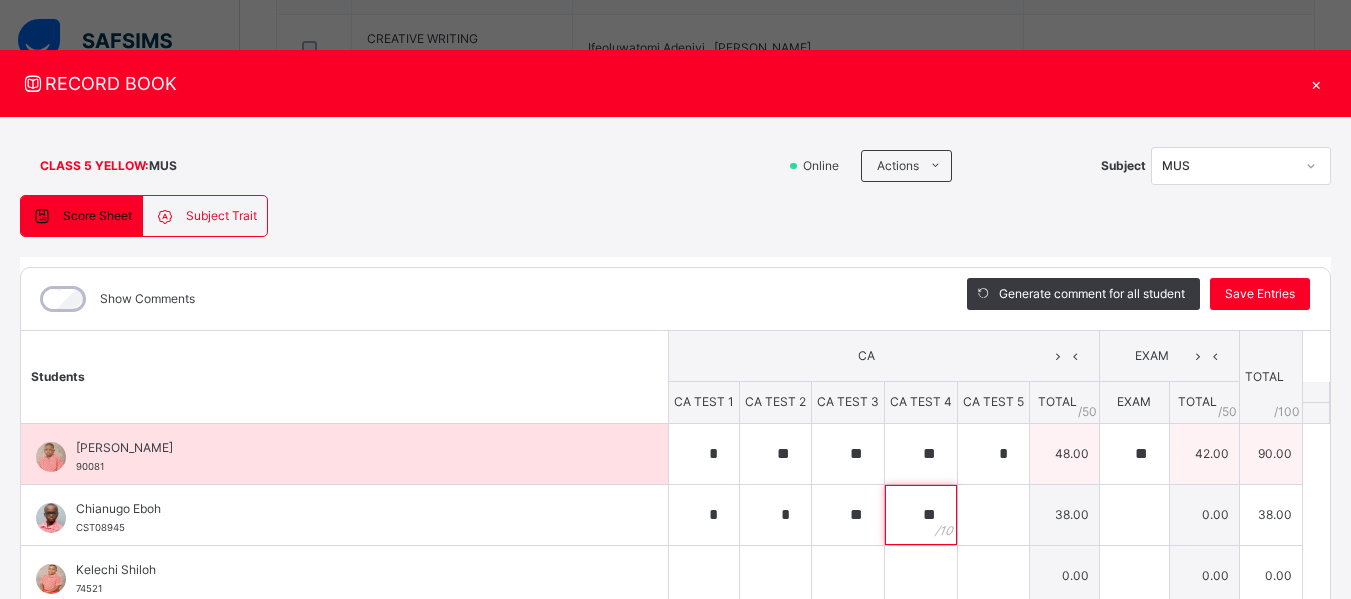 type on "**" 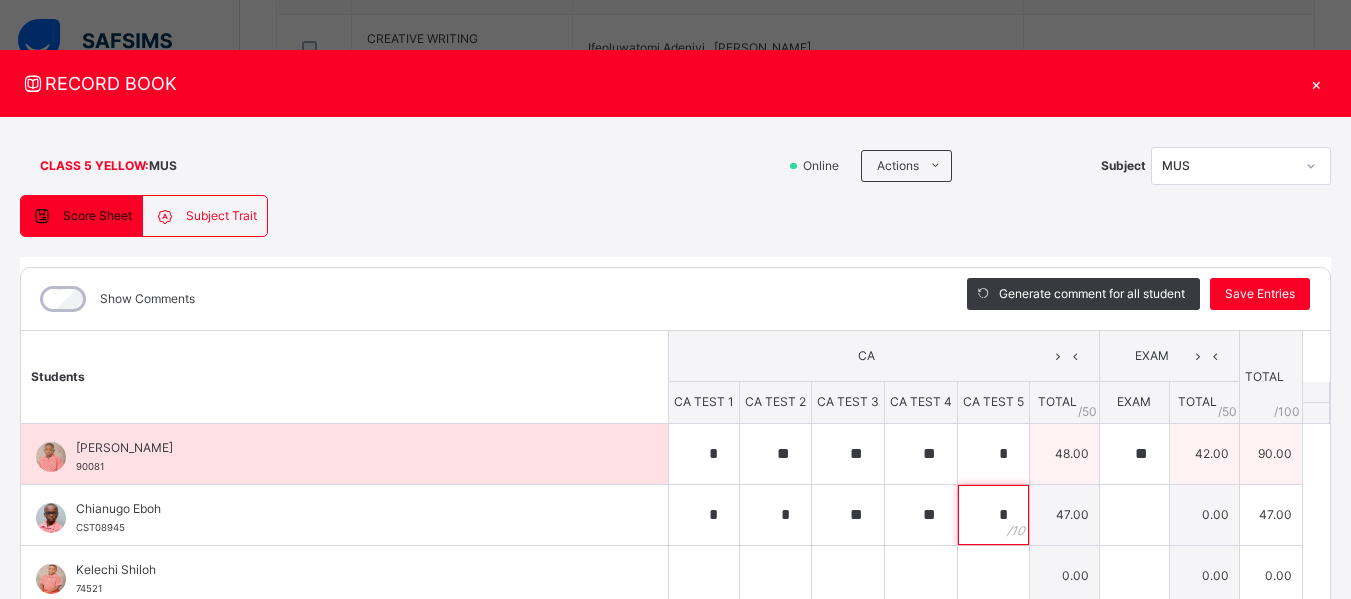 type on "*" 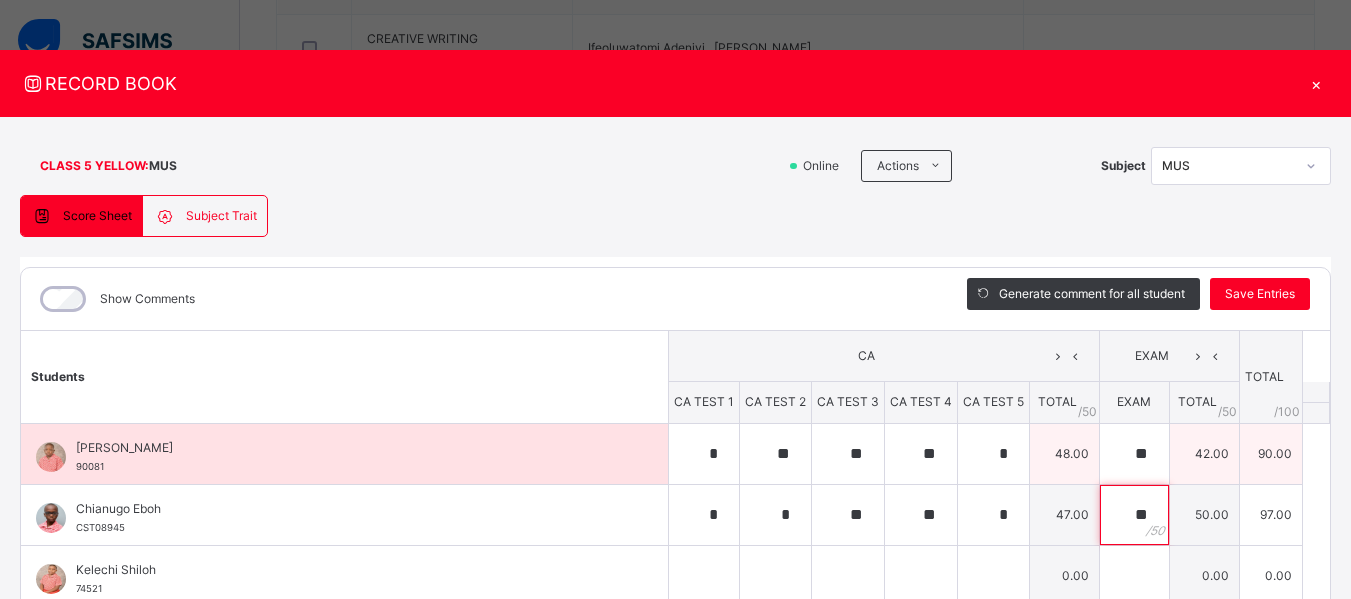 type on "**" 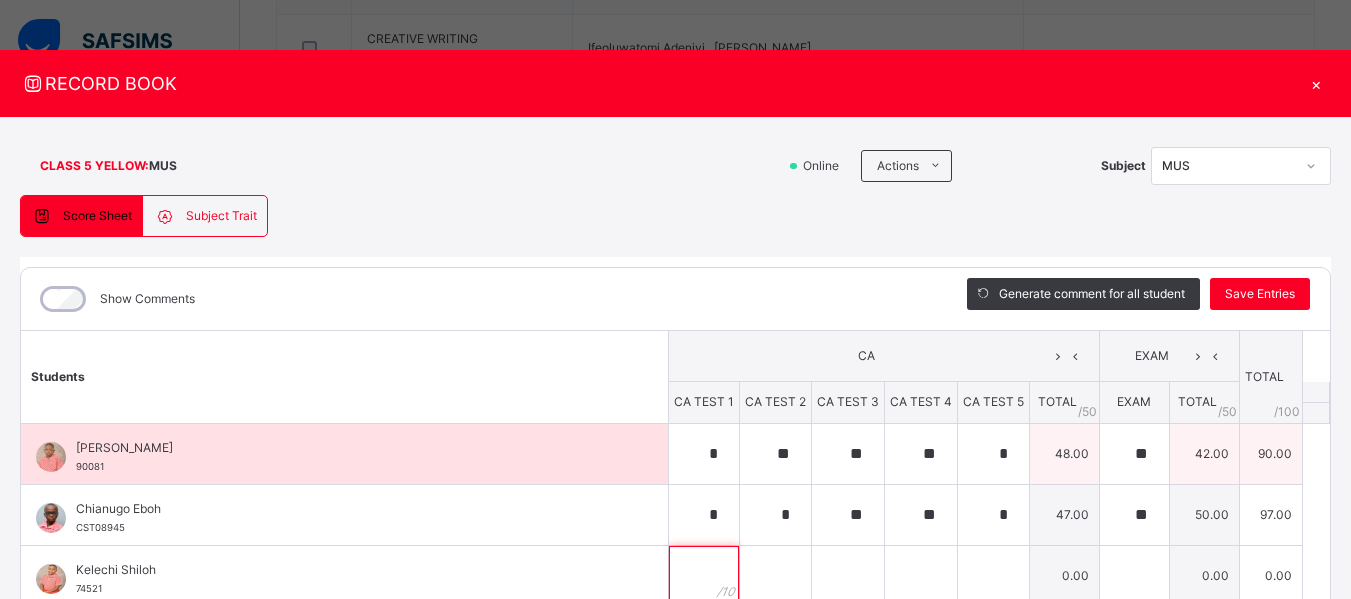 scroll, scrollTop: 7, scrollLeft: 0, axis: vertical 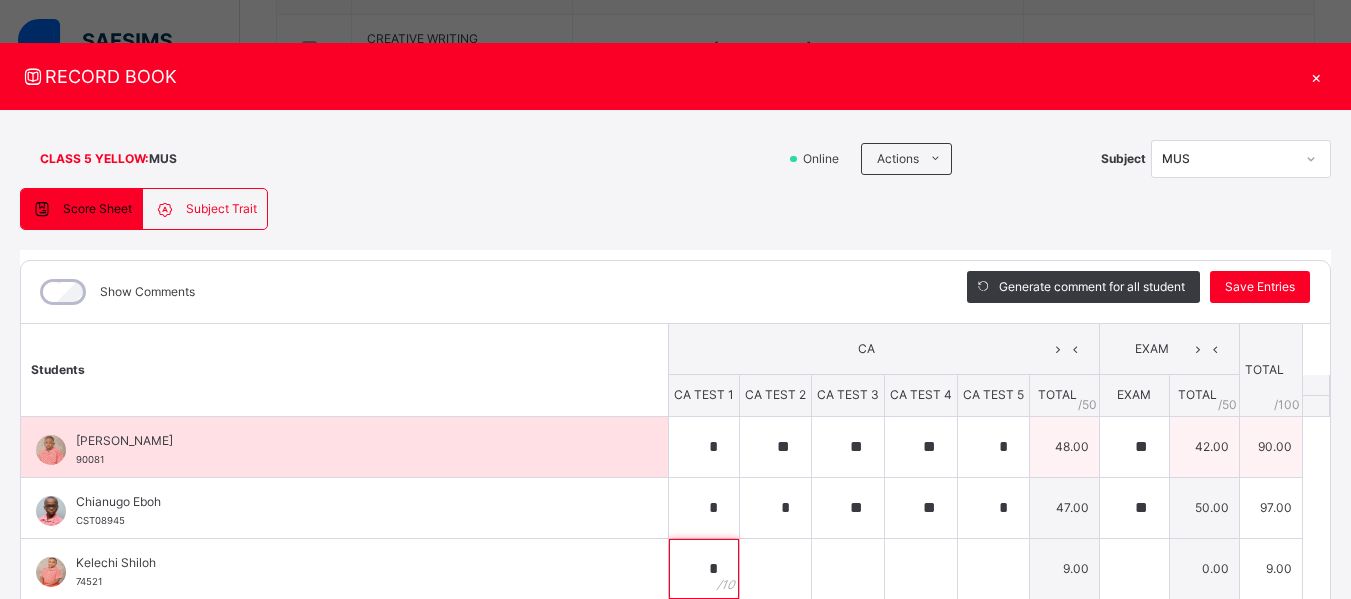 type on "*" 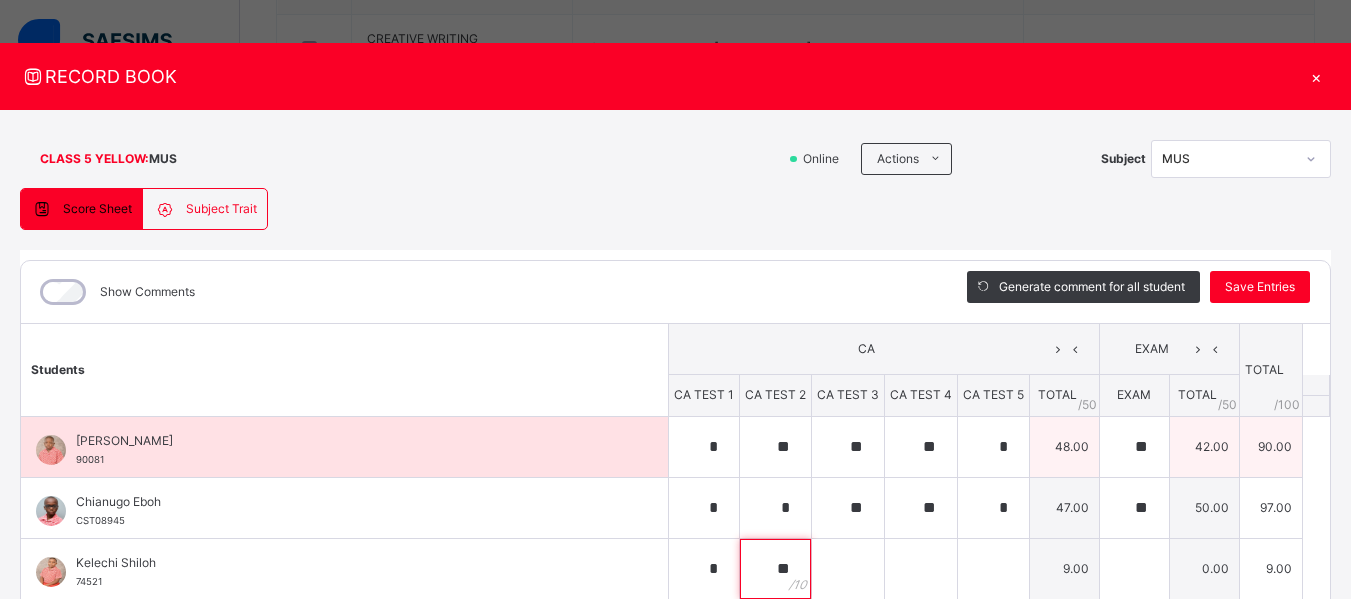type on "**" 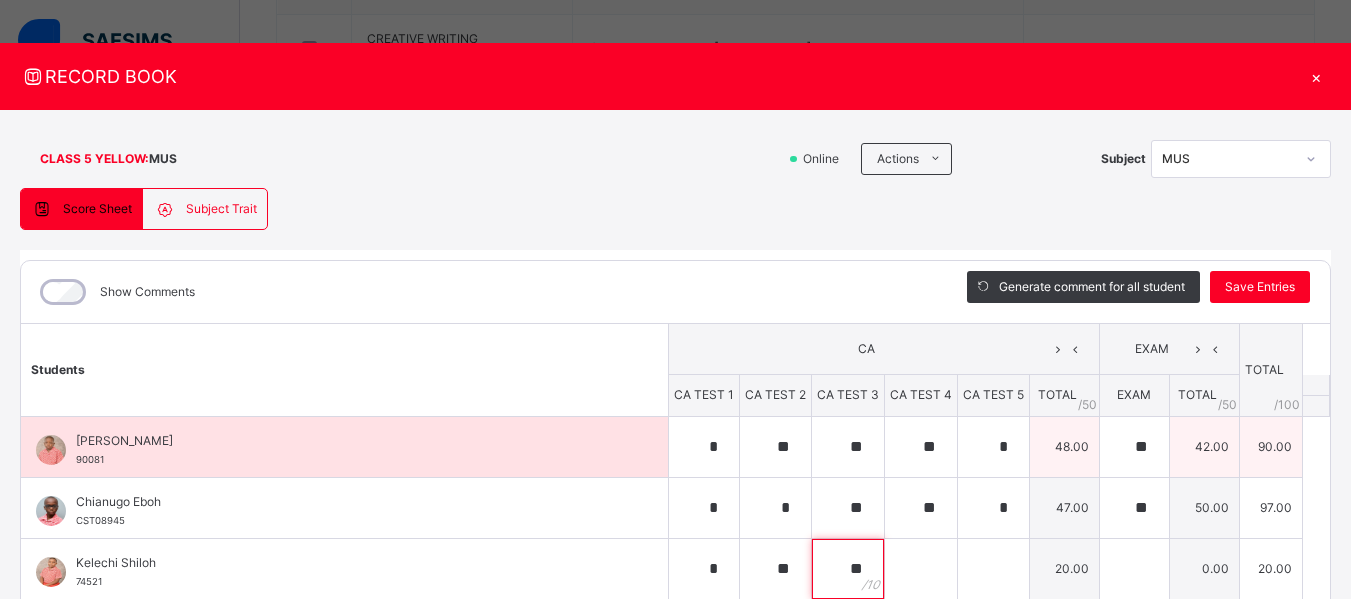 type on "**" 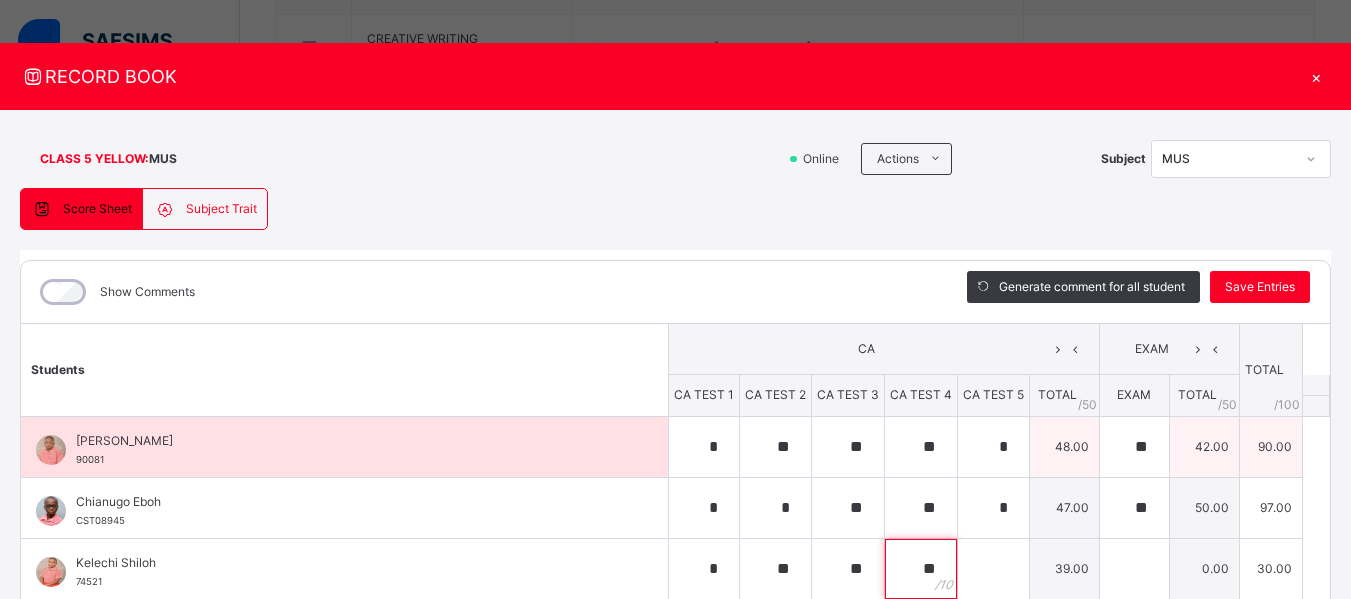 type 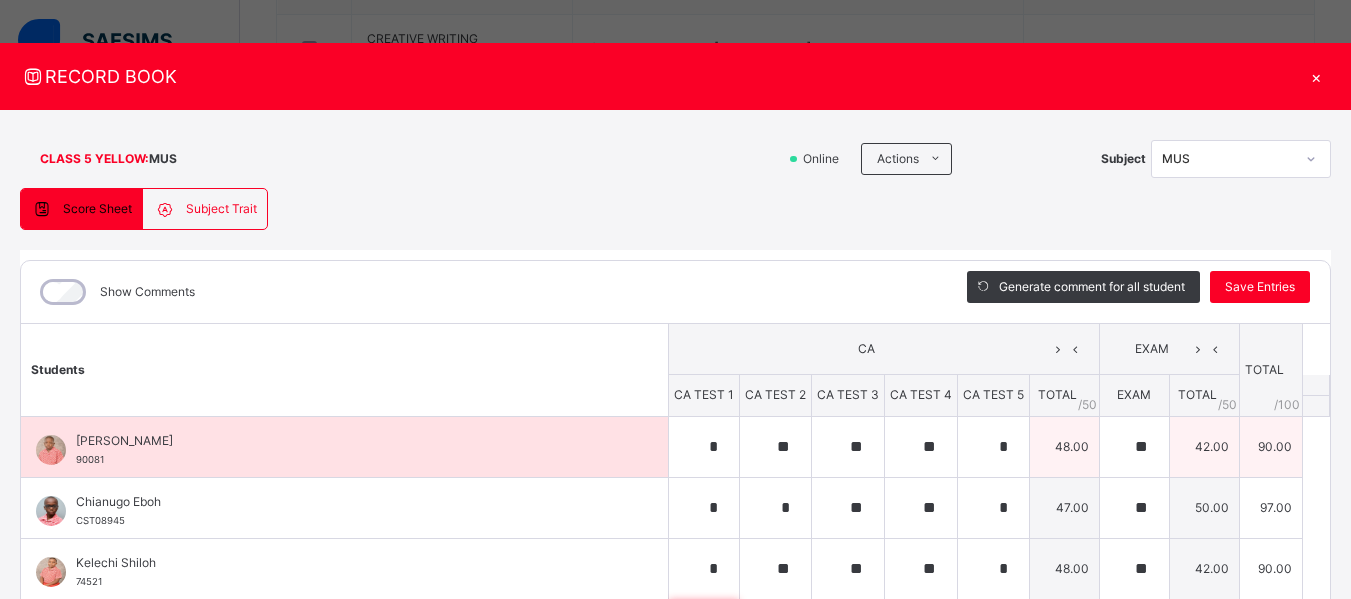 scroll, scrollTop: 312, scrollLeft: 0, axis: vertical 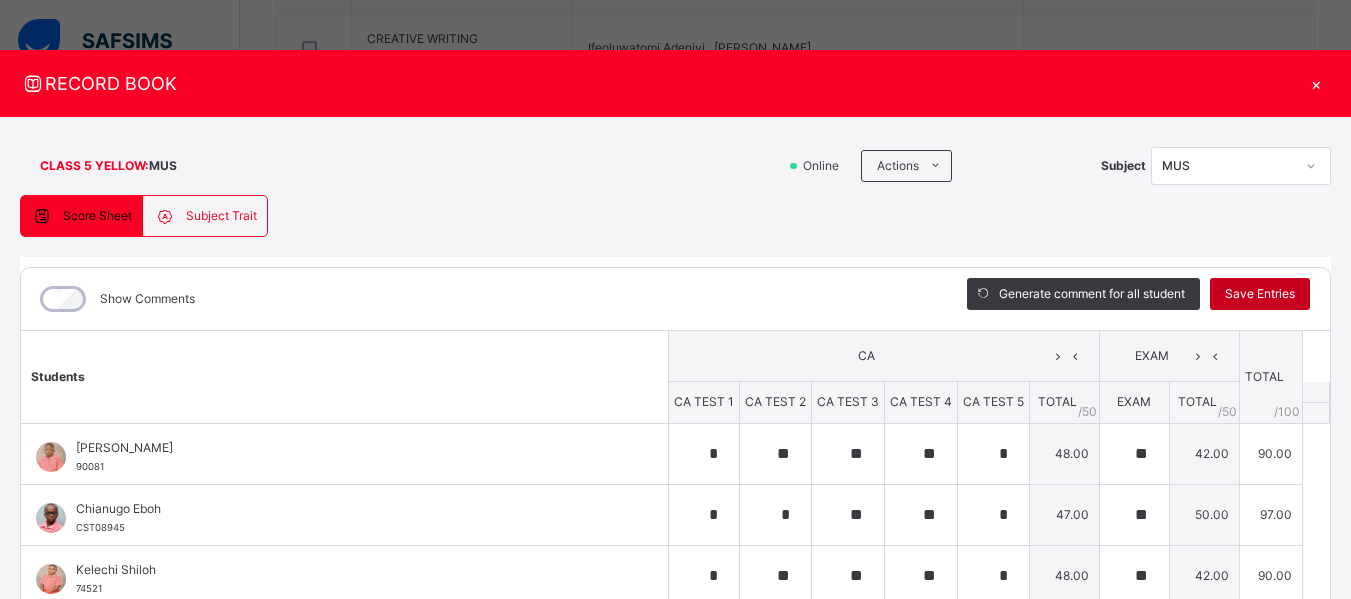 click on "Save Entries" at bounding box center [1260, 294] 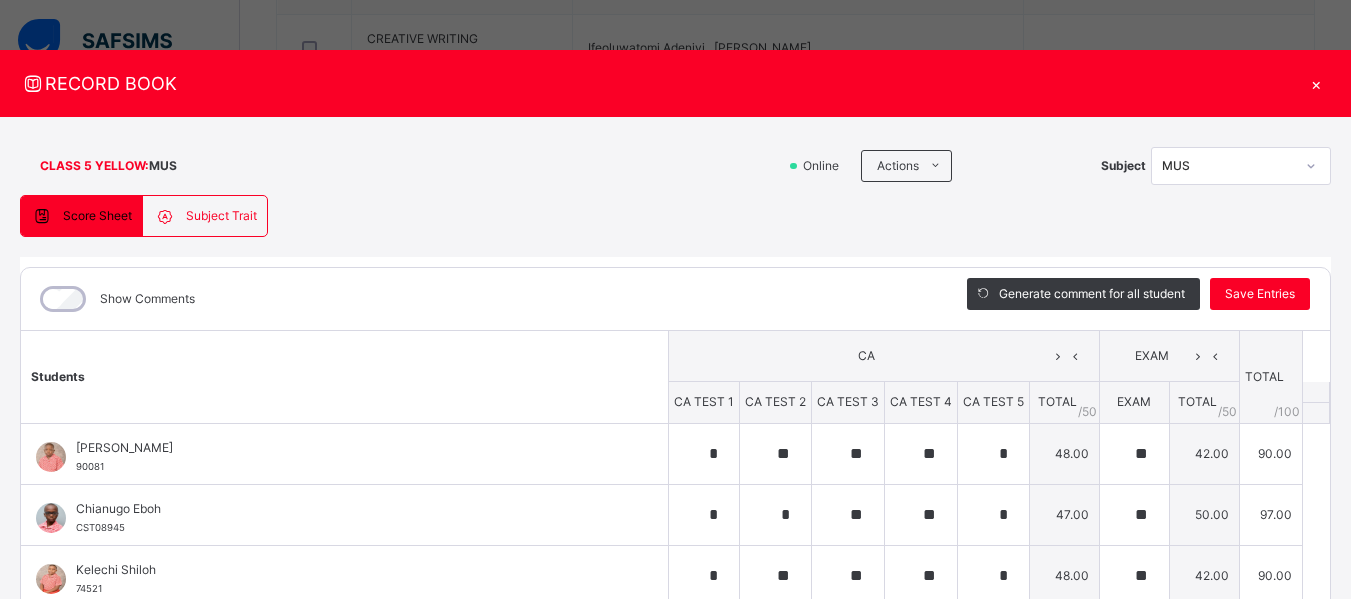 click on "×" at bounding box center [1316, 83] 